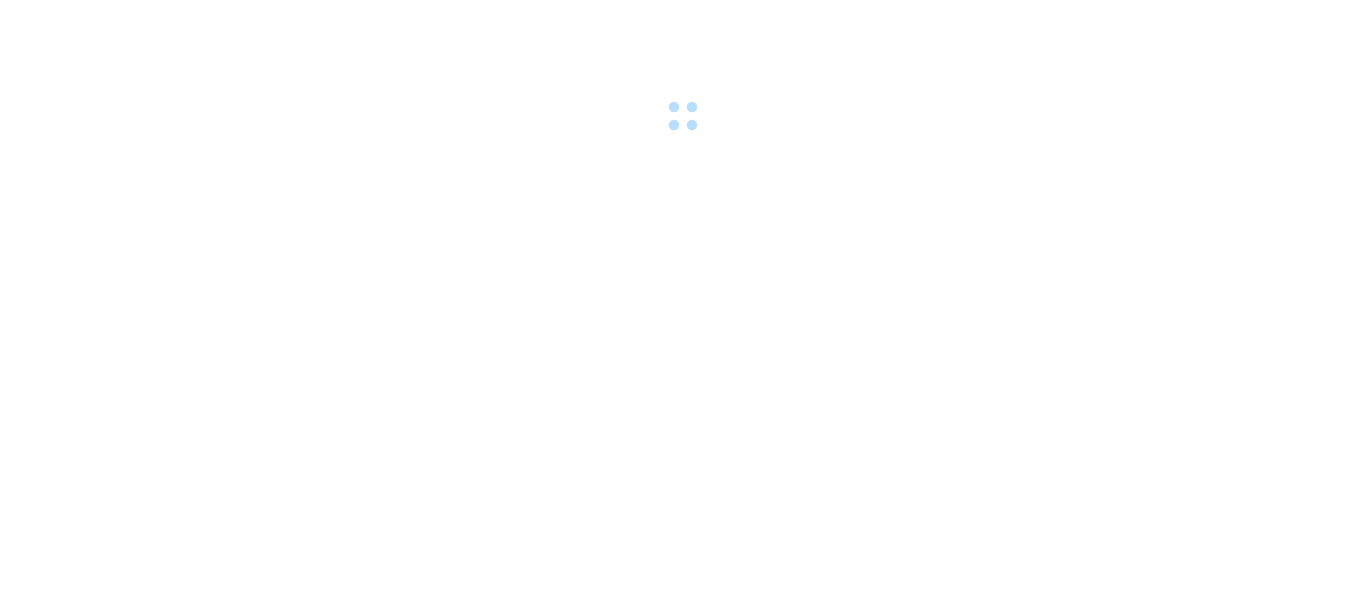 scroll, scrollTop: 0, scrollLeft: 0, axis: both 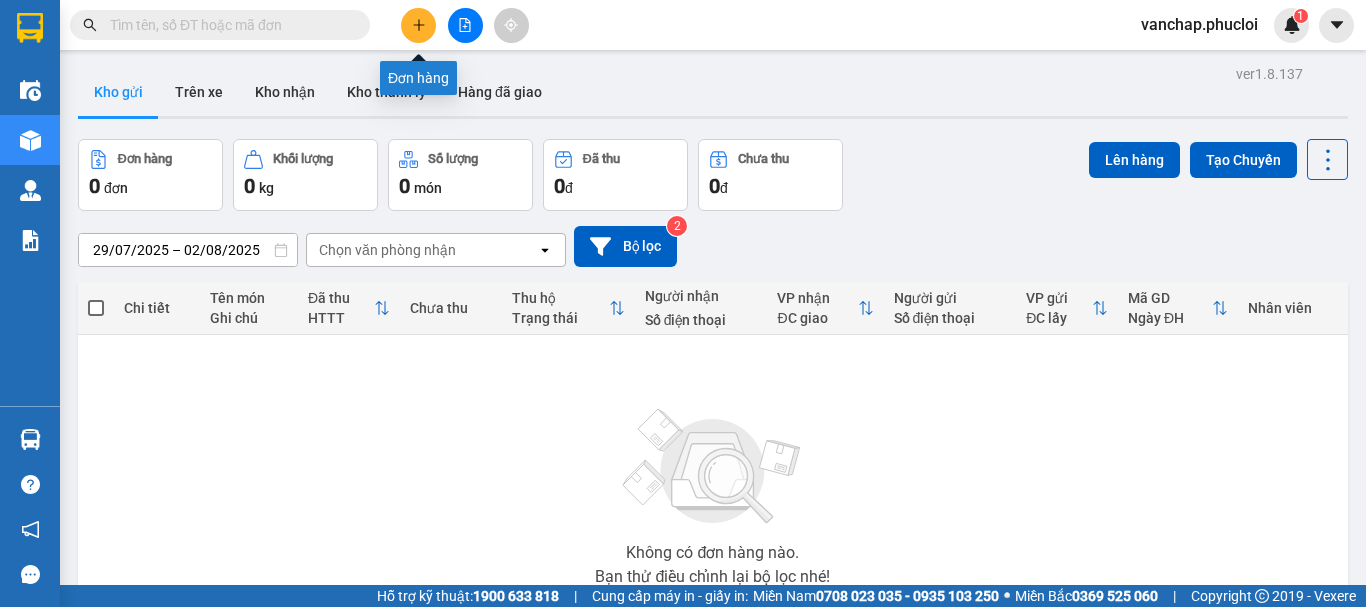 click 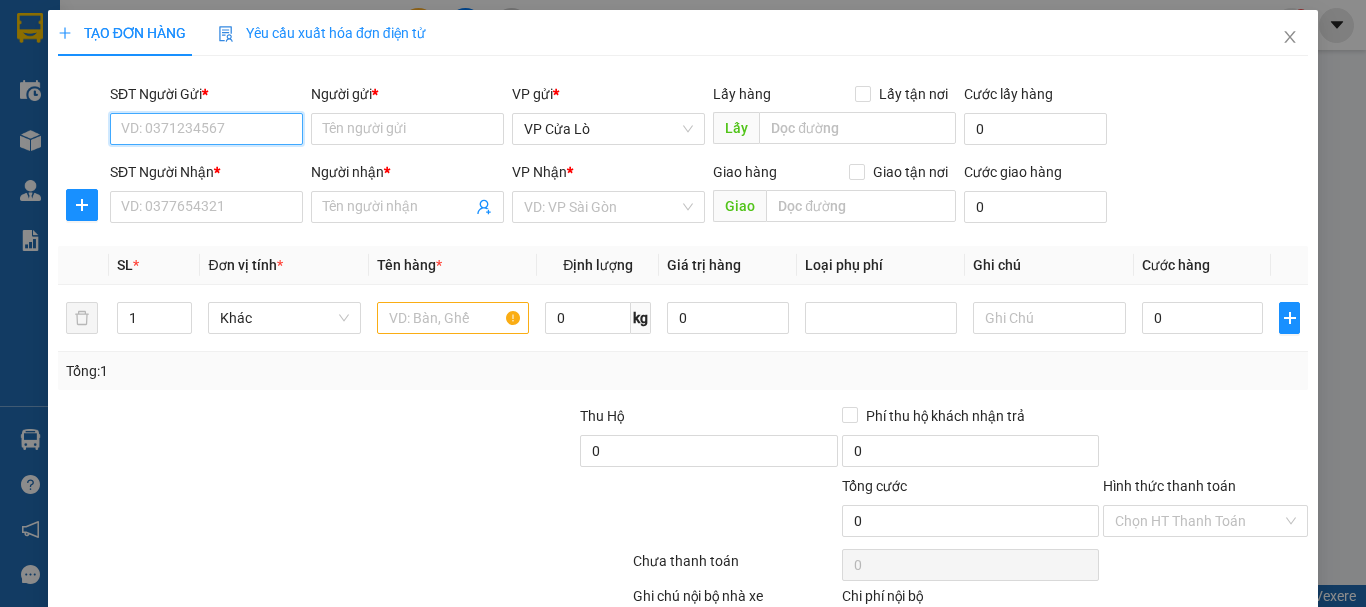 click on "SĐT Người Gửi  *" at bounding box center [206, 129] 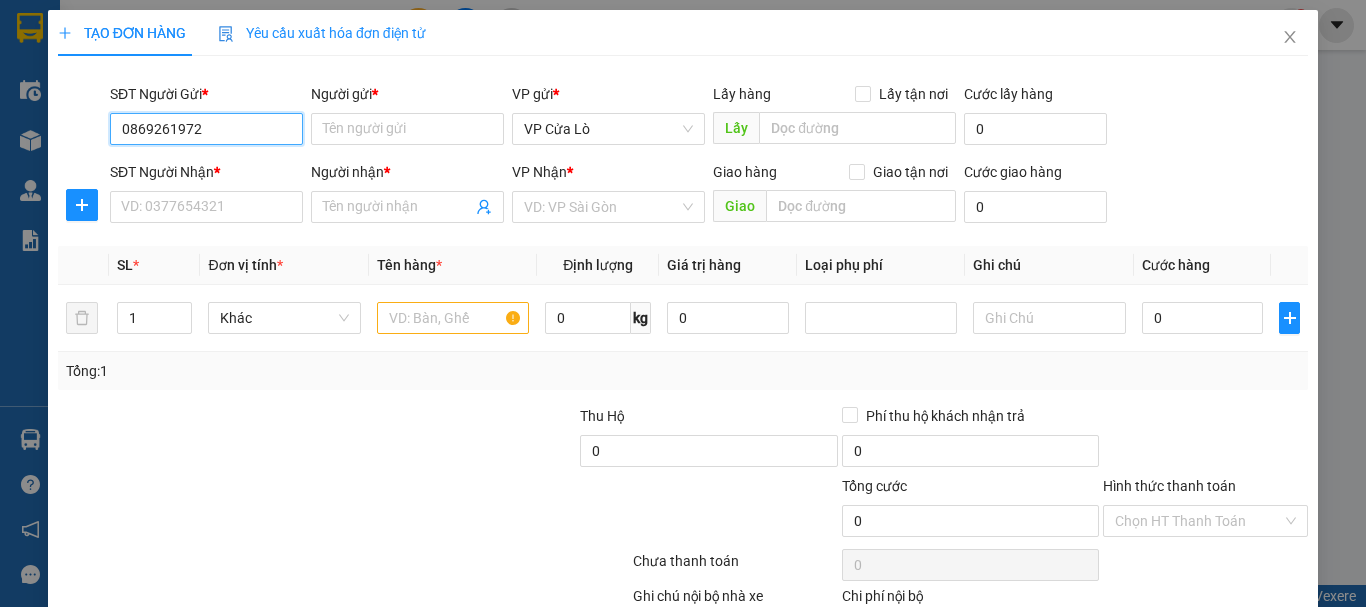 type on "0869261972" 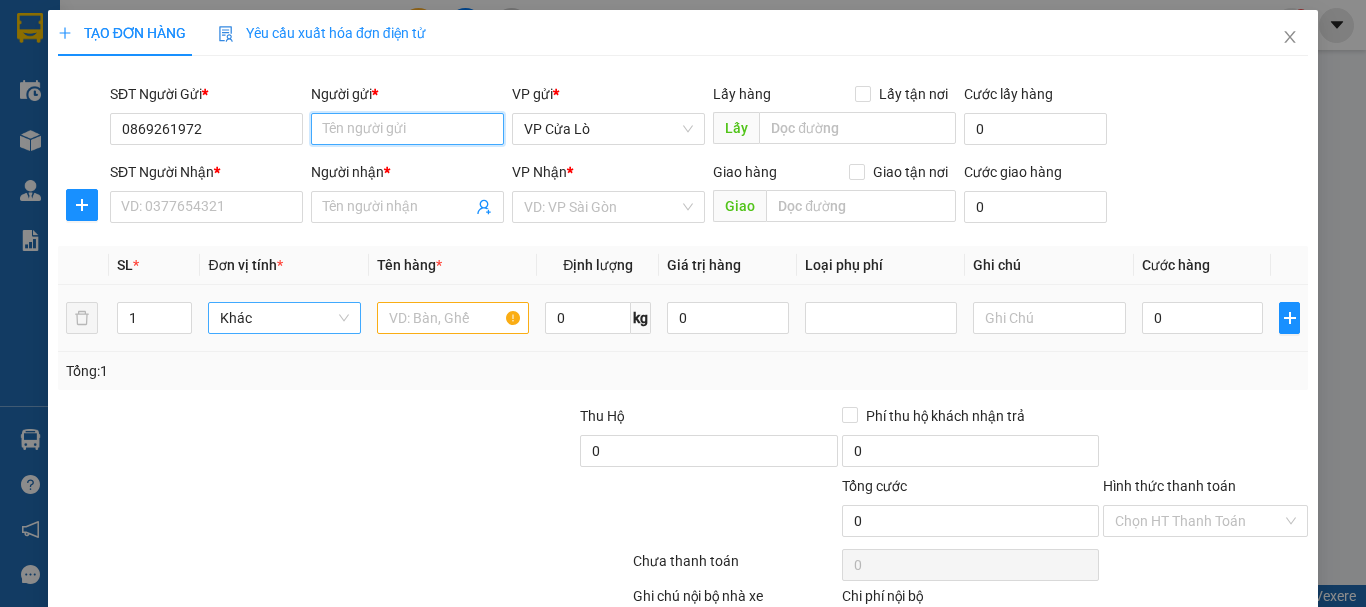 drag, startPoint x: 328, startPoint y: 139, endPoint x: 323, endPoint y: 330, distance: 191.06543 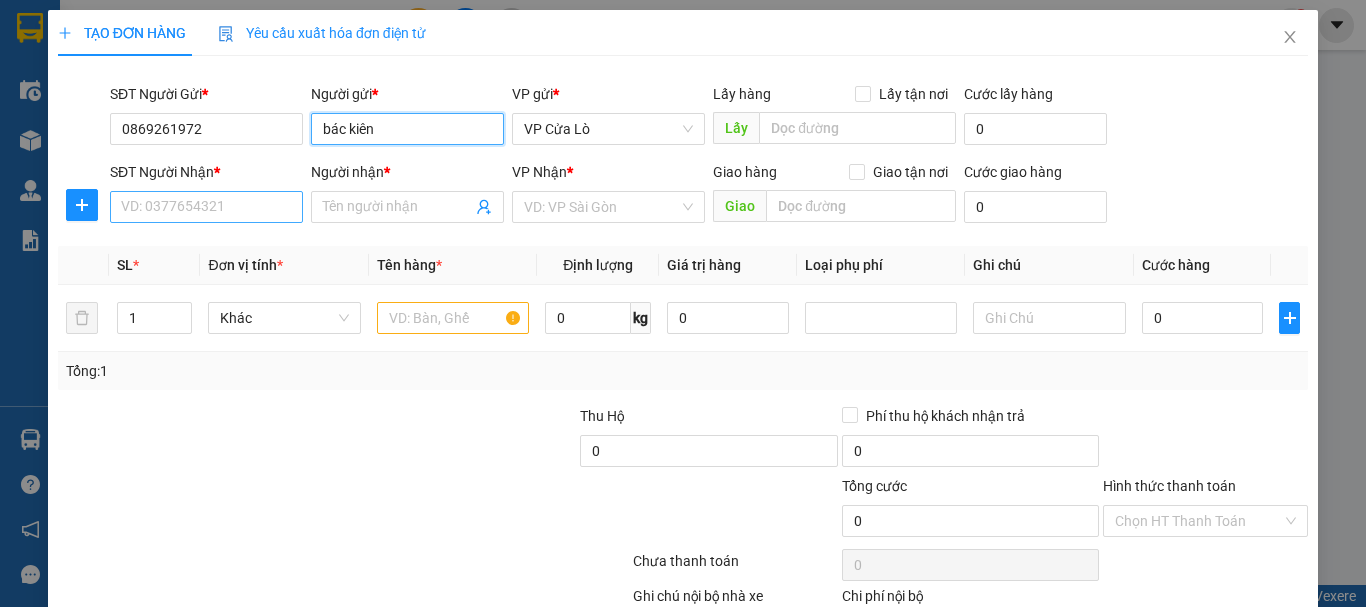 type on "bác kiên" 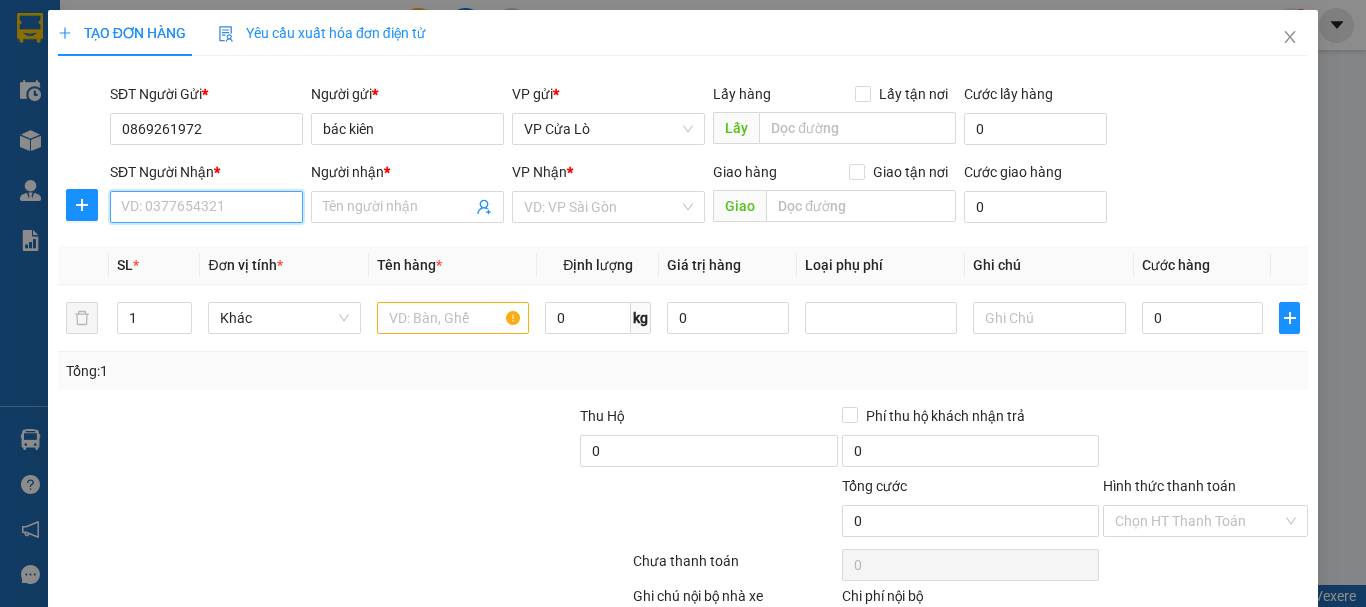 click on "SĐT Người Nhận  *" at bounding box center (206, 207) 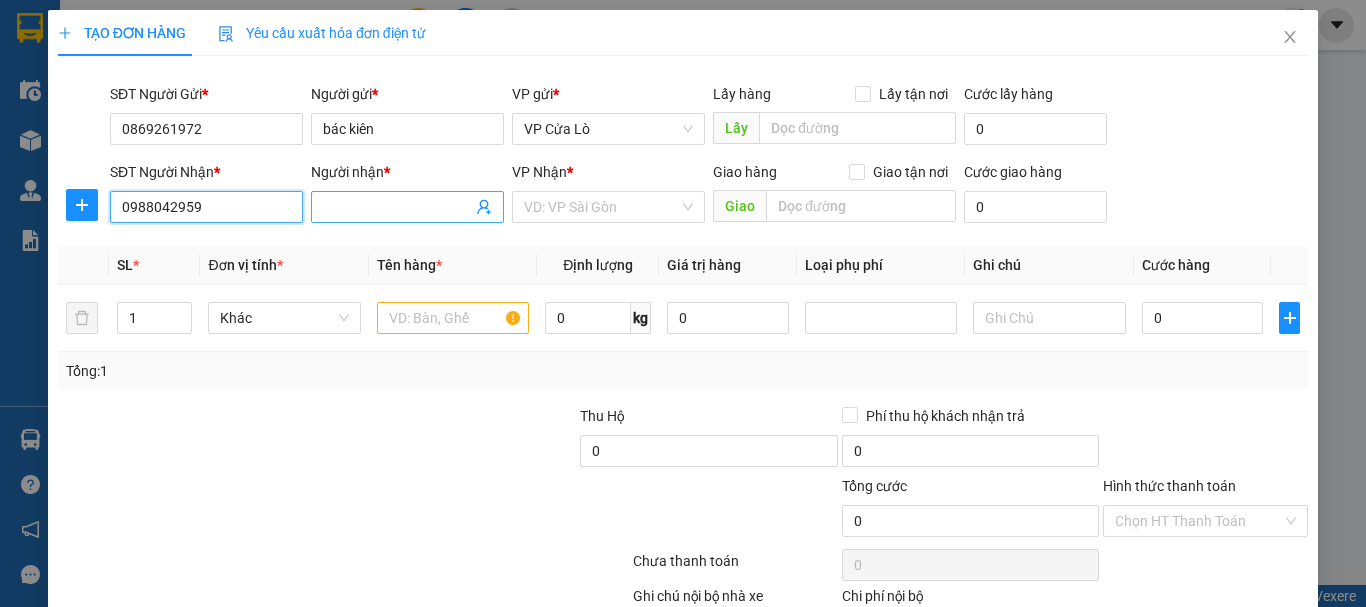 type on "0988042959" 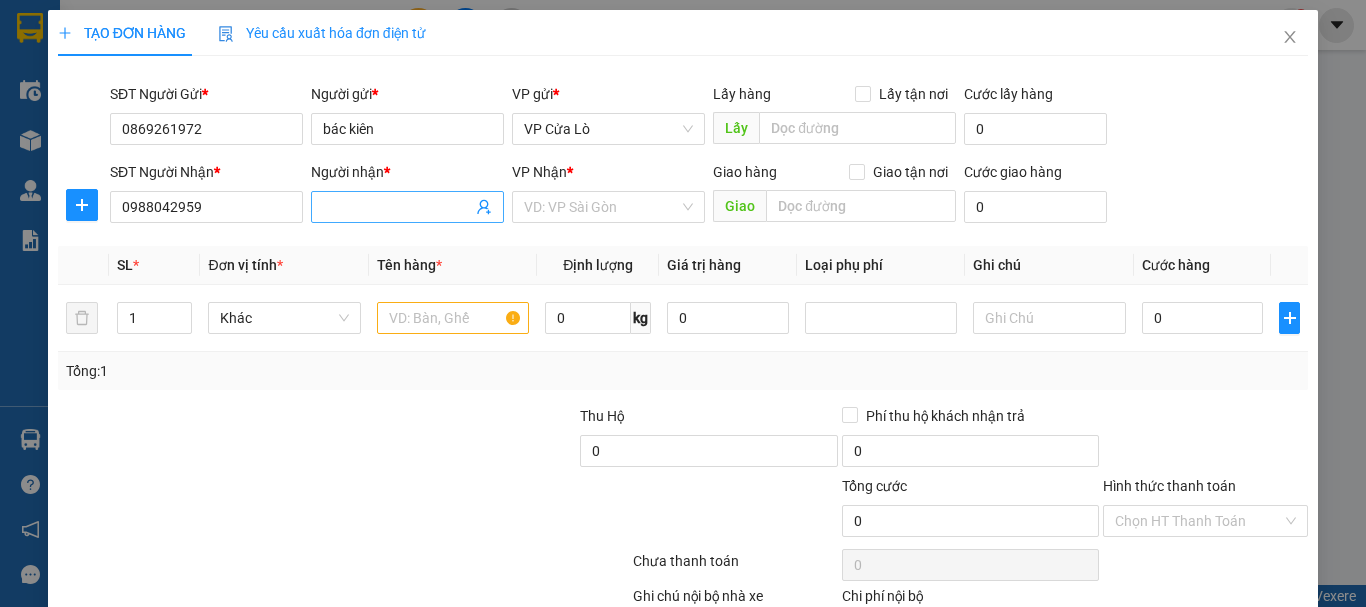 click on "Người nhận  *" at bounding box center [397, 207] 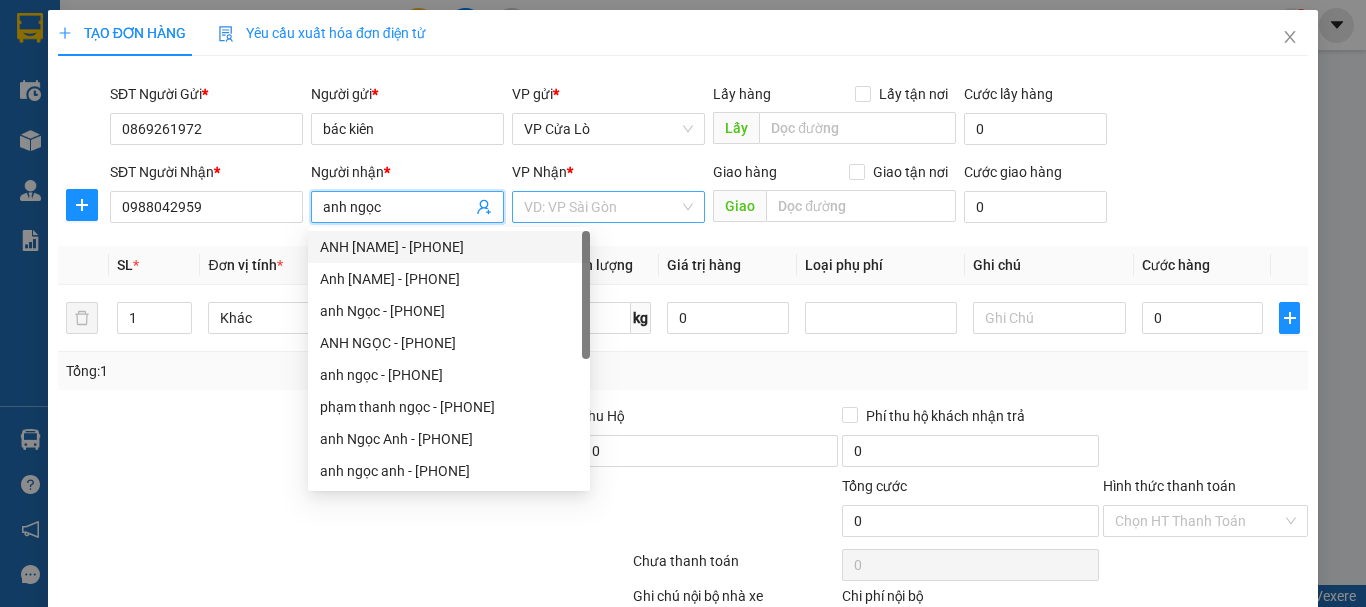 type on "anh ngọc" 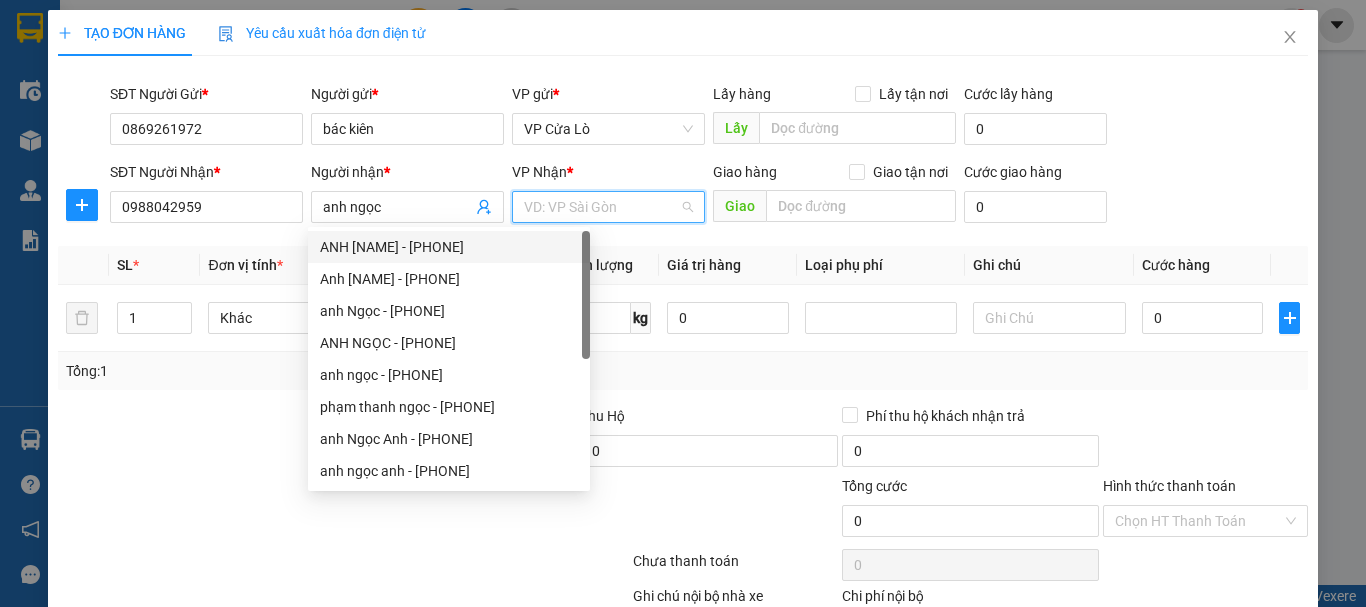 click at bounding box center [601, 207] 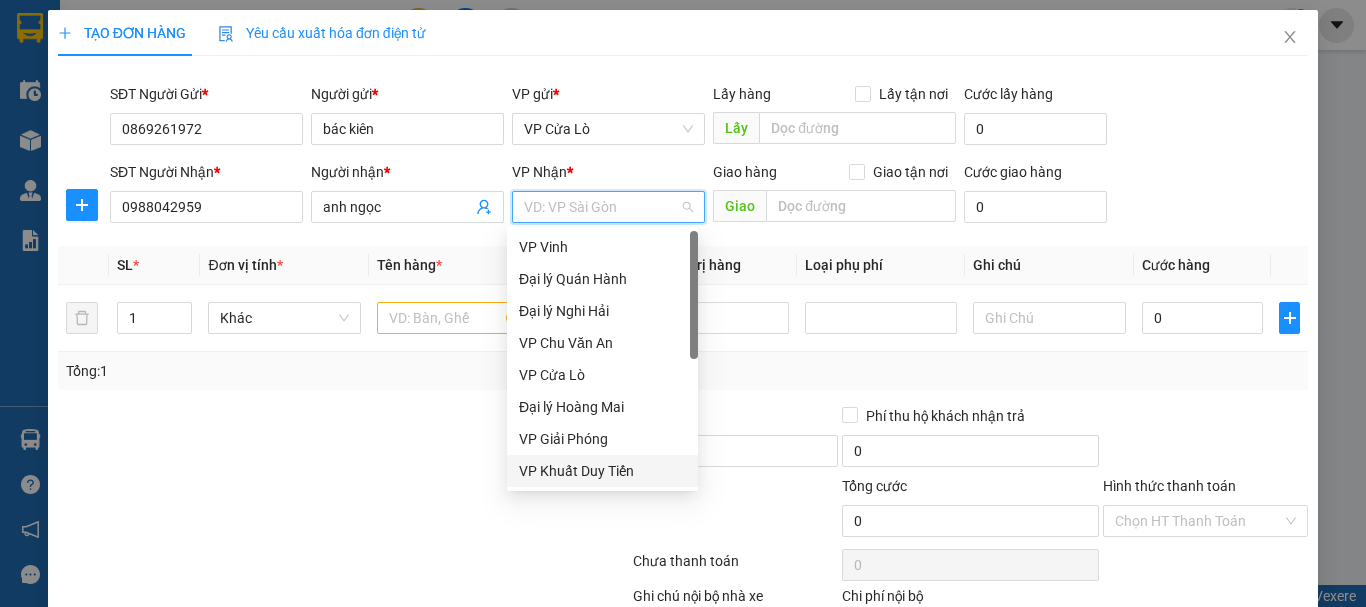 click on "VP Khuất Duy Tiến" at bounding box center (602, 471) 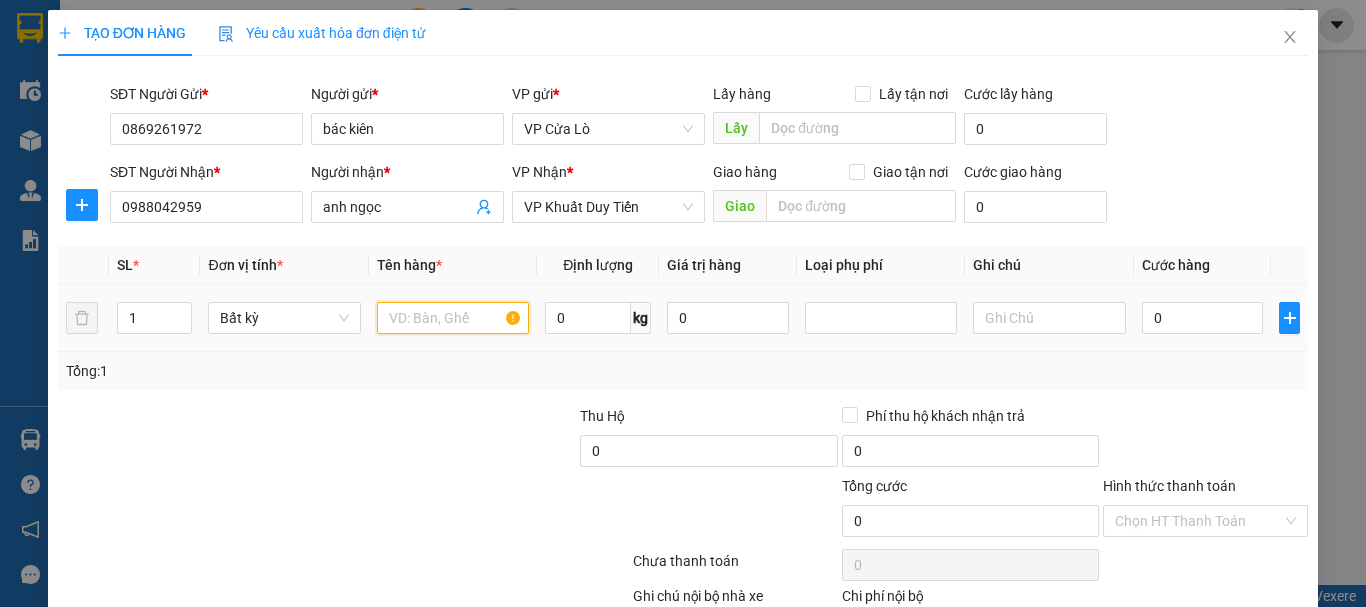 click at bounding box center [453, 318] 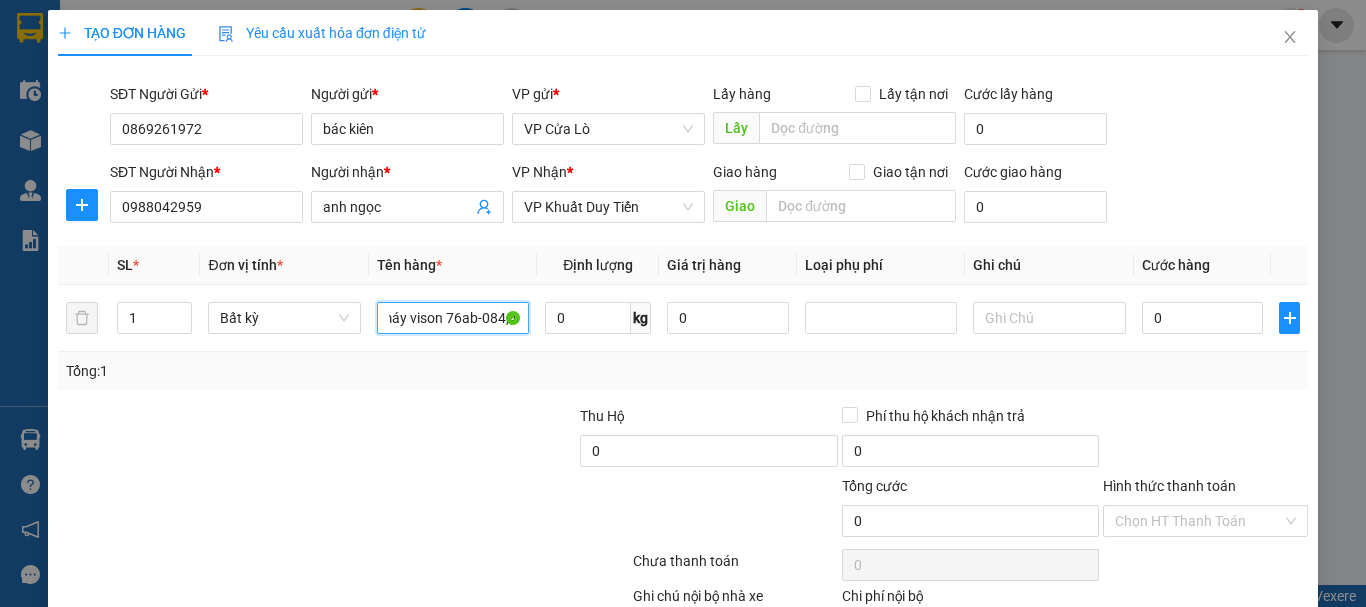 scroll, scrollTop: 0, scrollLeft: 34, axis: horizontal 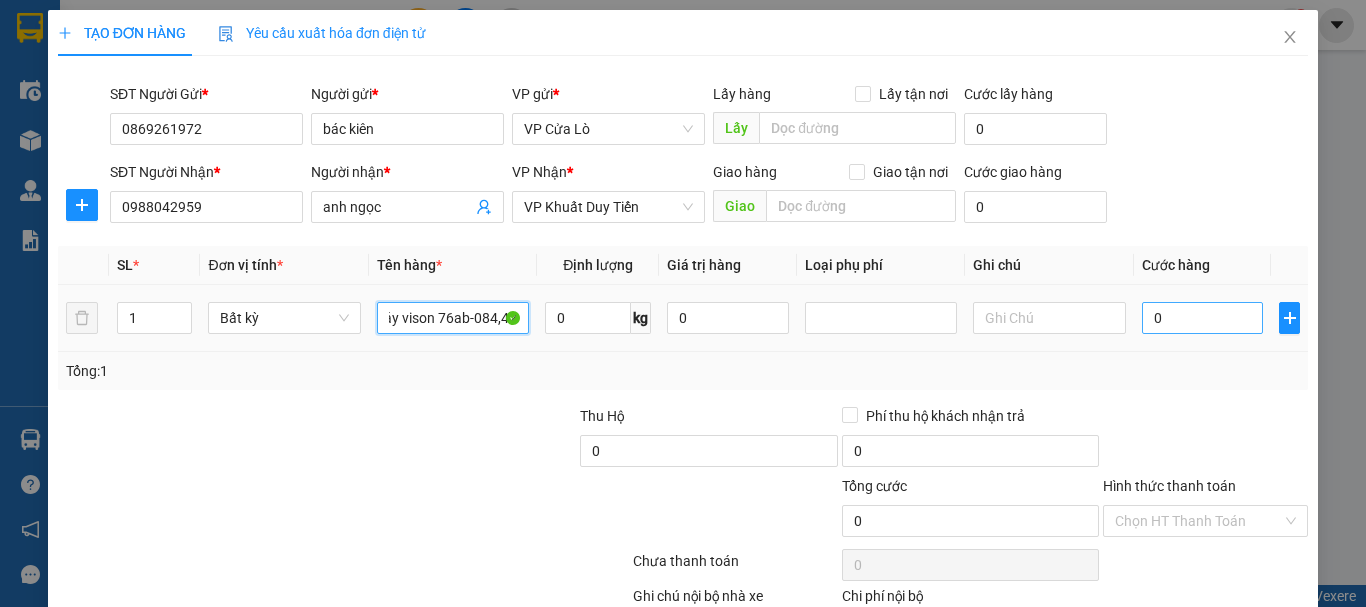 type on "xe máy vison 76ab-084,42" 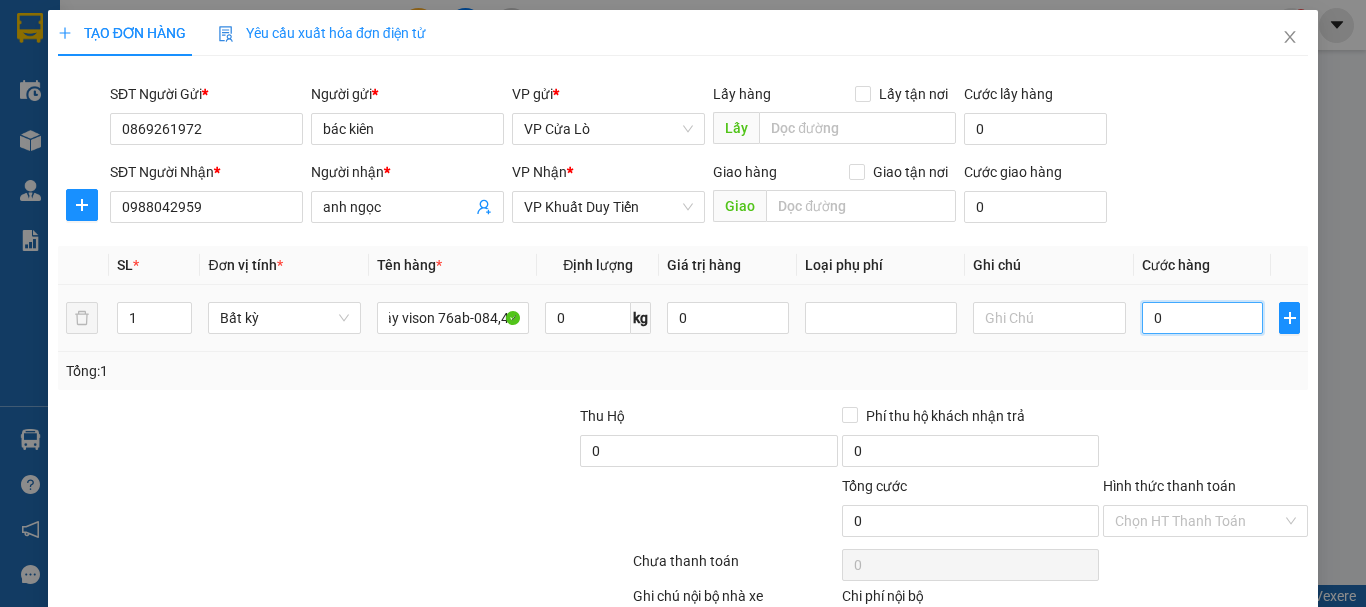 click on "0" at bounding box center (1203, 318) 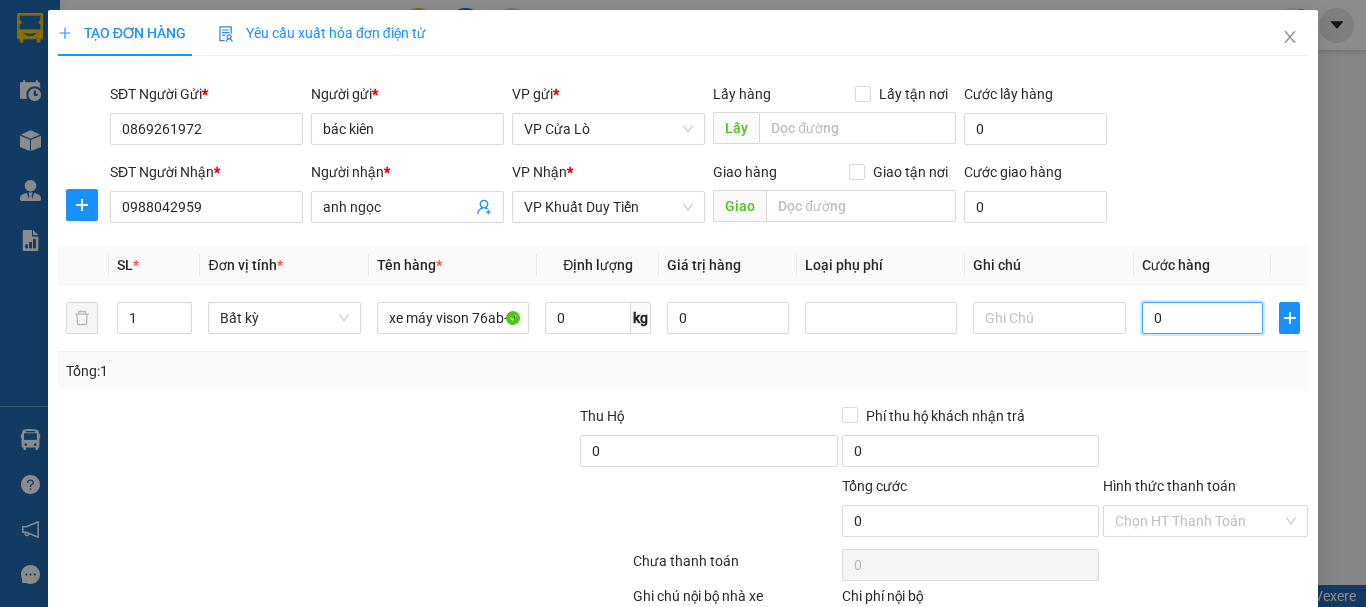 type on "4" 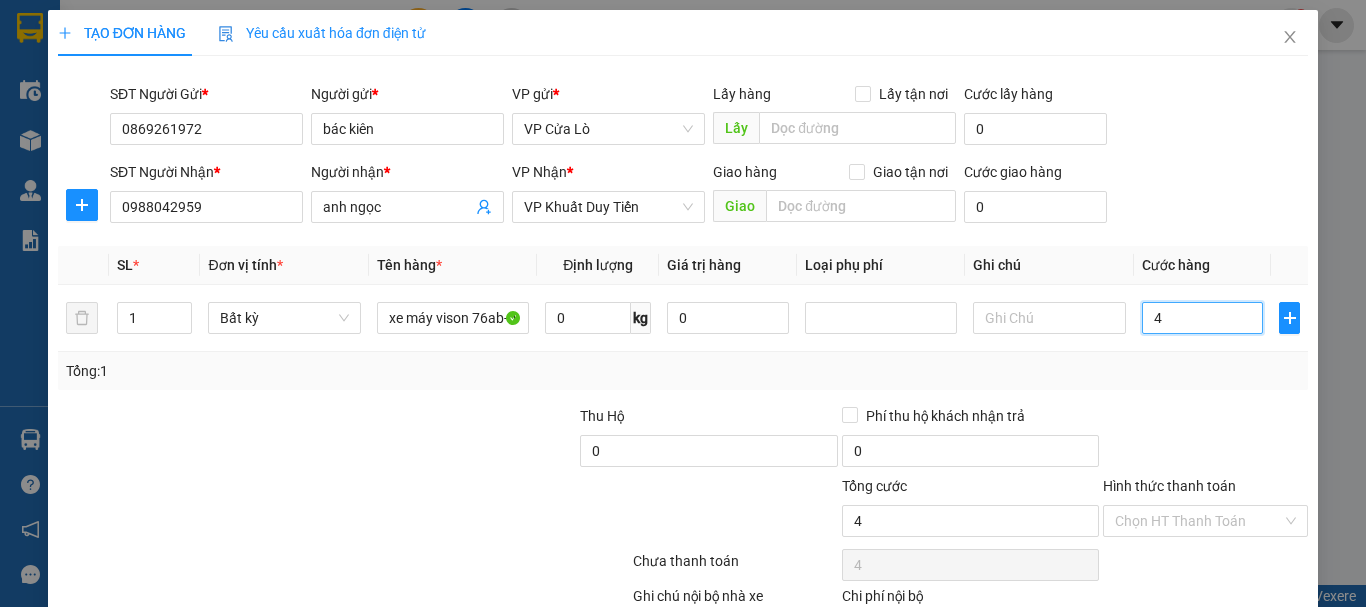 type on "40" 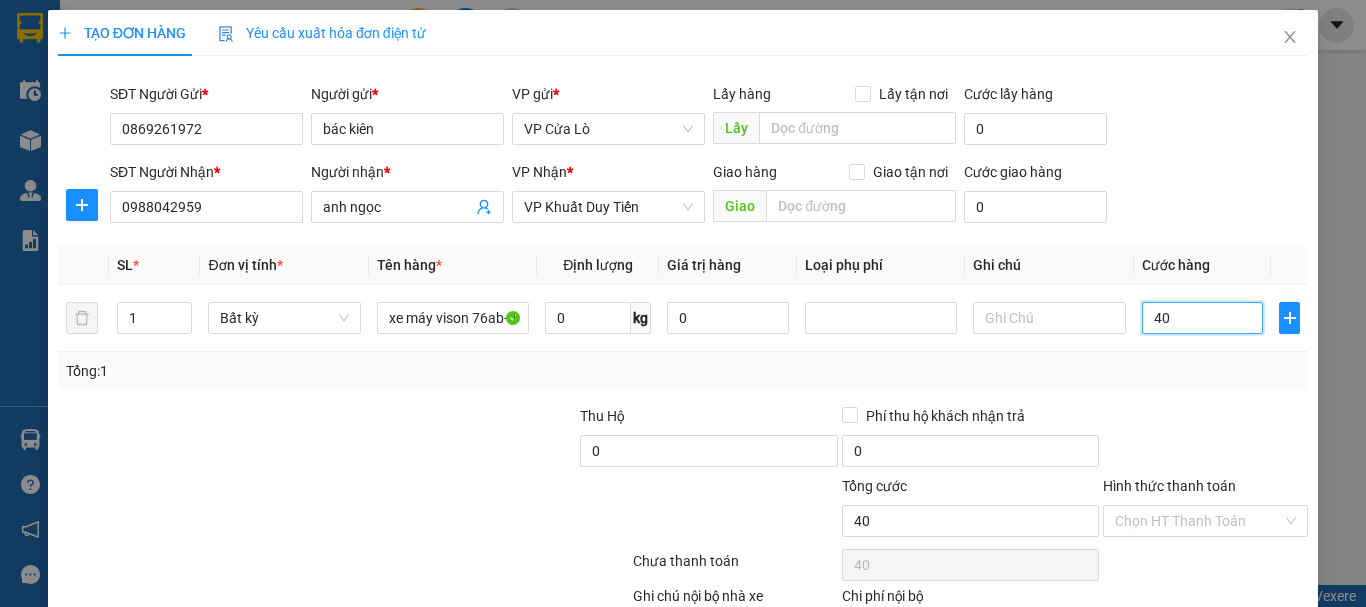 type on "400" 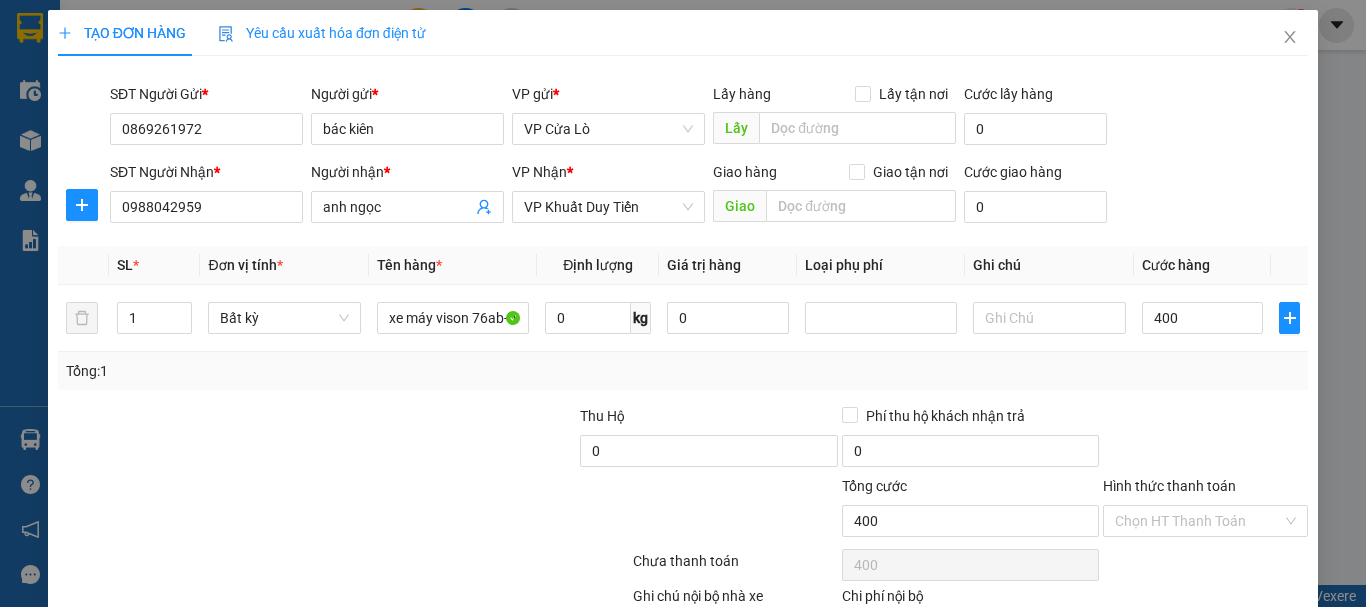 type on "400.000" 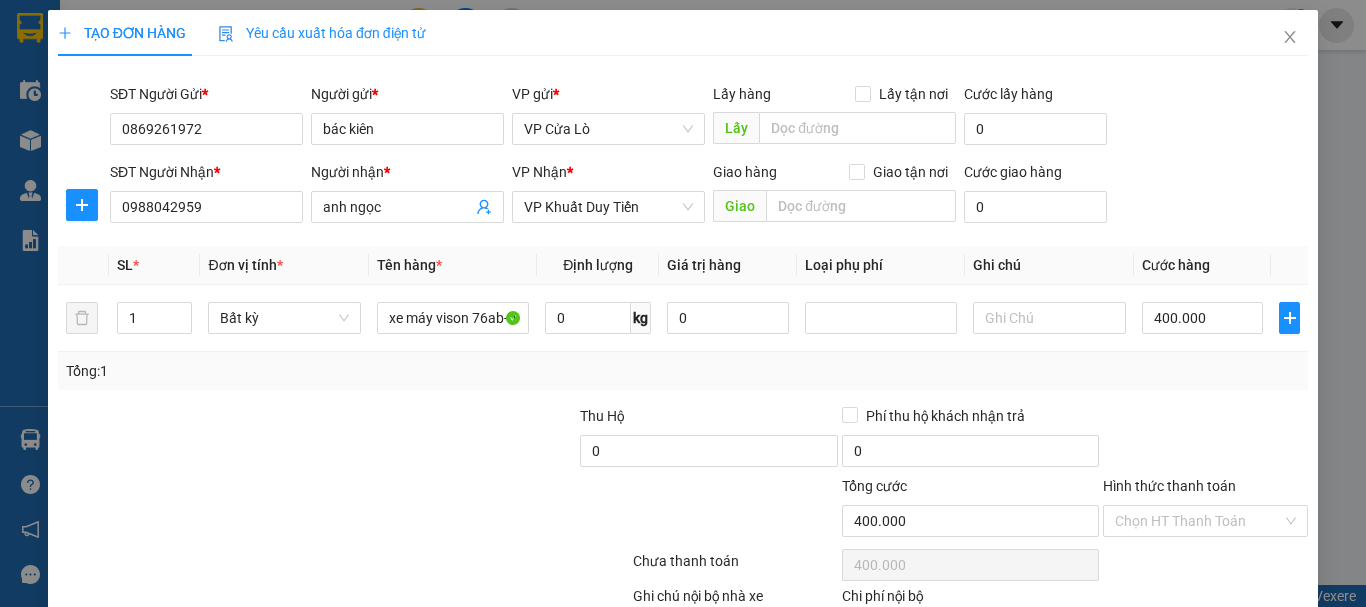 click at bounding box center (1205, 440) 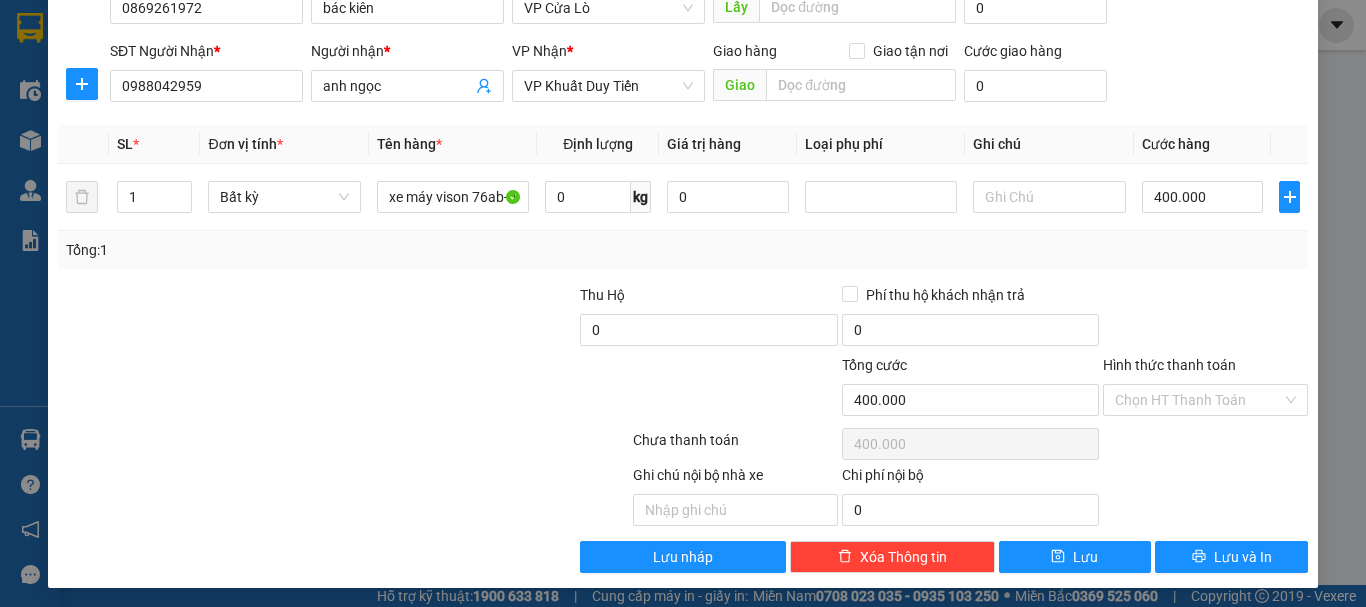 scroll, scrollTop: 126, scrollLeft: 0, axis: vertical 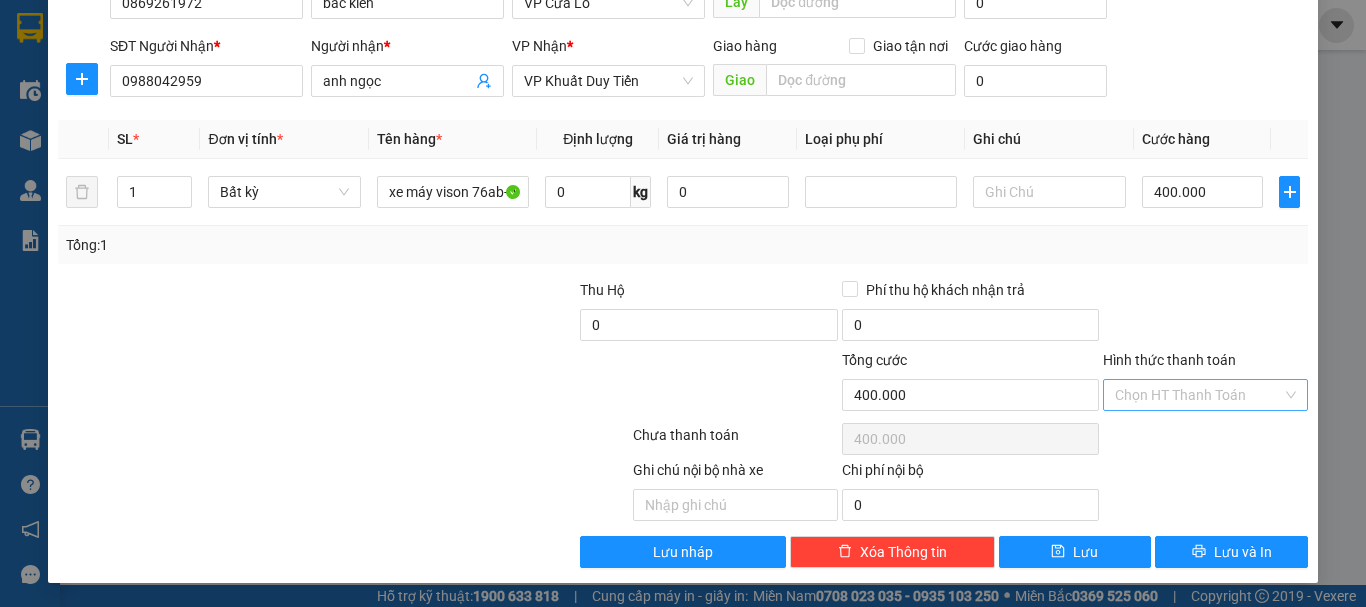 click on "Hình thức thanh toán" at bounding box center [1198, 395] 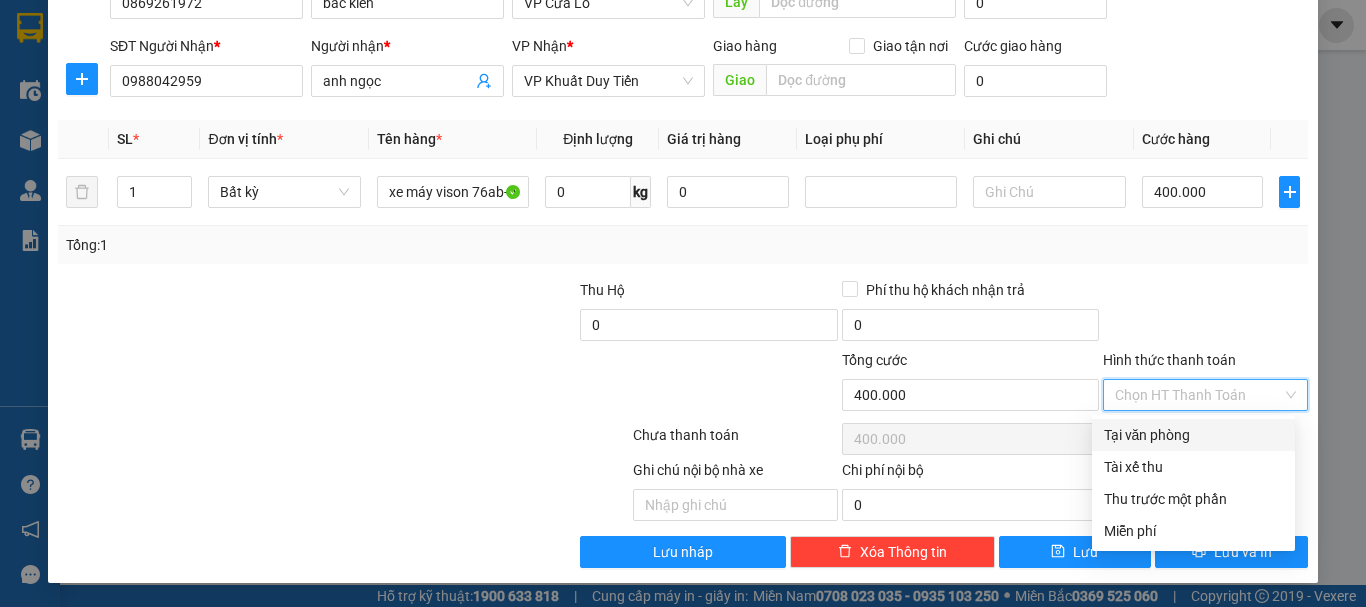 drag, startPoint x: 1148, startPoint y: 430, endPoint x: 1047, endPoint y: 284, distance: 177.53027 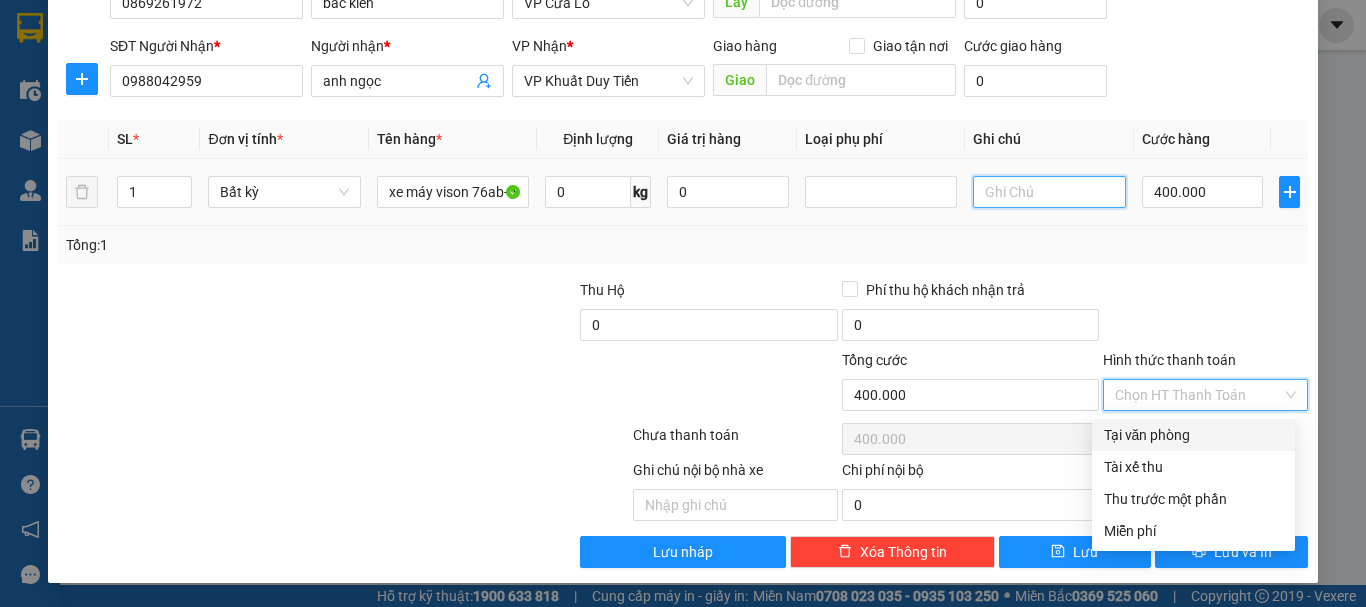 click at bounding box center (1049, 192) 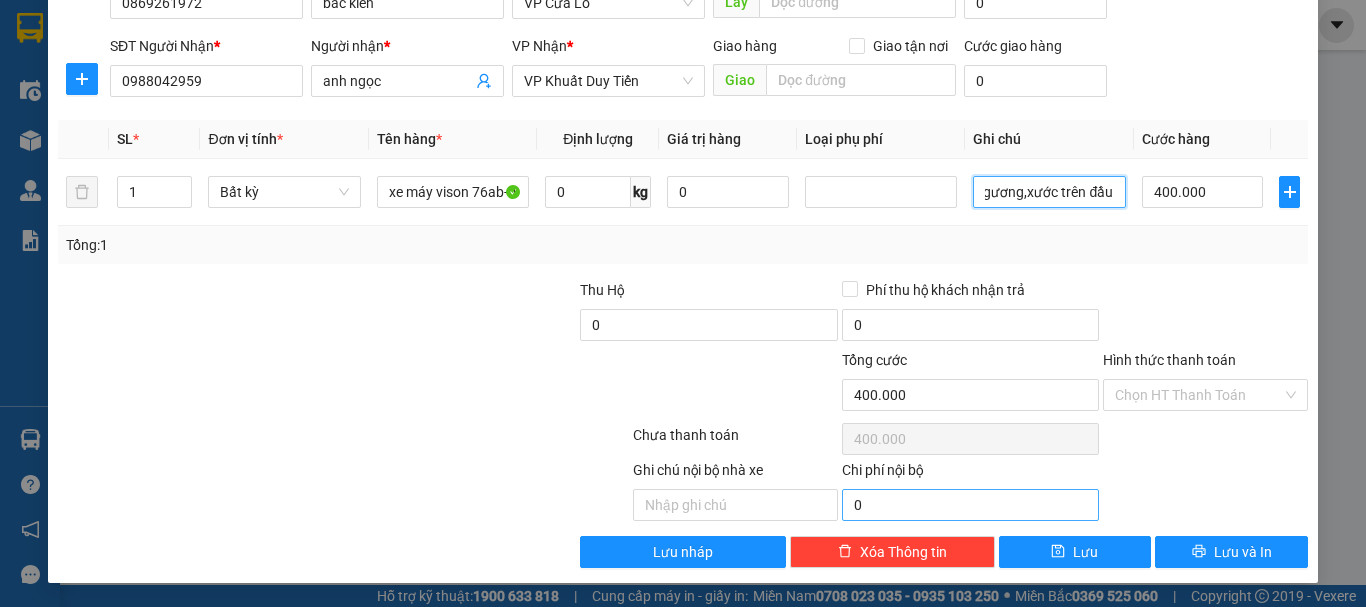scroll, scrollTop: 0, scrollLeft: 32, axis: horizontal 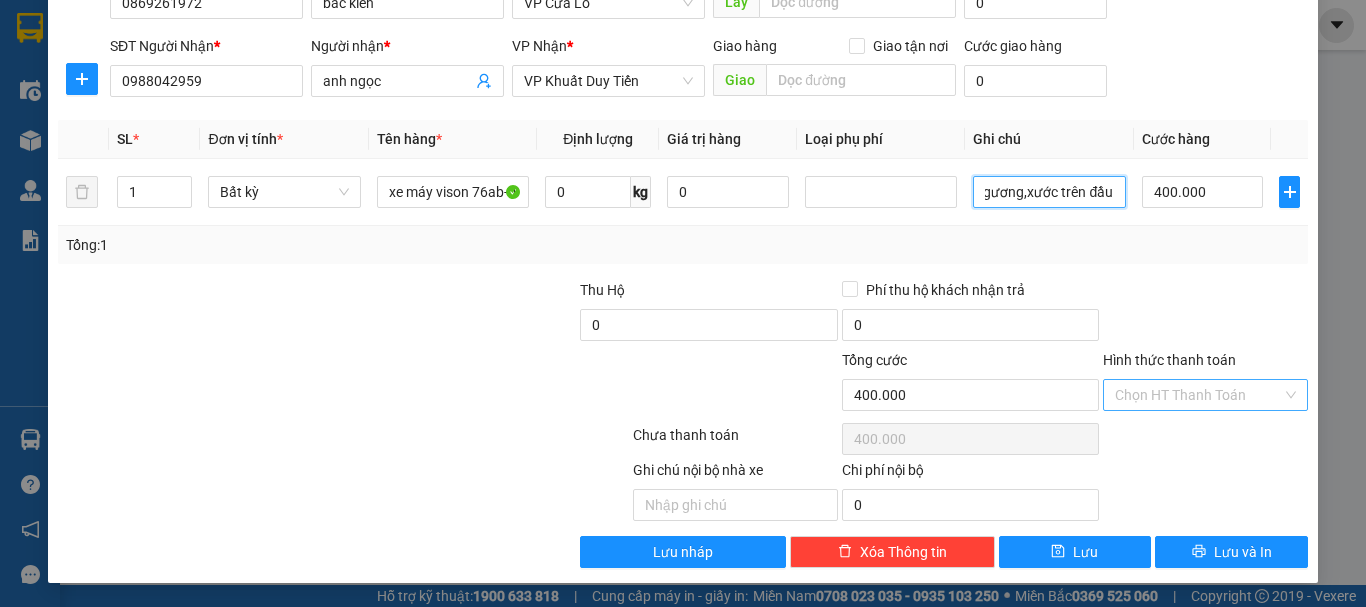 type on "xe 1 gương,xước trên đầu" 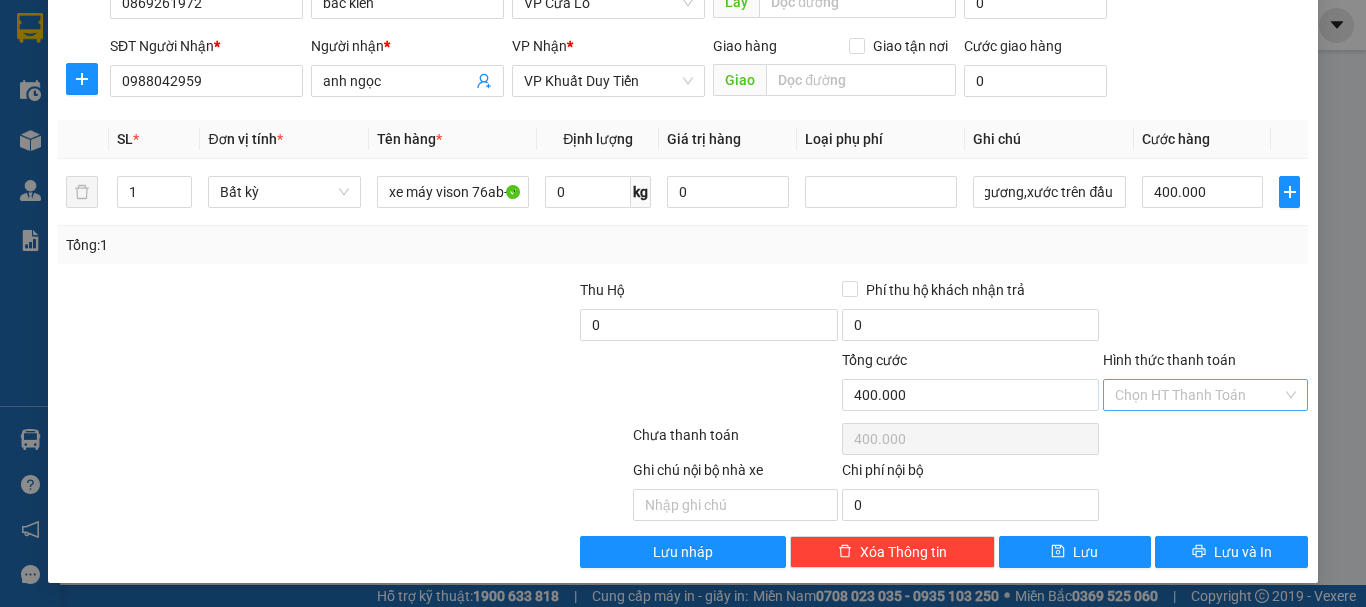 click on "Hình thức thanh toán" at bounding box center [1198, 395] 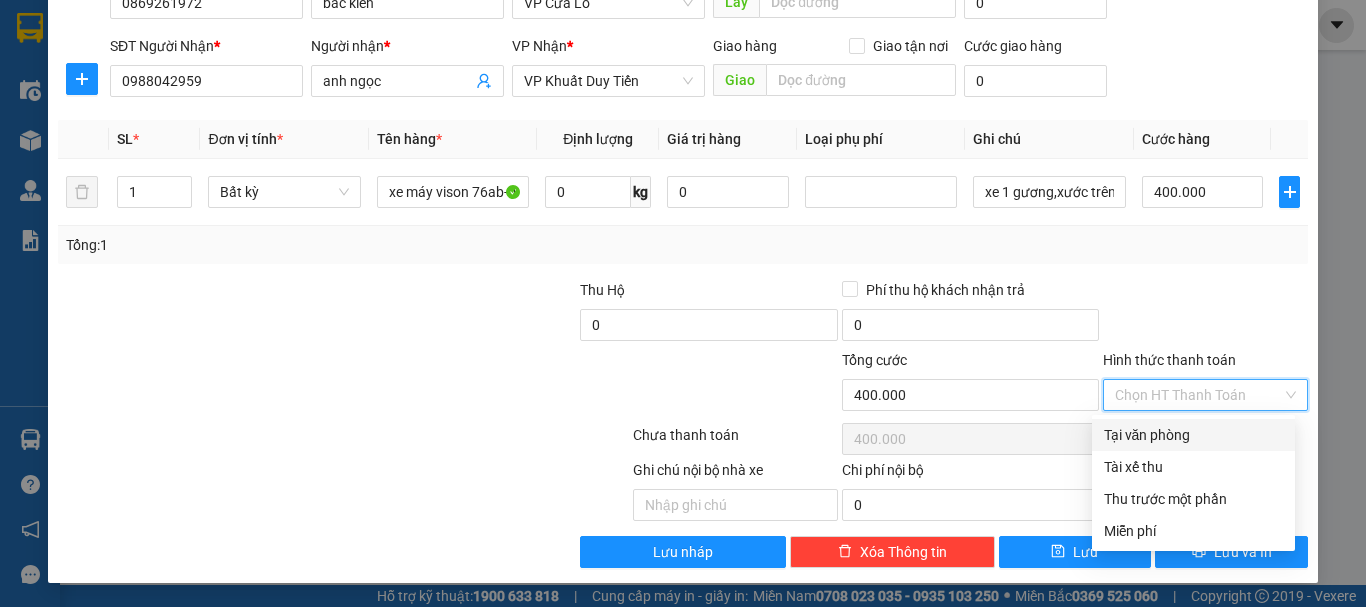 click on "Tại văn phòng" at bounding box center [1193, 435] 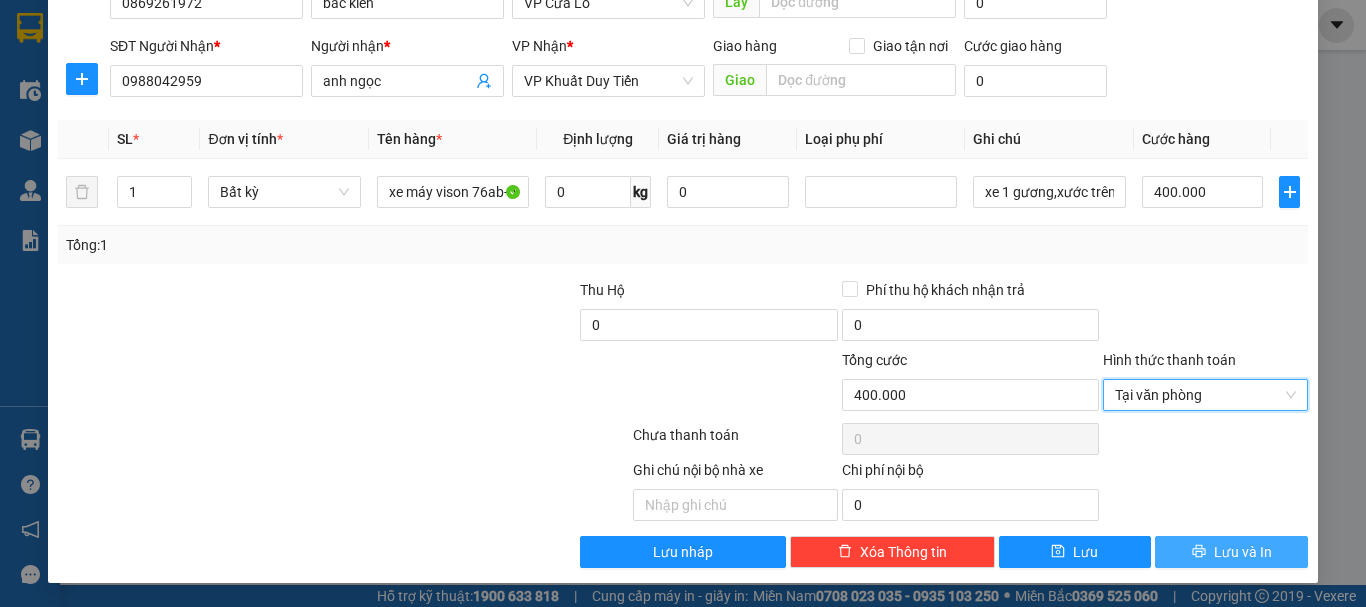 click on "Lưu và In" at bounding box center [1243, 552] 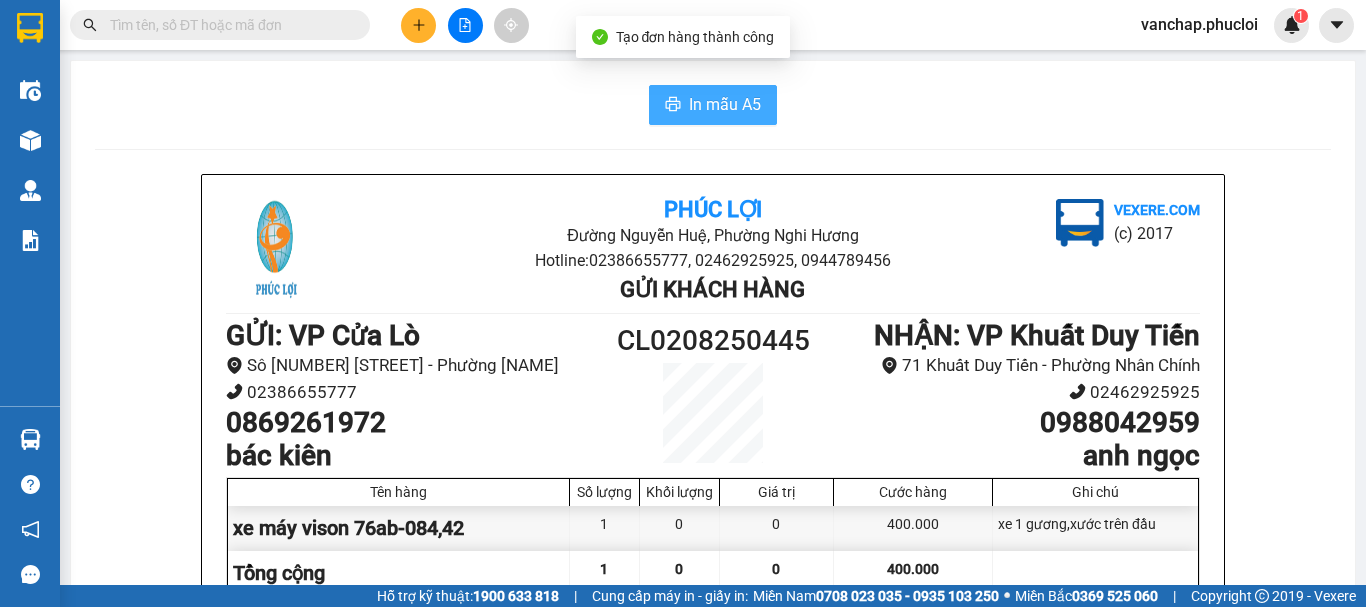 click on "In mẫu A5" at bounding box center (725, 104) 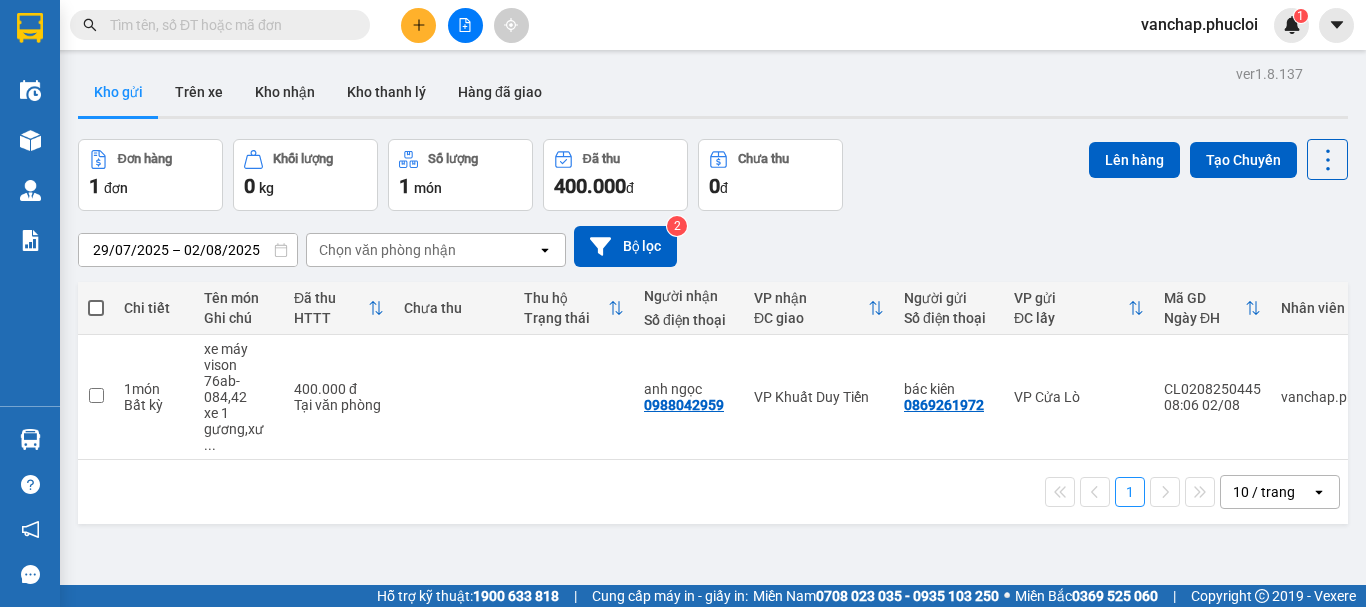 scroll, scrollTop: 118, scrollLeft: 0, axis: vertical 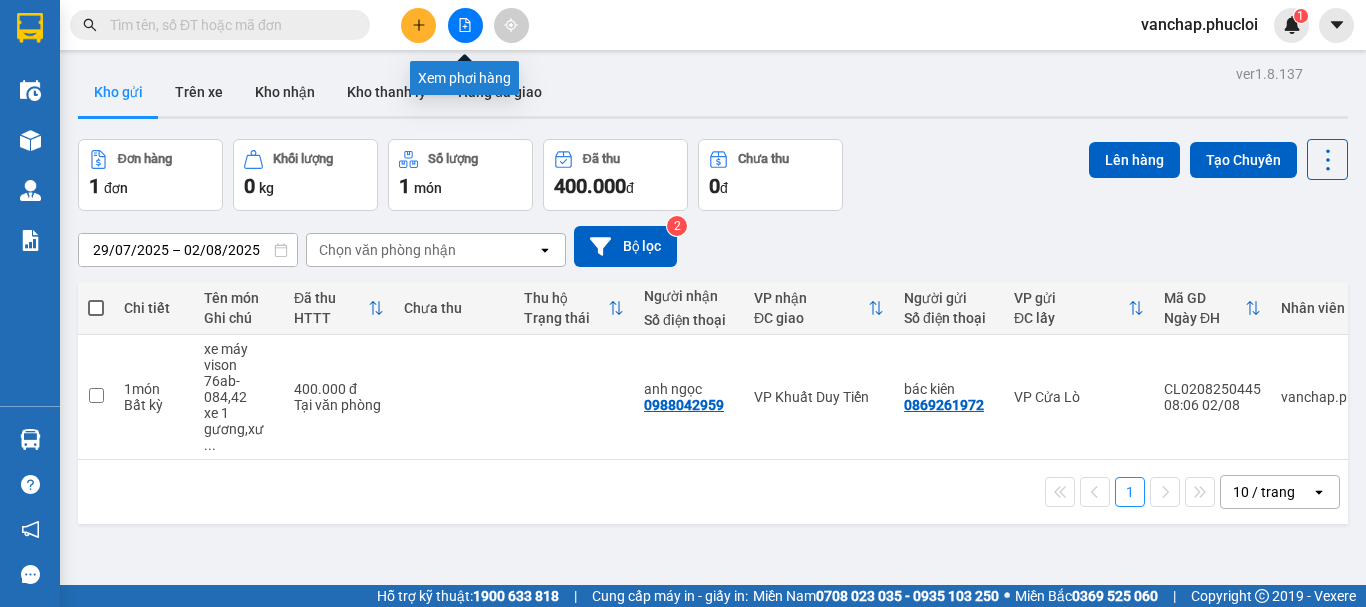 click at bounding box center (465, 25) 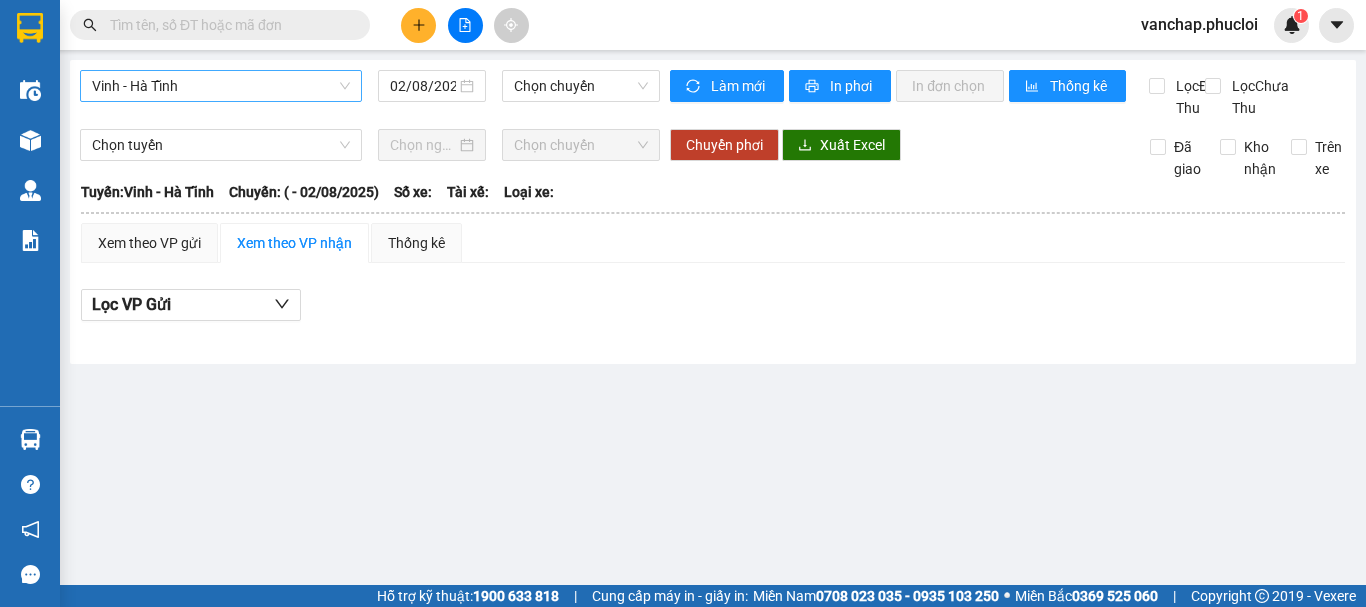 click on "Vinh - Hà Tĩnh" at bounding box center (221, 86) 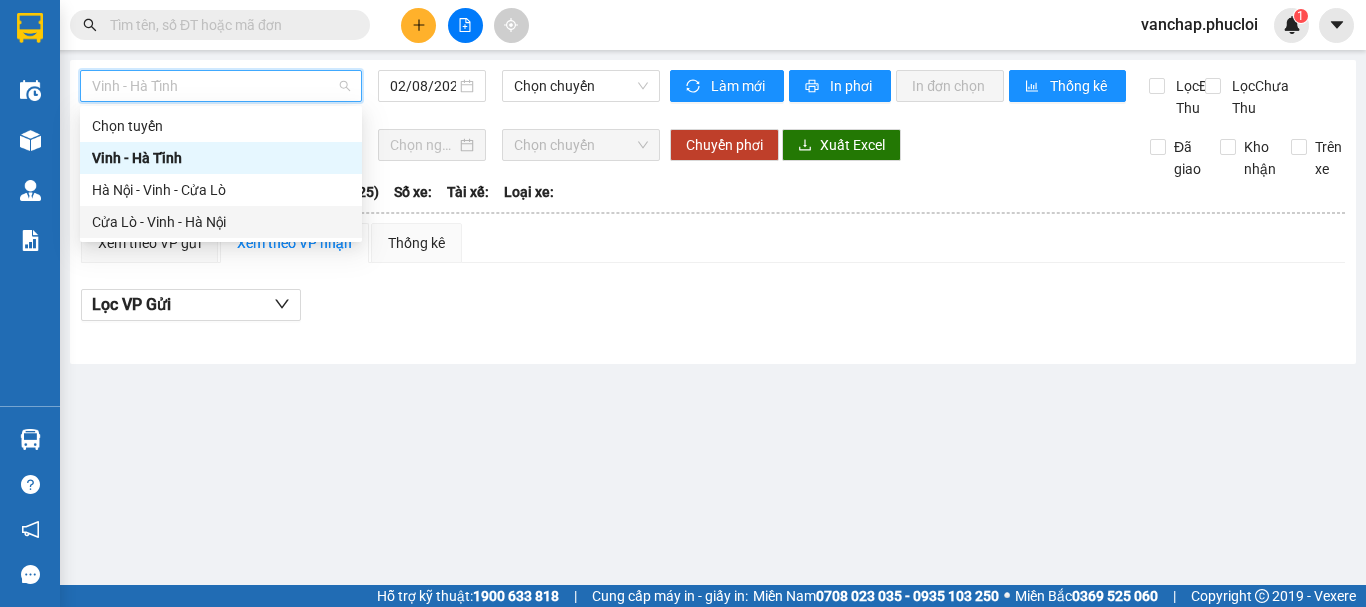 click on "Cửa Lò - Vinh - Hà Nội" at bounding box center [221, 222] 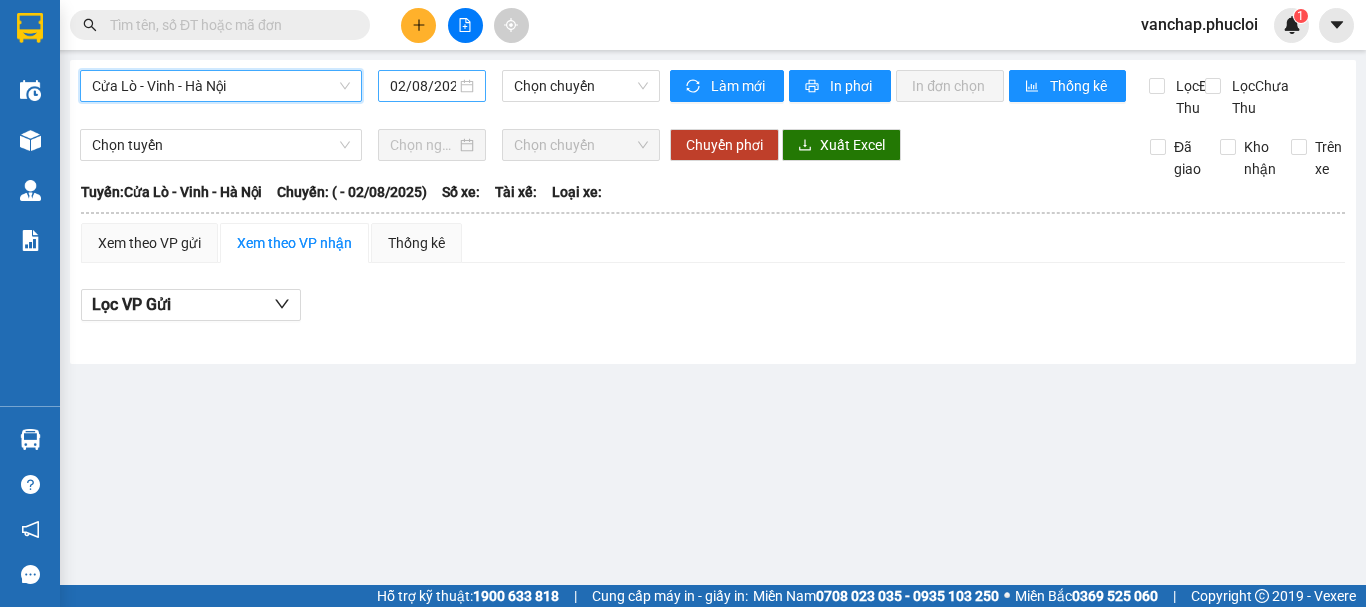 click on "02/08/2025" at bounding box center [432, 86] 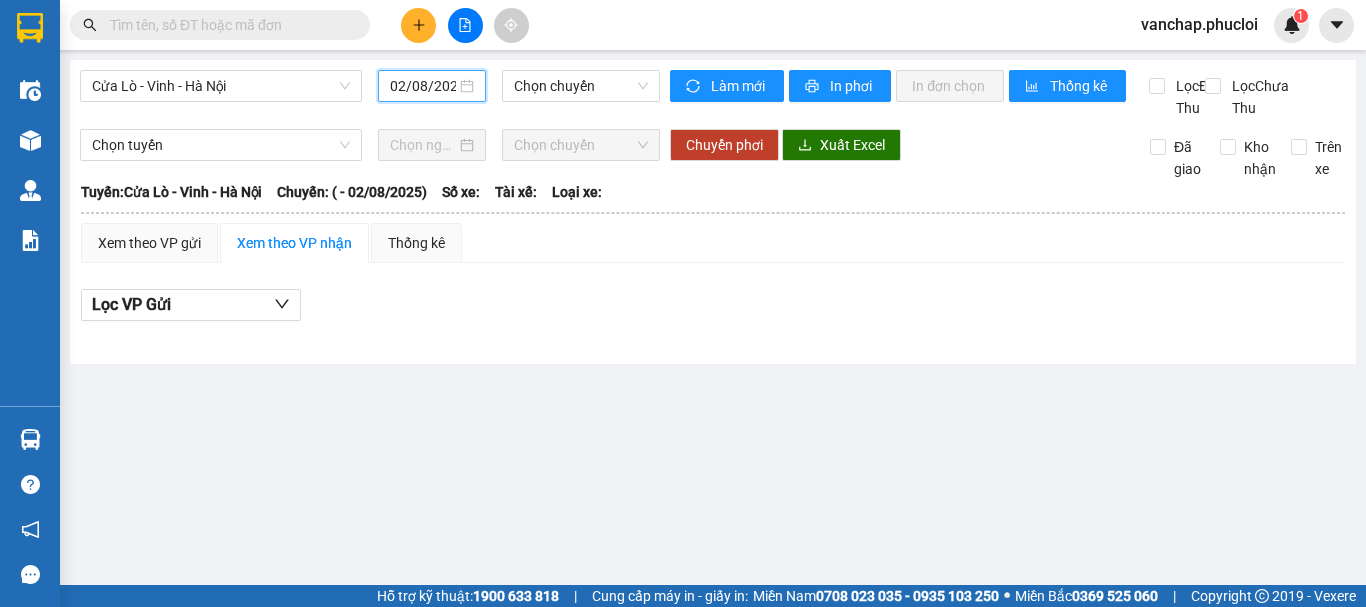 scroll, scrollTop: 0, scrollLeft: 5, axis: horizontal 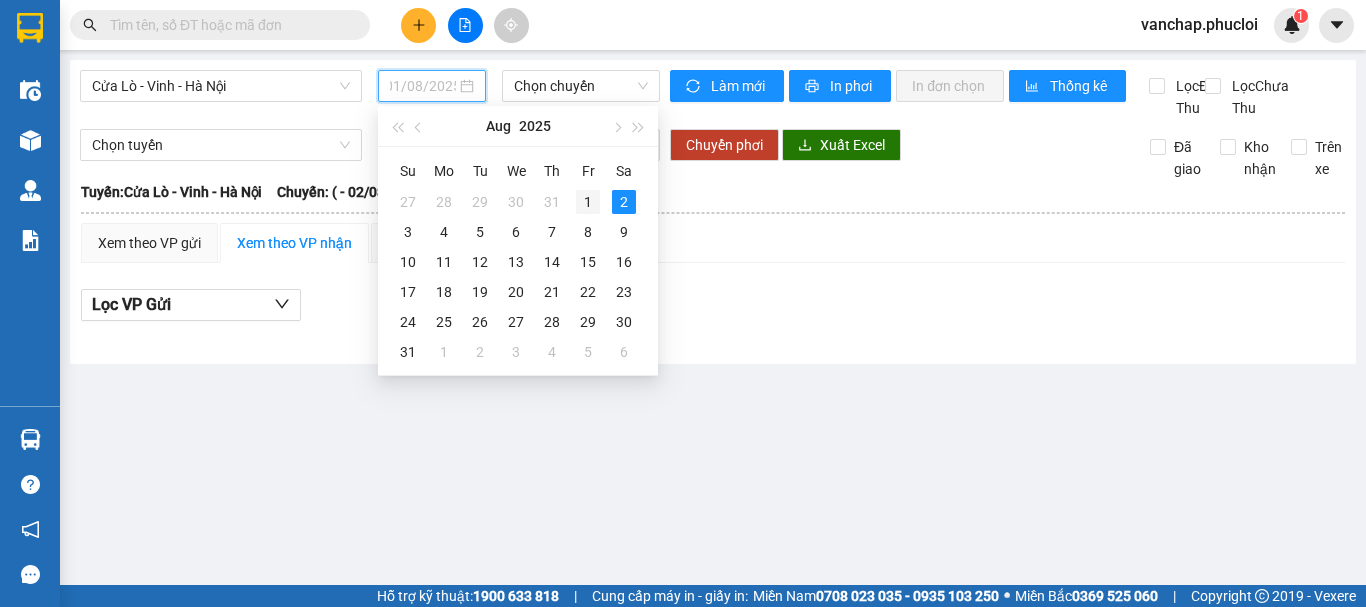 click on "1" at bounding box center (588, 202) 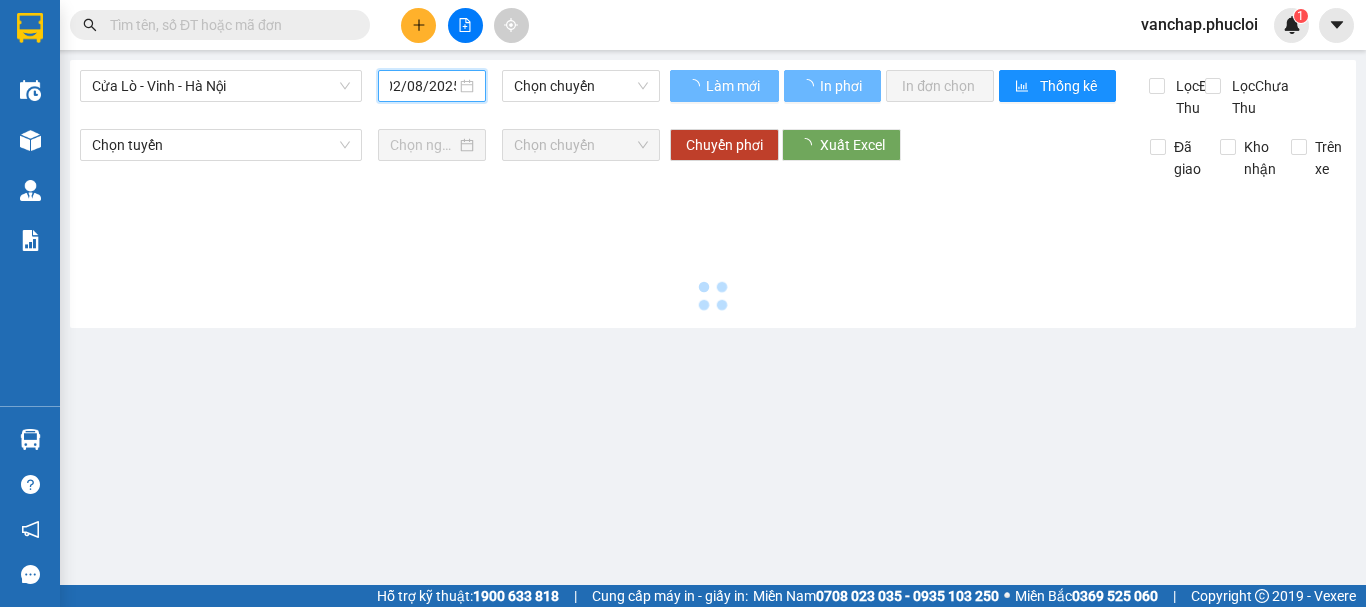 type on "01/08/2025" 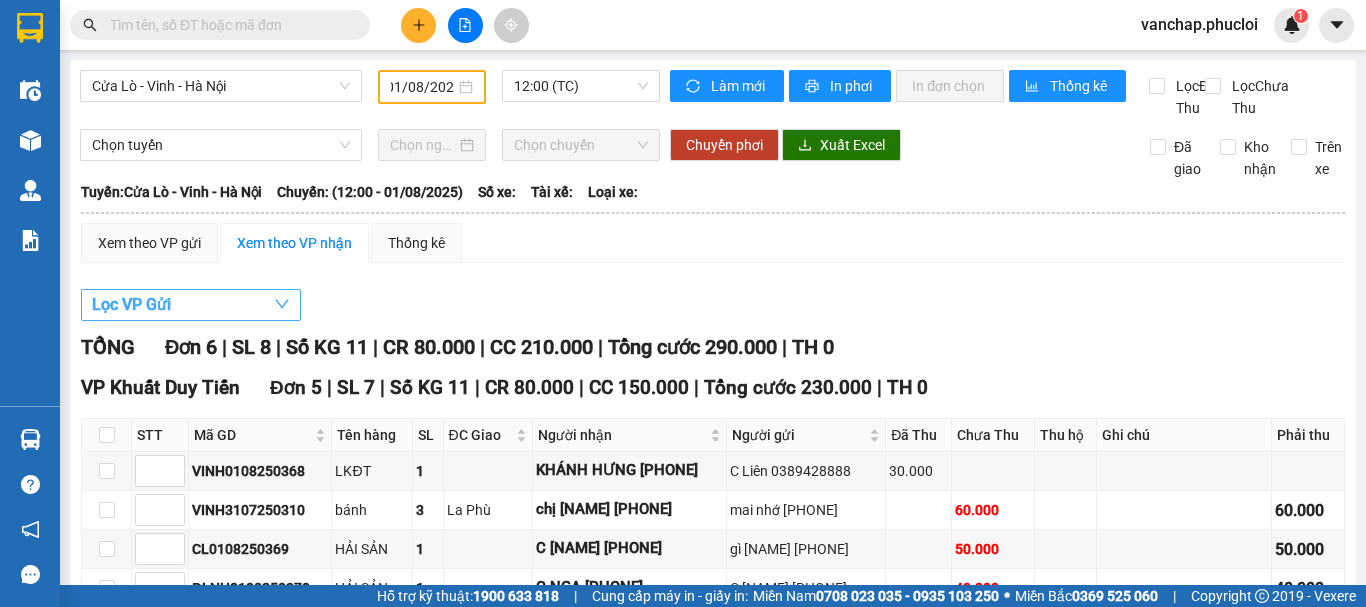 click on "Lọc VP Gửi" at bounding box center (191, 305) 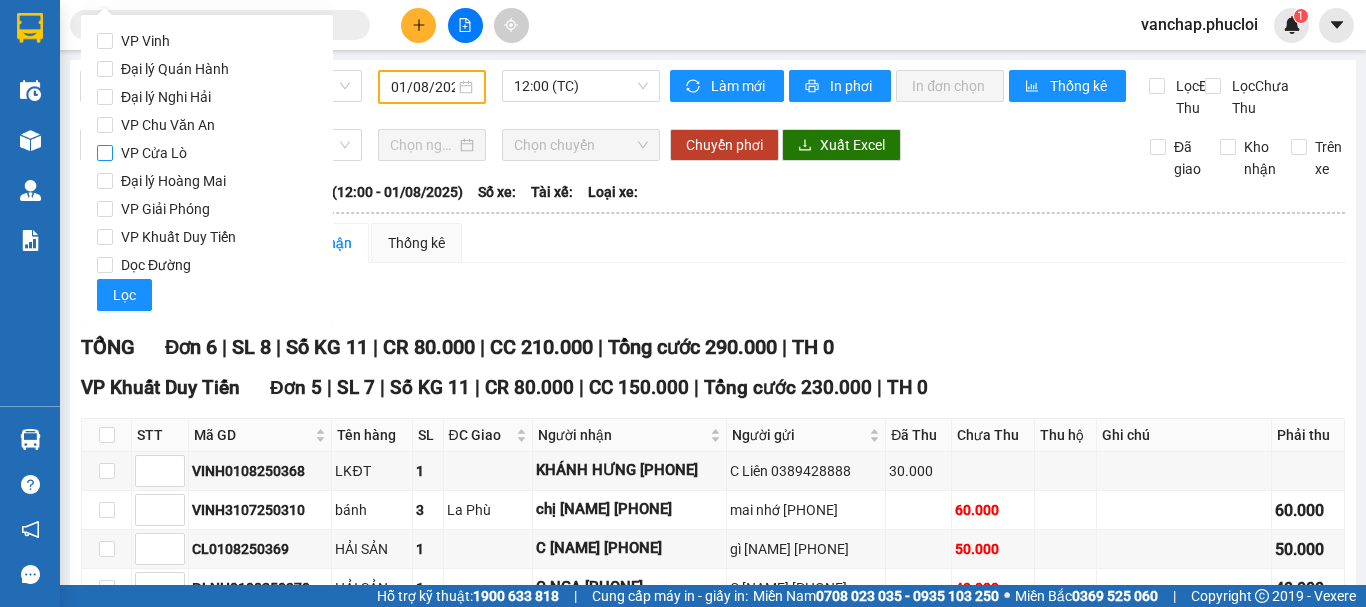 click on "VP Cửa Lò" at bounding box center (105, 153) 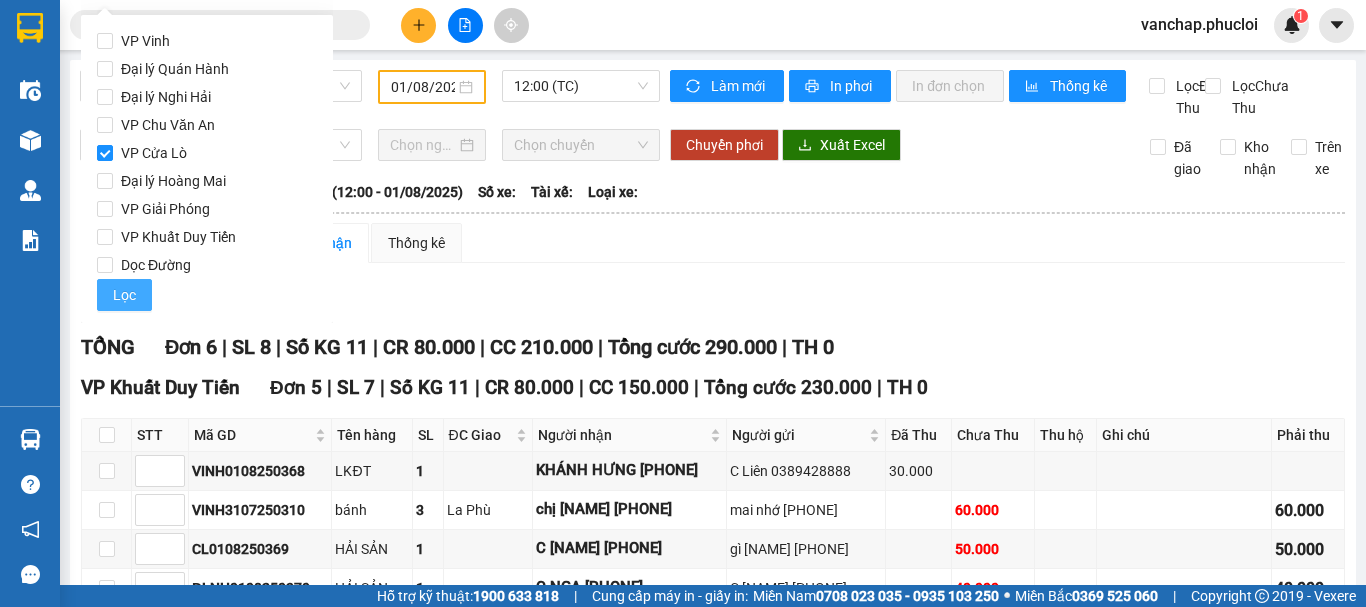 click on "Lọc" at bounding box center (124, 295) 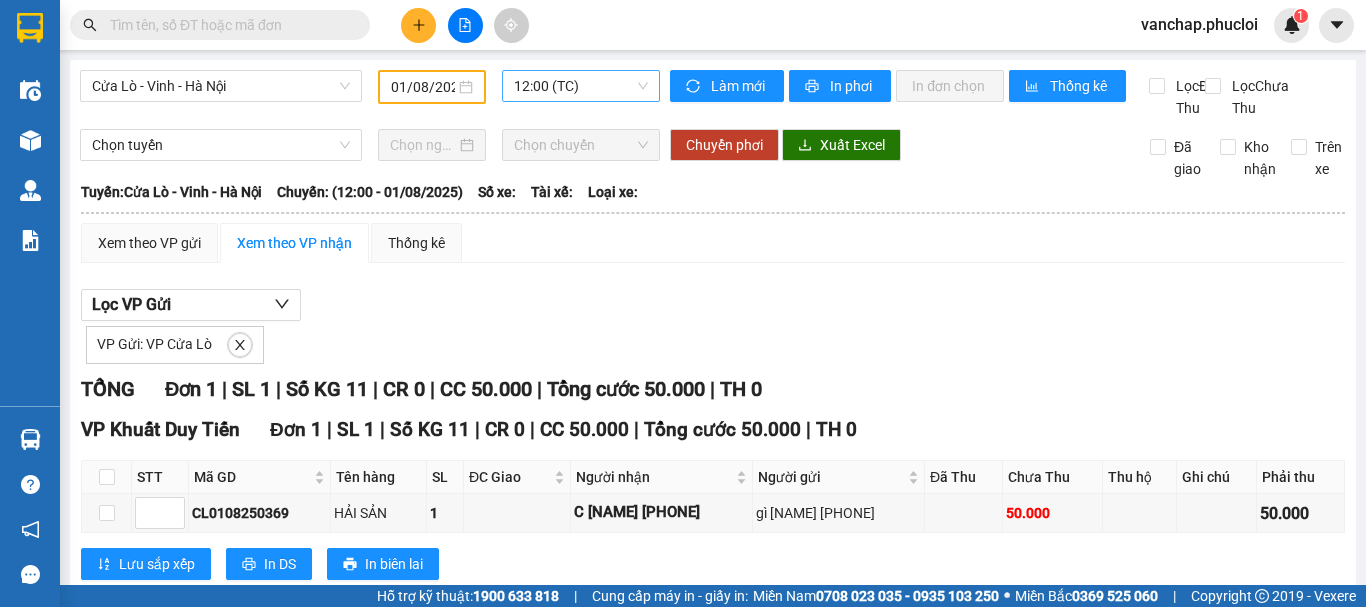 click on "12:00   (TC)" at bounding box center (581, 86) 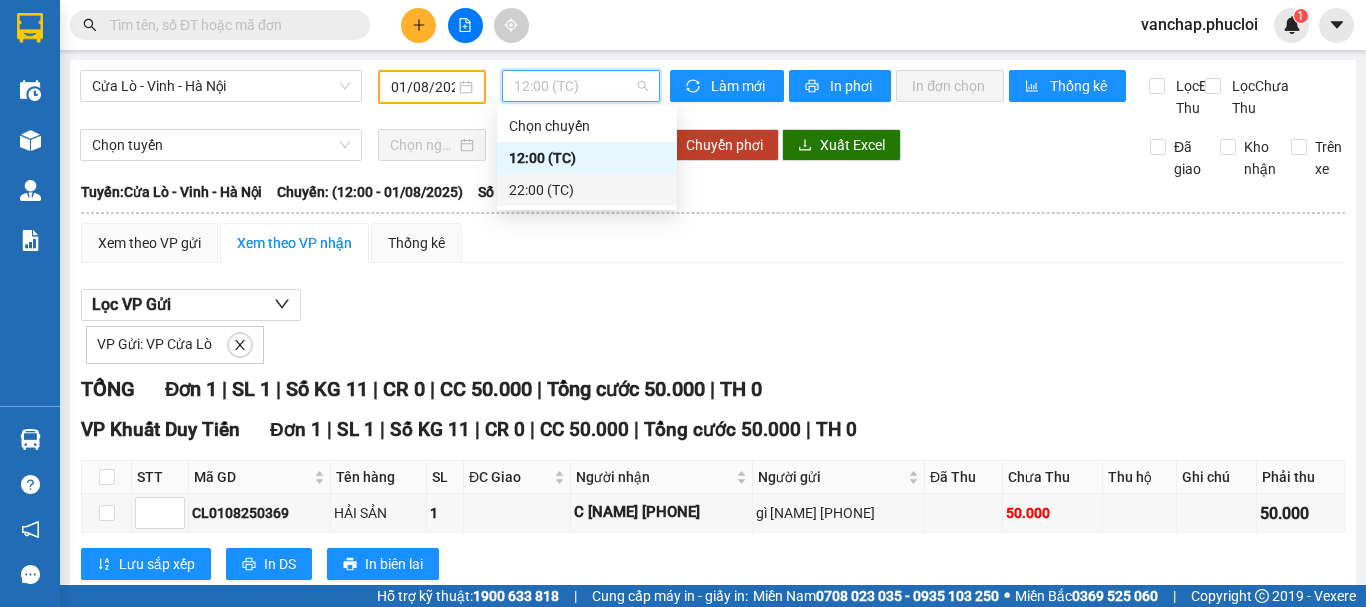 click on "22:00   (TC)" at bounding box center [587, 190] 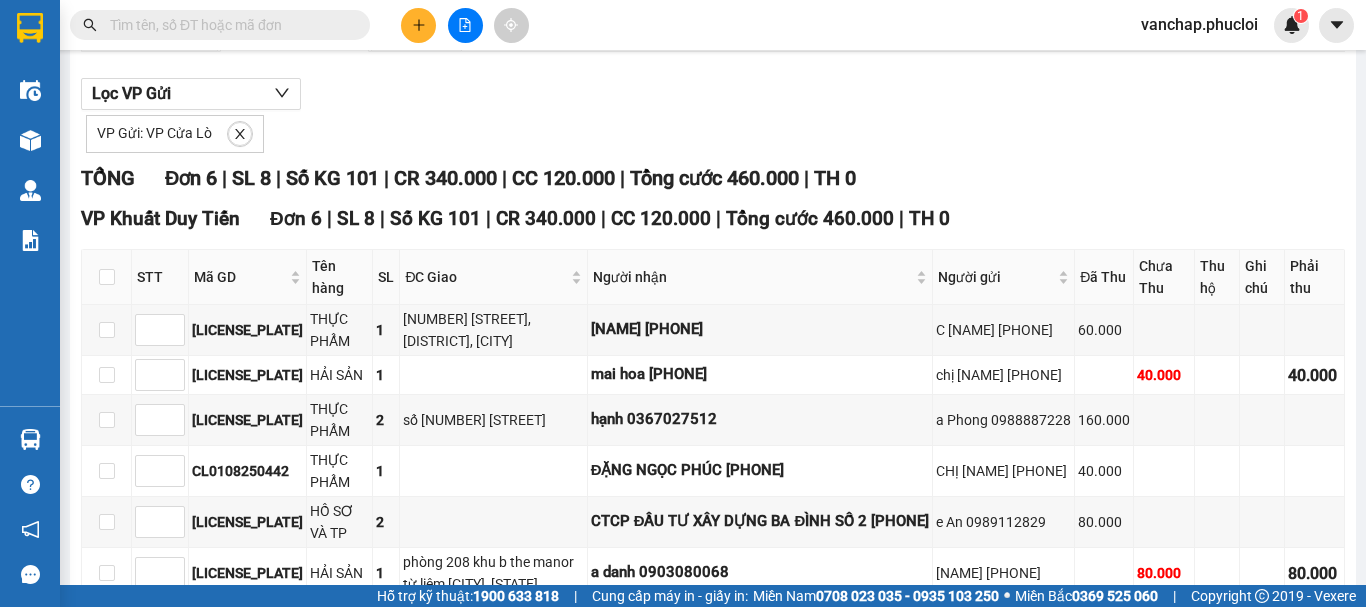 scroll, scrollTop: 350, scrollLeft: 0, axis: vertical 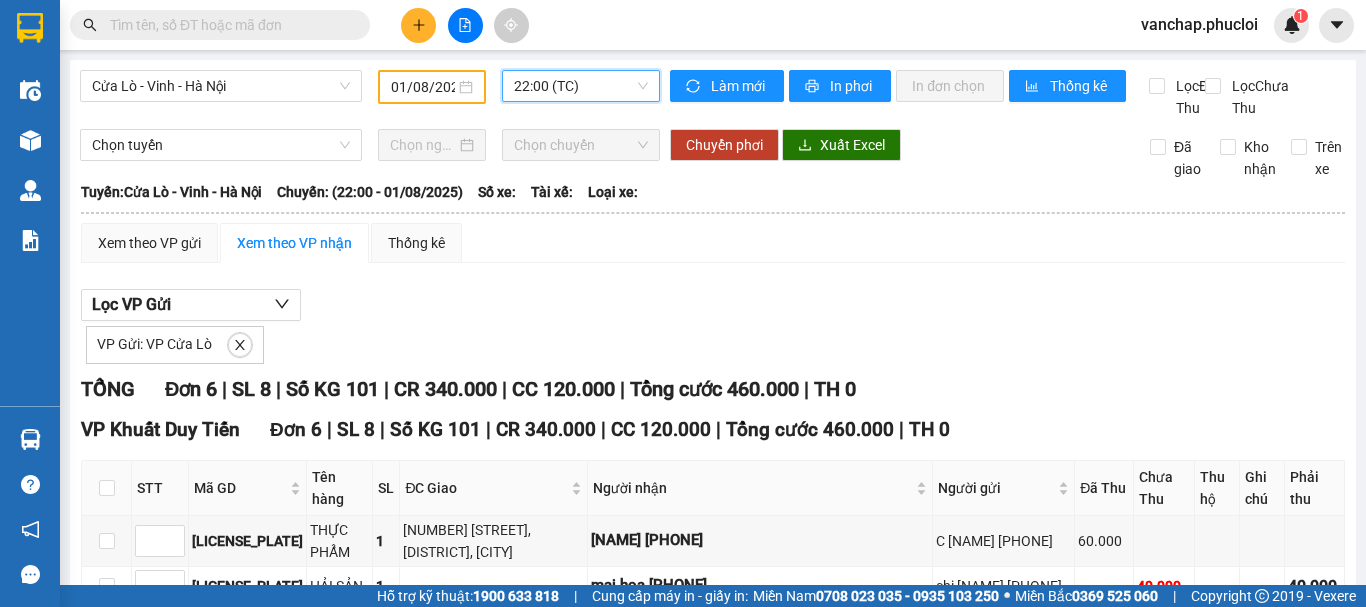 click on "22:00   (TC)" at bounding box center [581, 86] 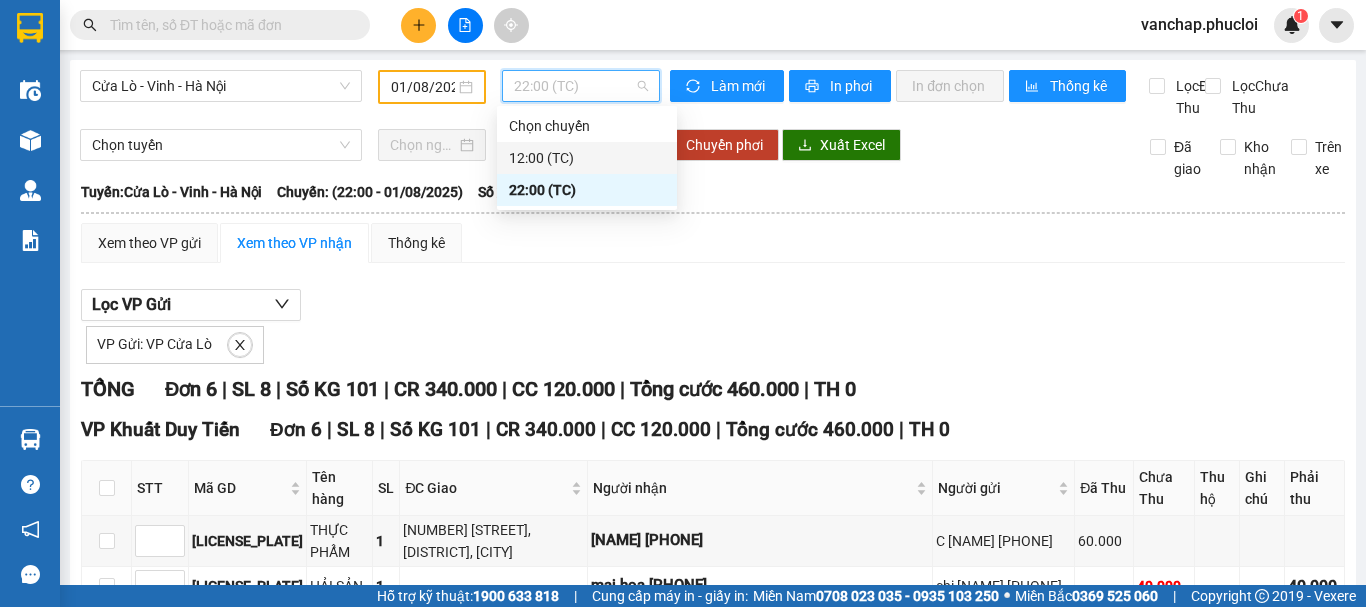 click on "12:00   (TC)" at bounding box center [587, 158] 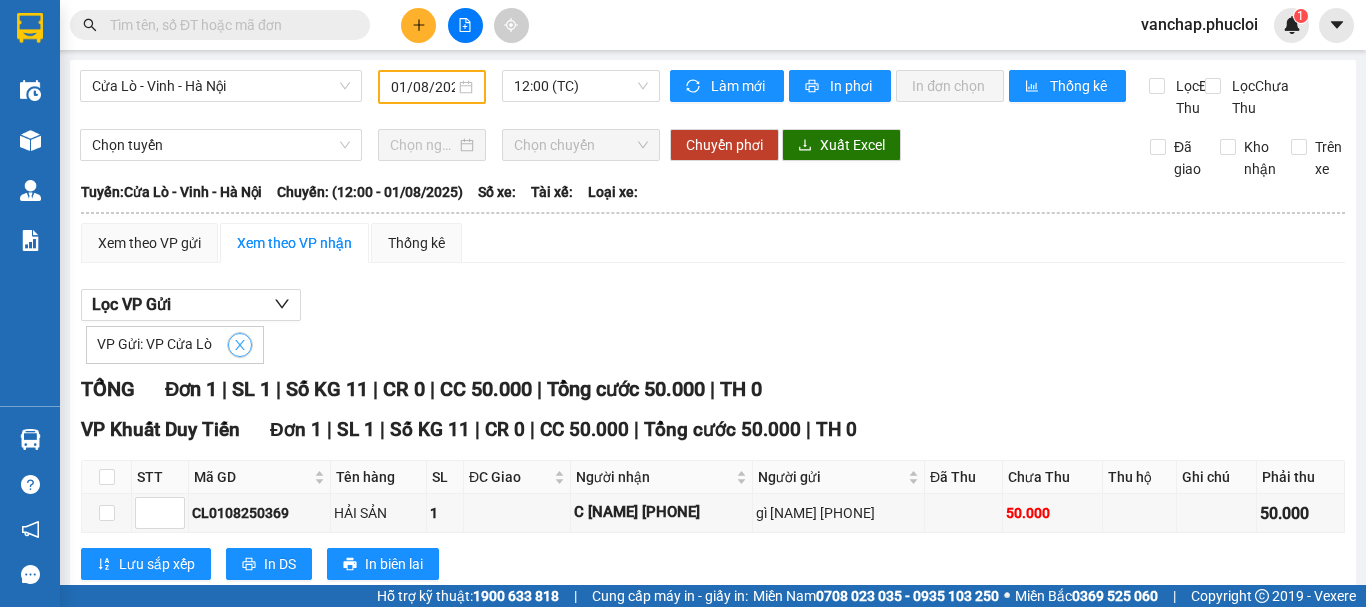 click 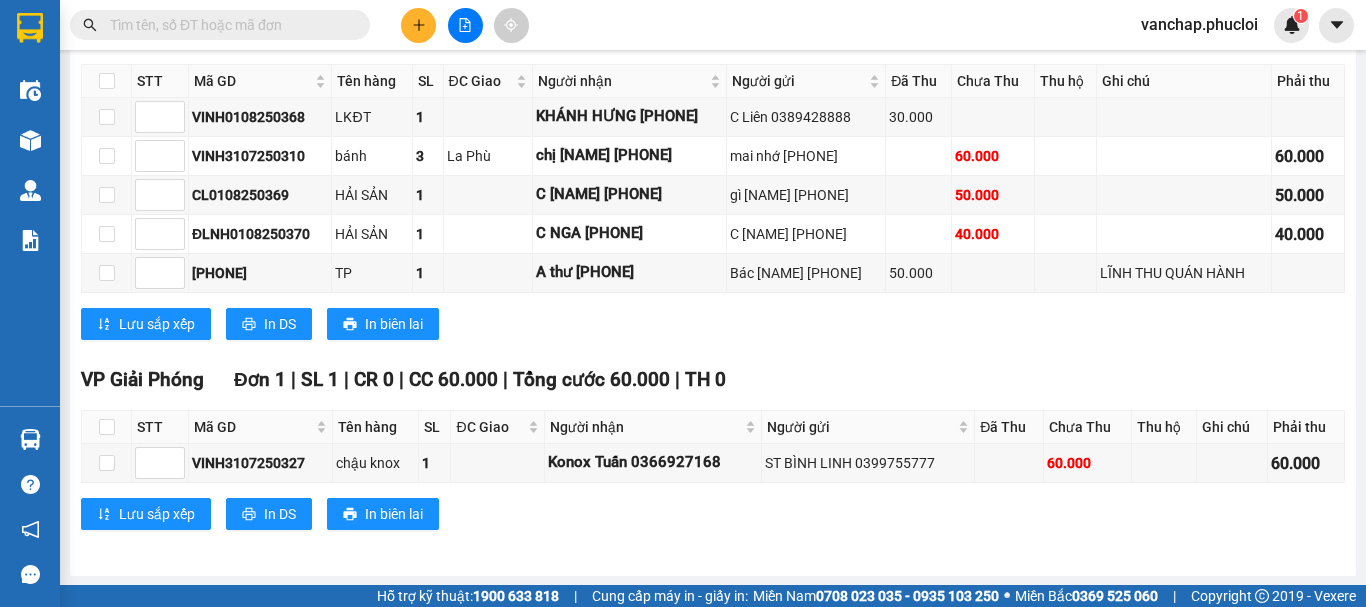 scroll, scrollTop: 352, scrollLeft: 0, axis: vertical 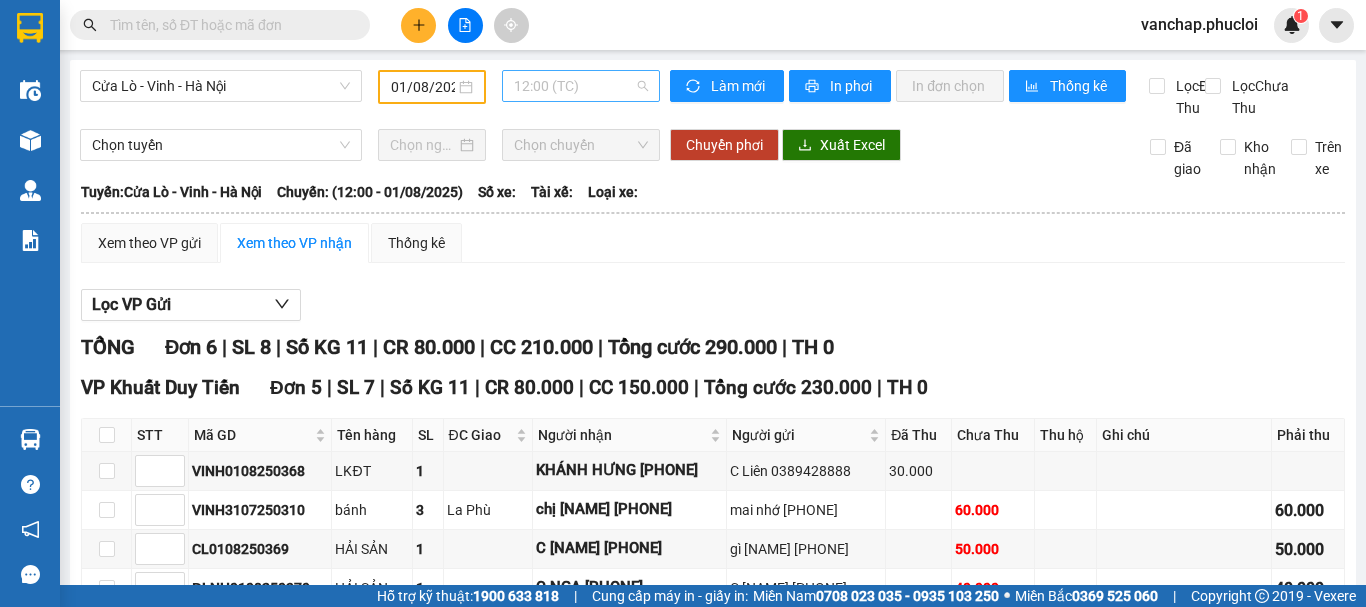click on "12:00   (TC)" at bounding box center (581, 86) 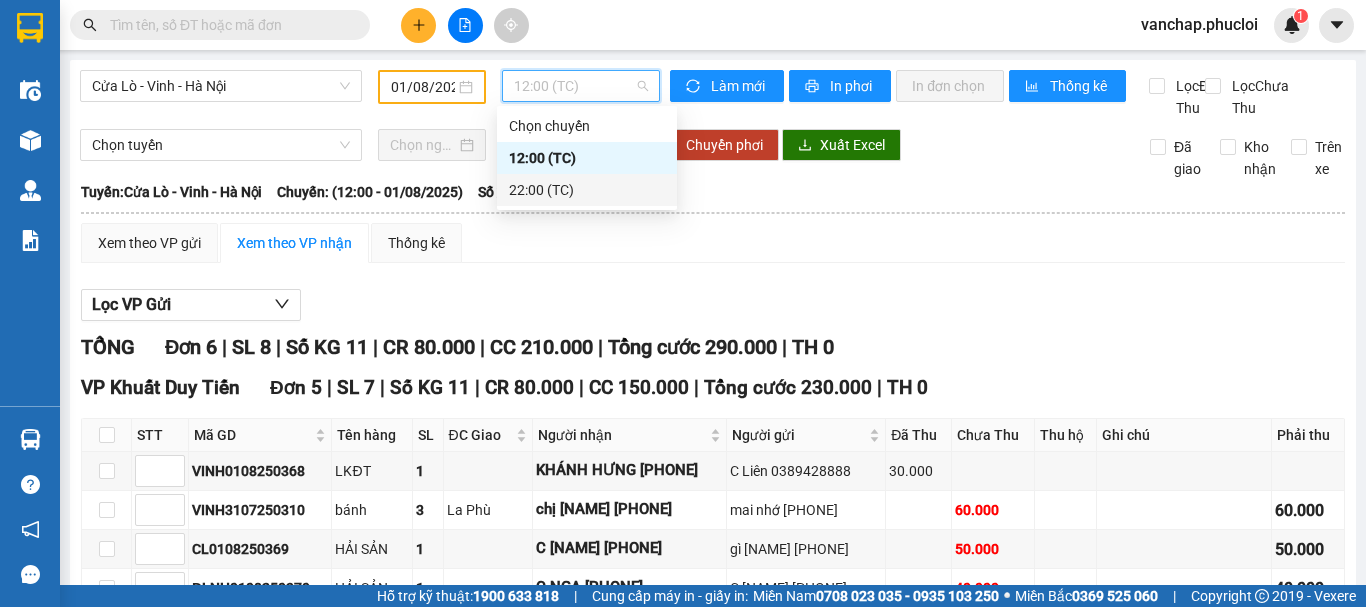 click on "22:00   (TC)" at bounding box center [587, 190] 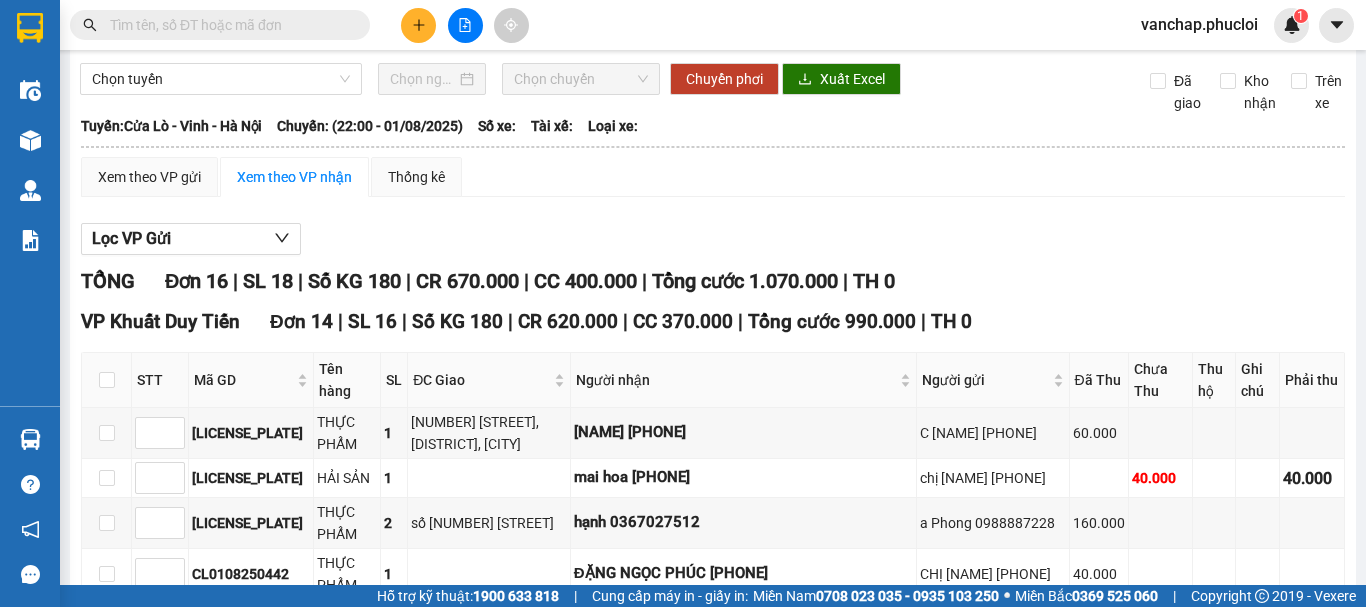 scroll, scrollTop: 0, scrollLeft: 0, axis: both 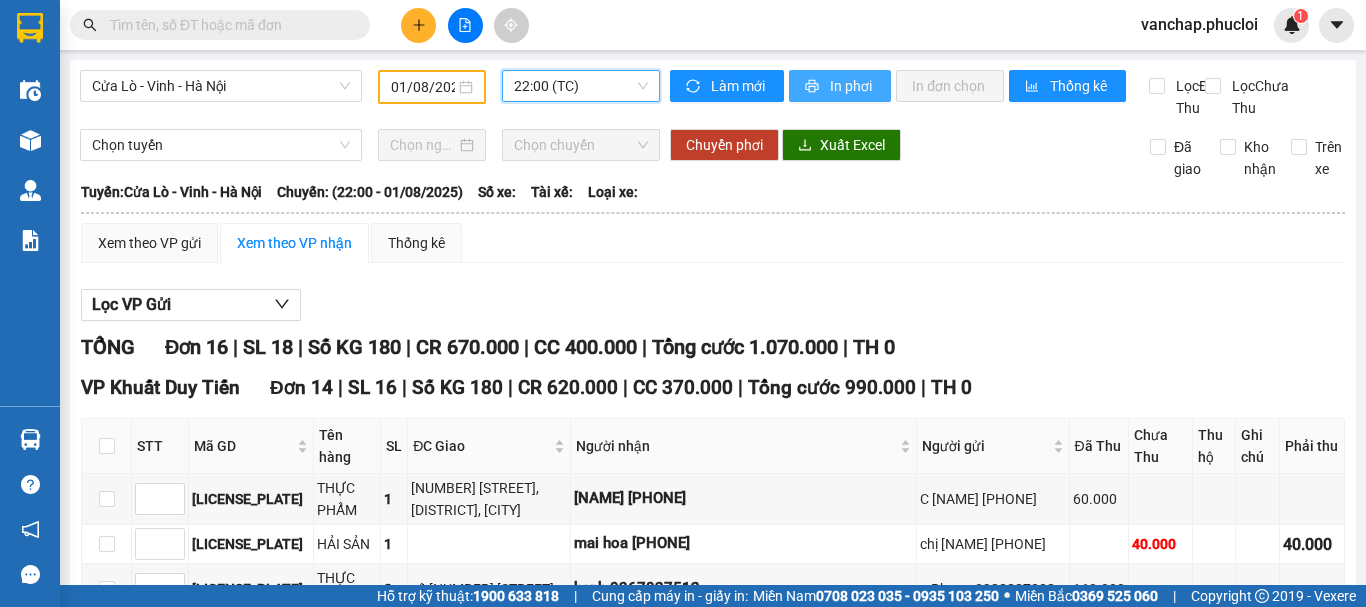 click 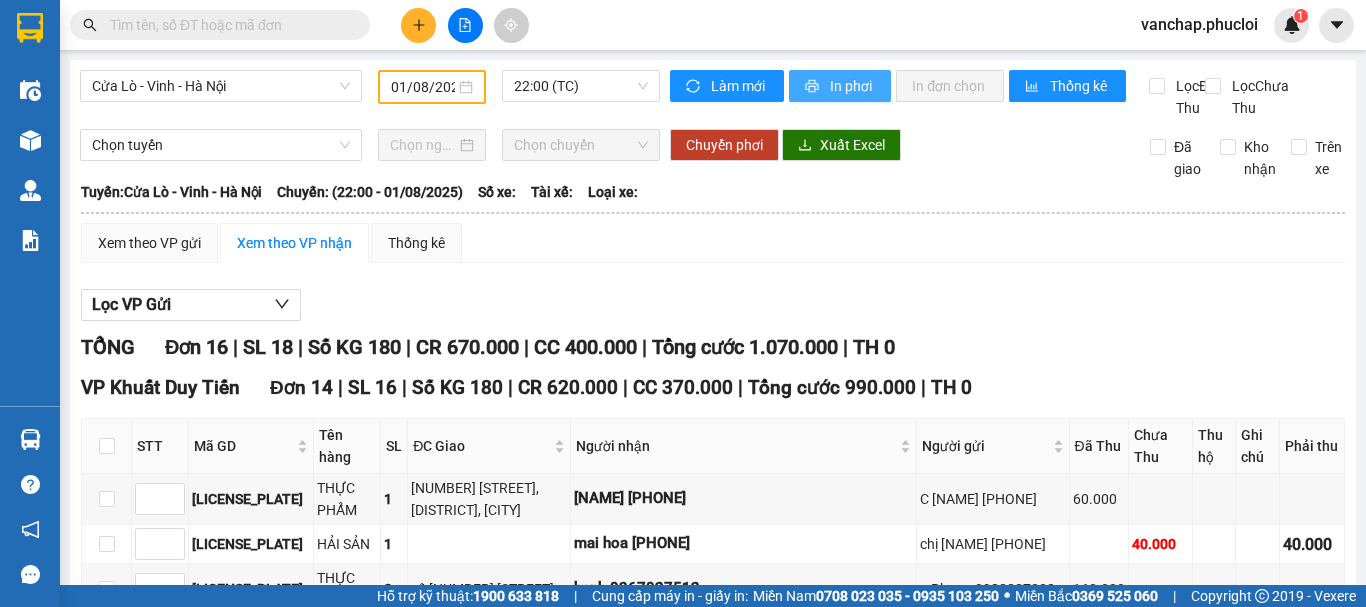 scroll, scrollTop: 0, scrollLeft: 0, axis: both 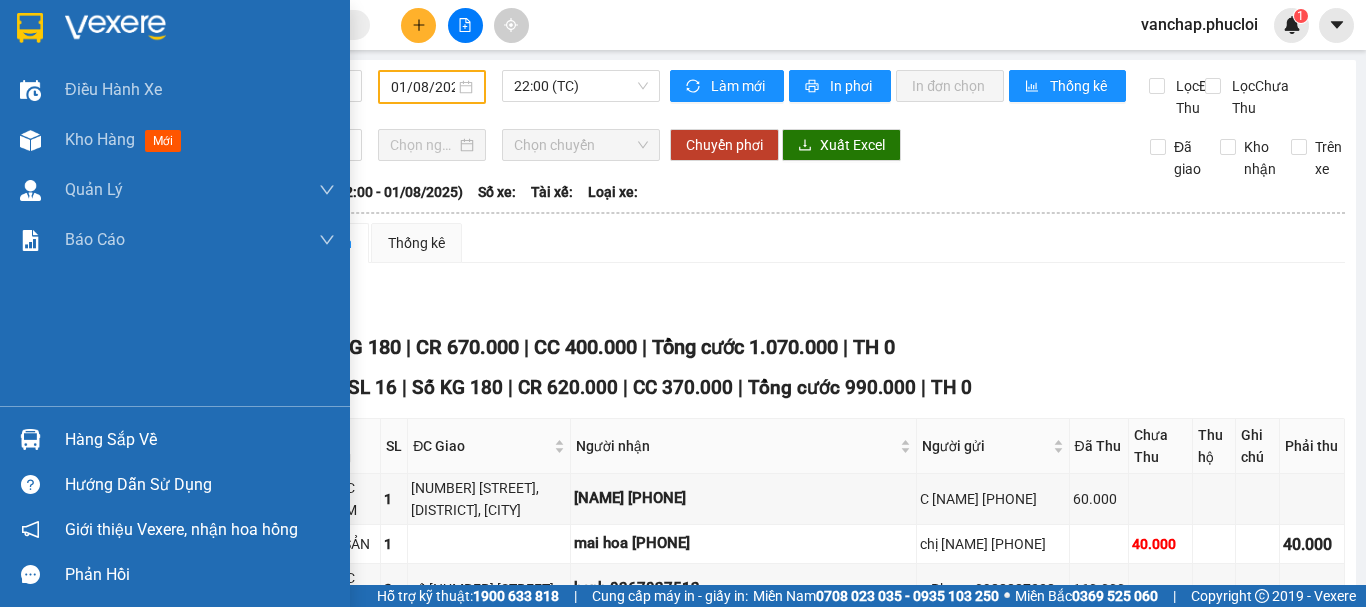 click at bounding box center (115, 28) 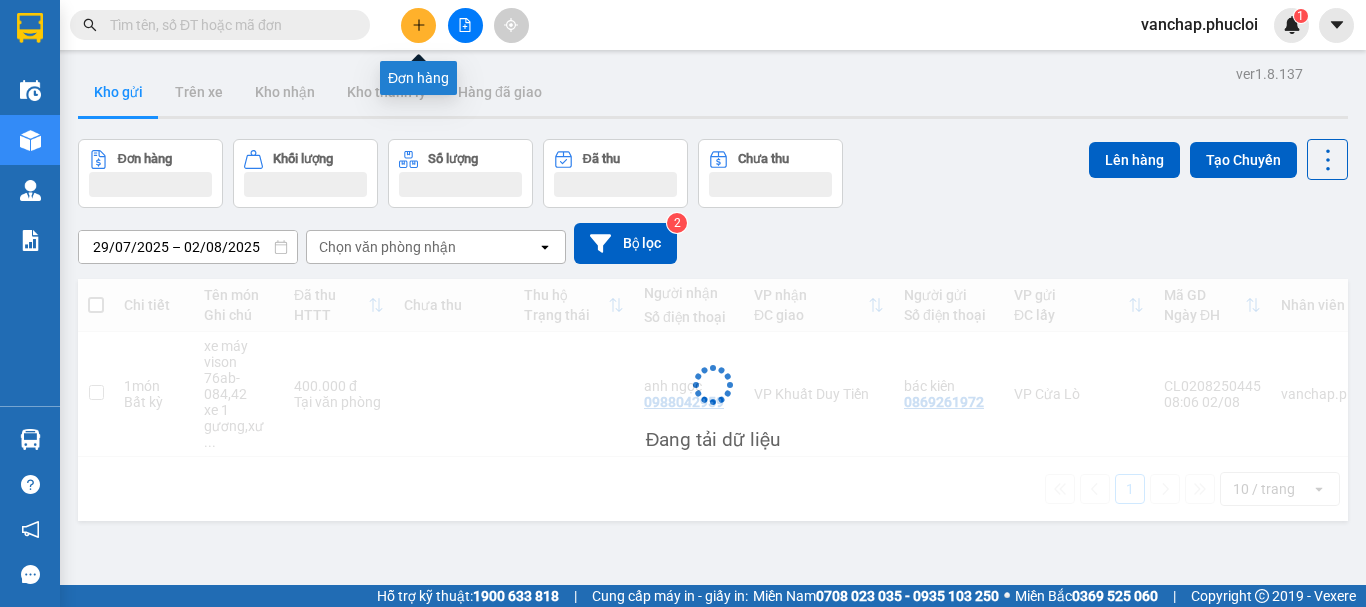 click 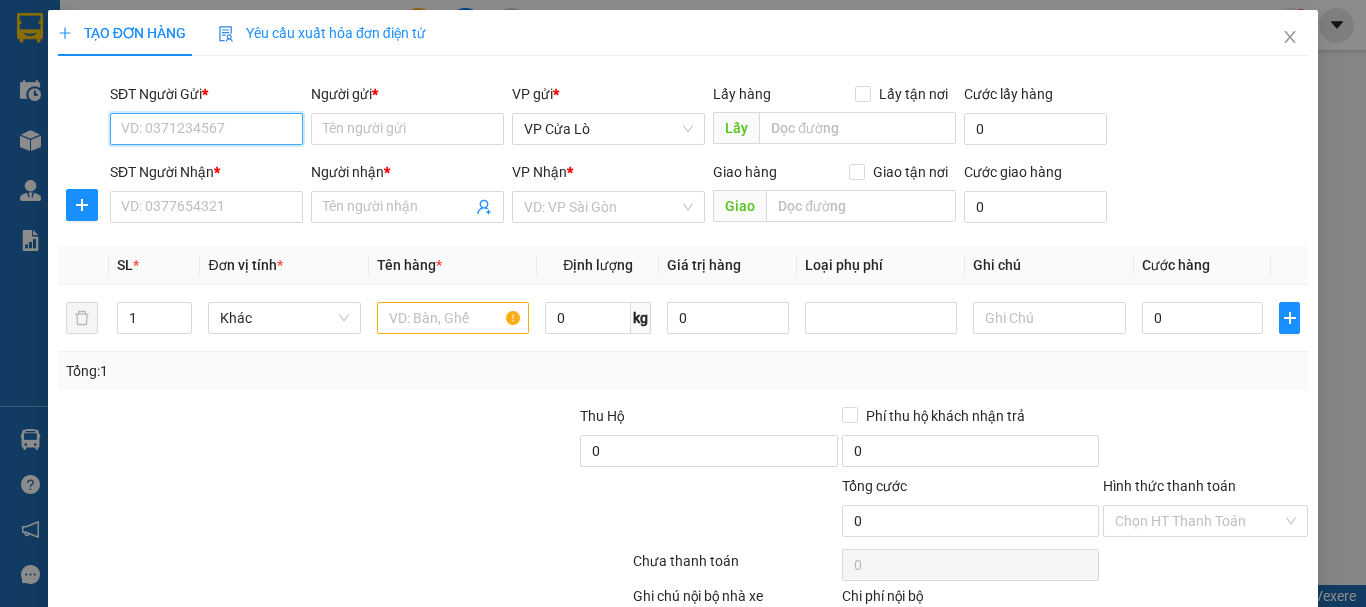click on "SĐT Người Gửi  *" at bounding box center [206, 129] 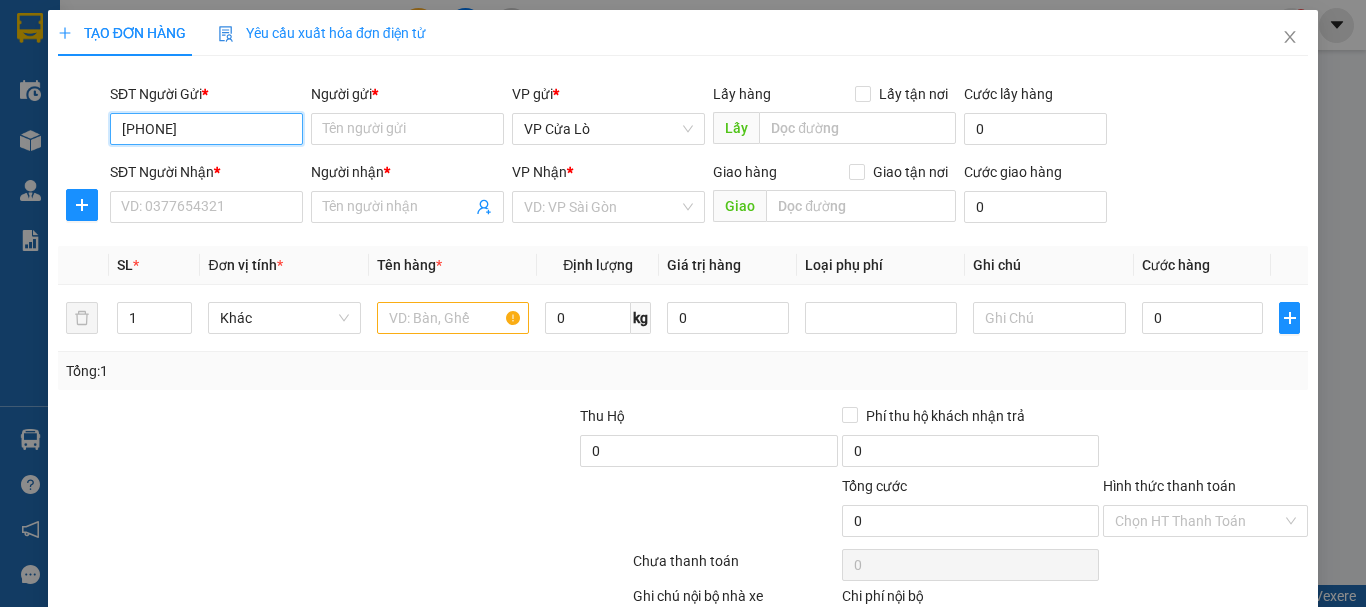 click on "[PHONE]" at bounding box center [206, 129] 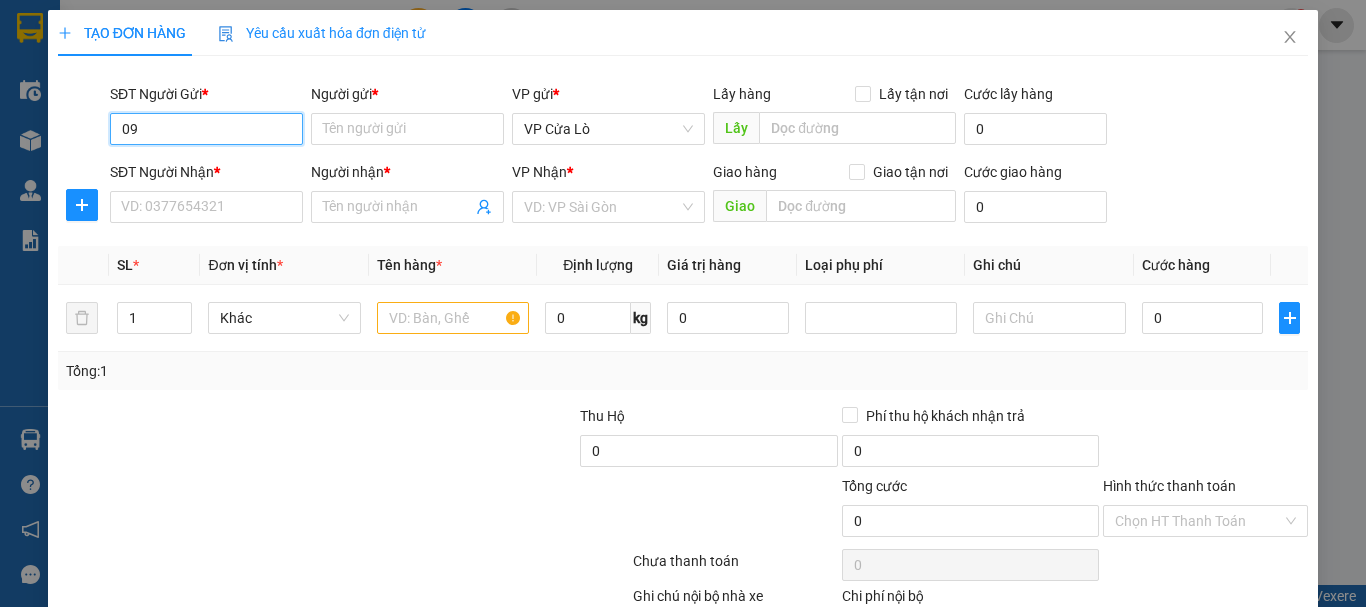 type on "0" 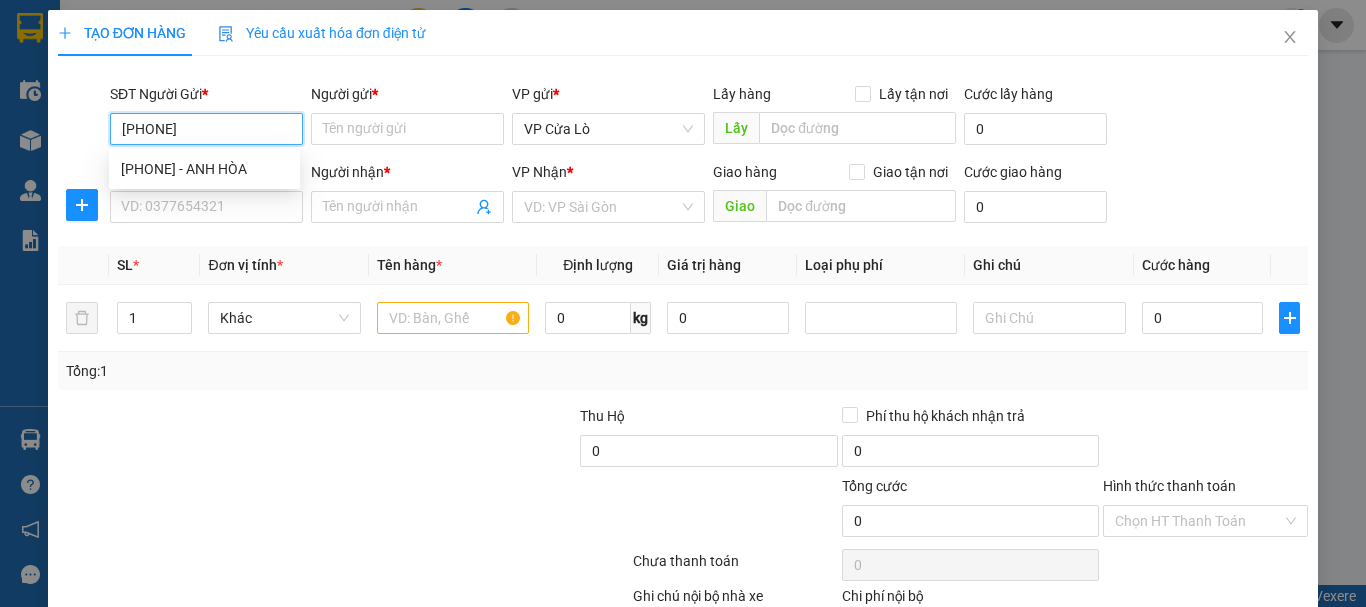 type on "0983345364" 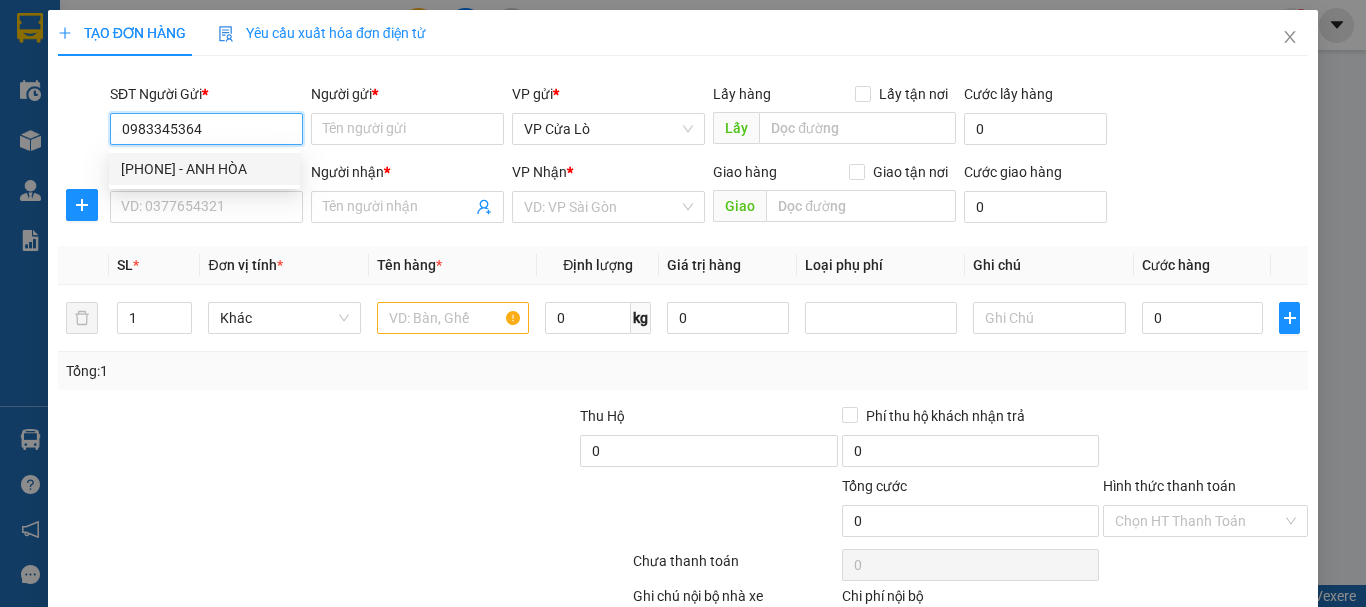 click on "[PHONE] - ANH HÒA" at bounding box center (204, 169) 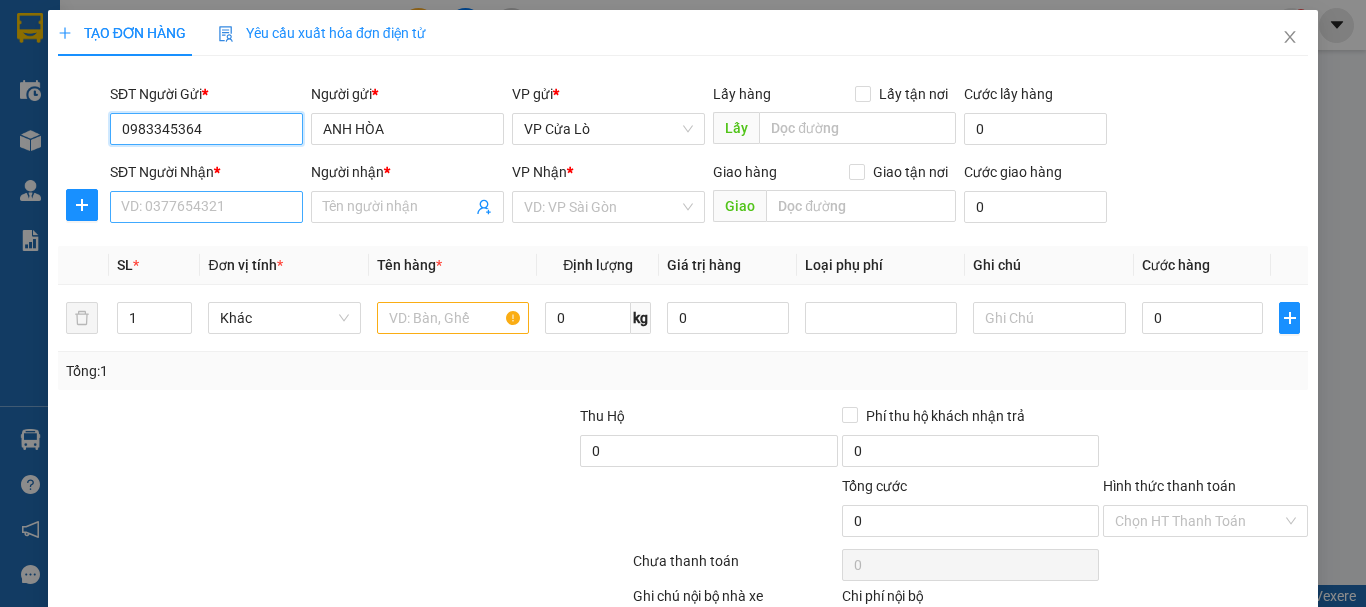 type on "0983345364" 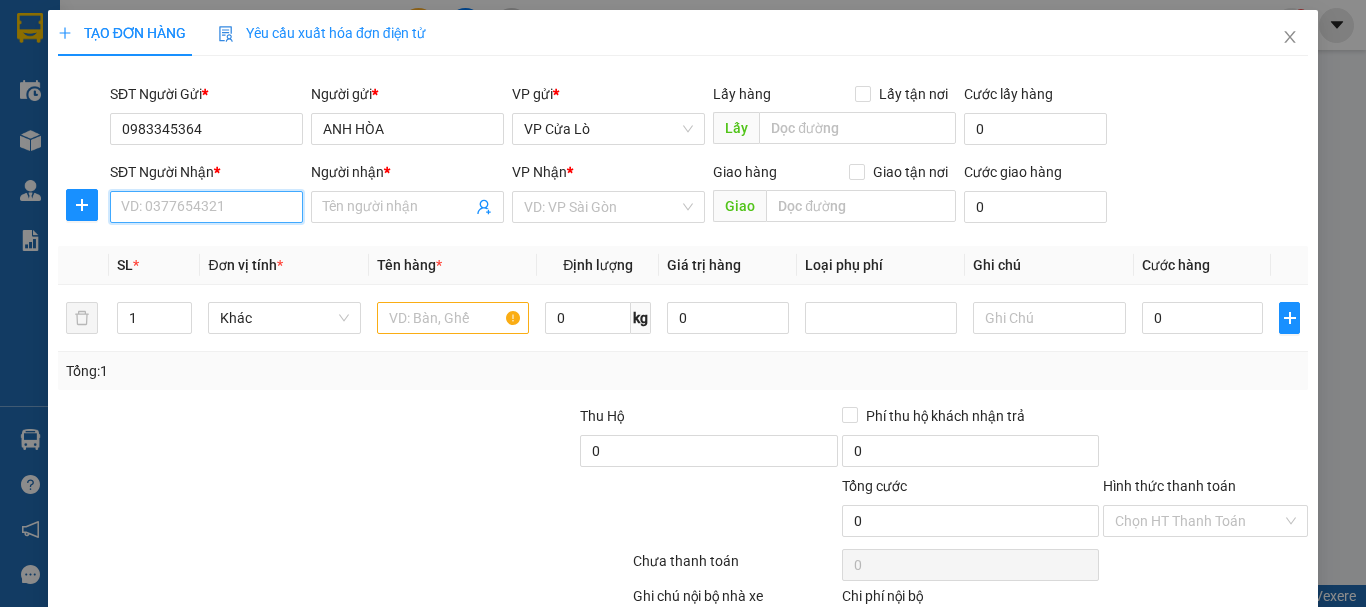 click on "SĐT Người Nhận  *" at bounding box center (206, 207) 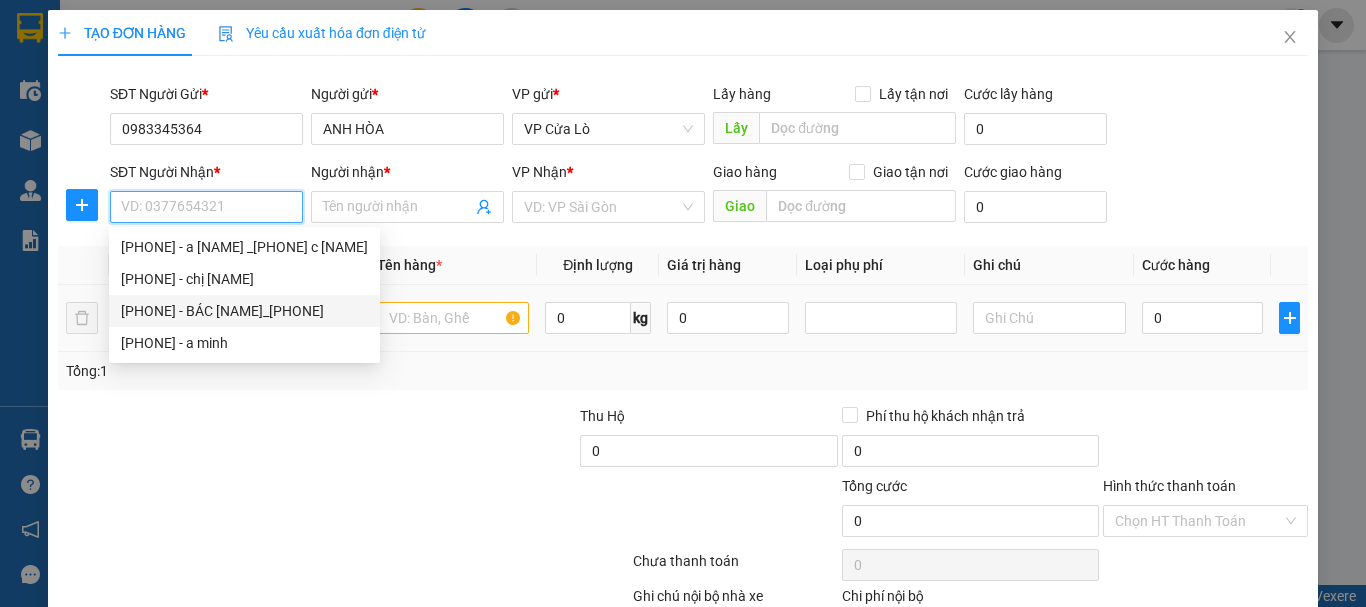 click on "[PHONE] - BÁC [NAME]_[PHONE]" at bounding box center (244, 311) 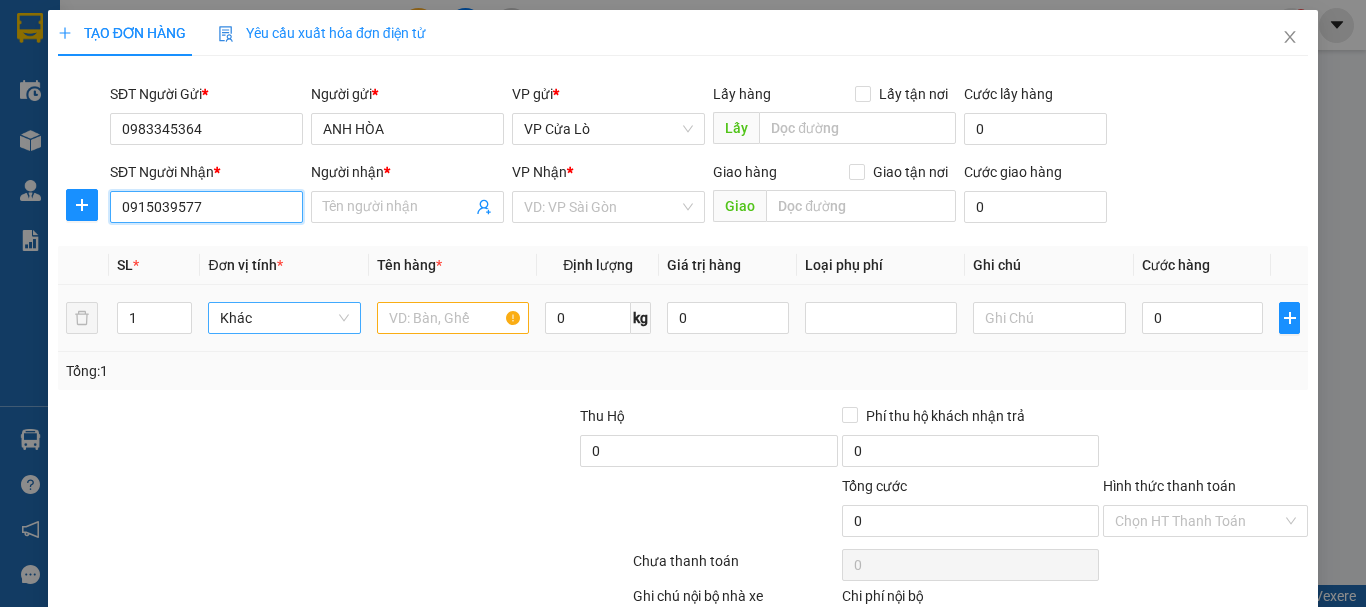 type on "BÁC ĐỨC_[PHONE]" 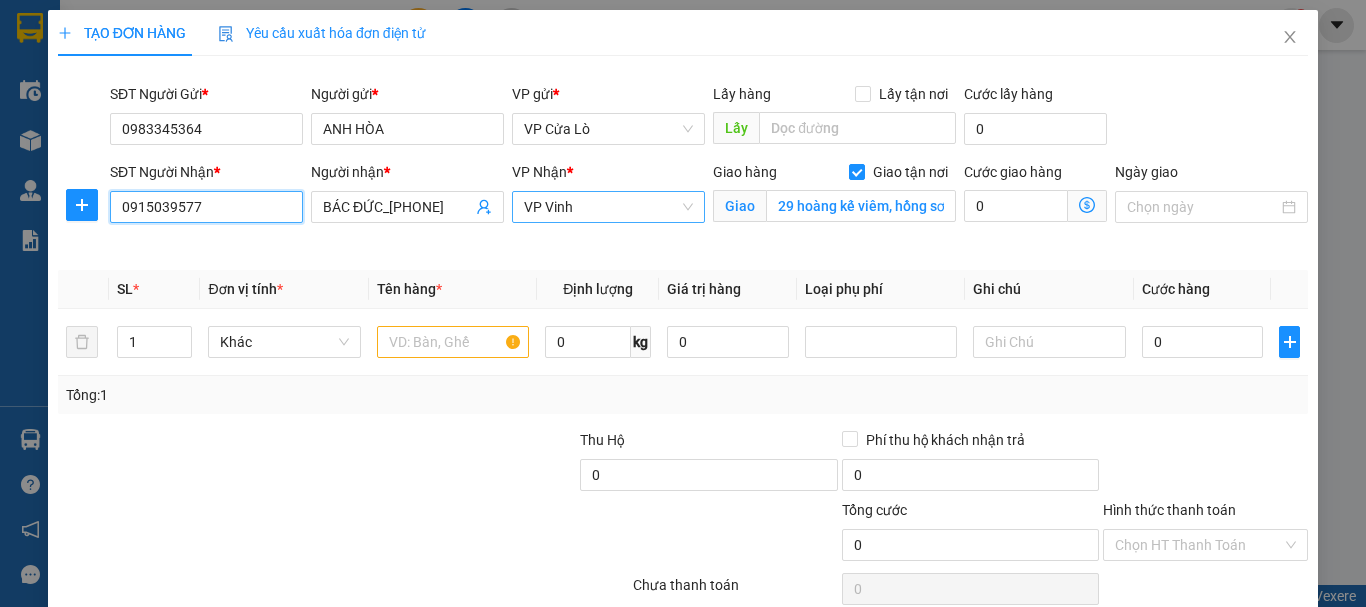 click on "VP Vinh" at bounding box center (608, 207) 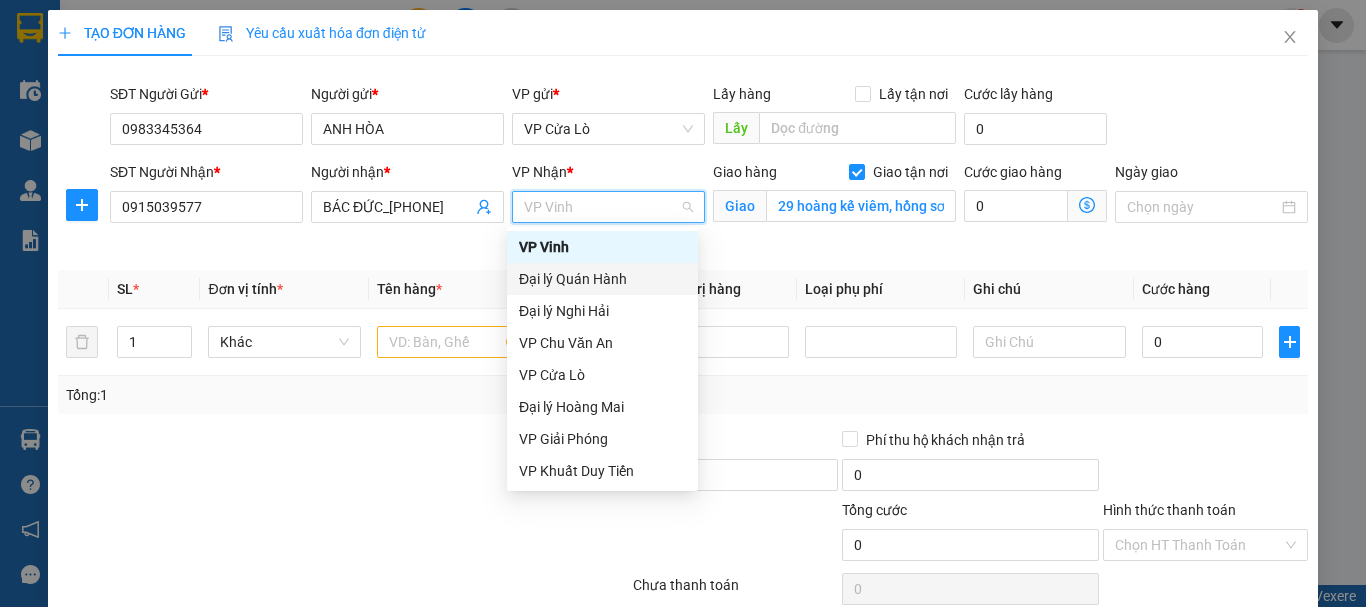 type on "K" 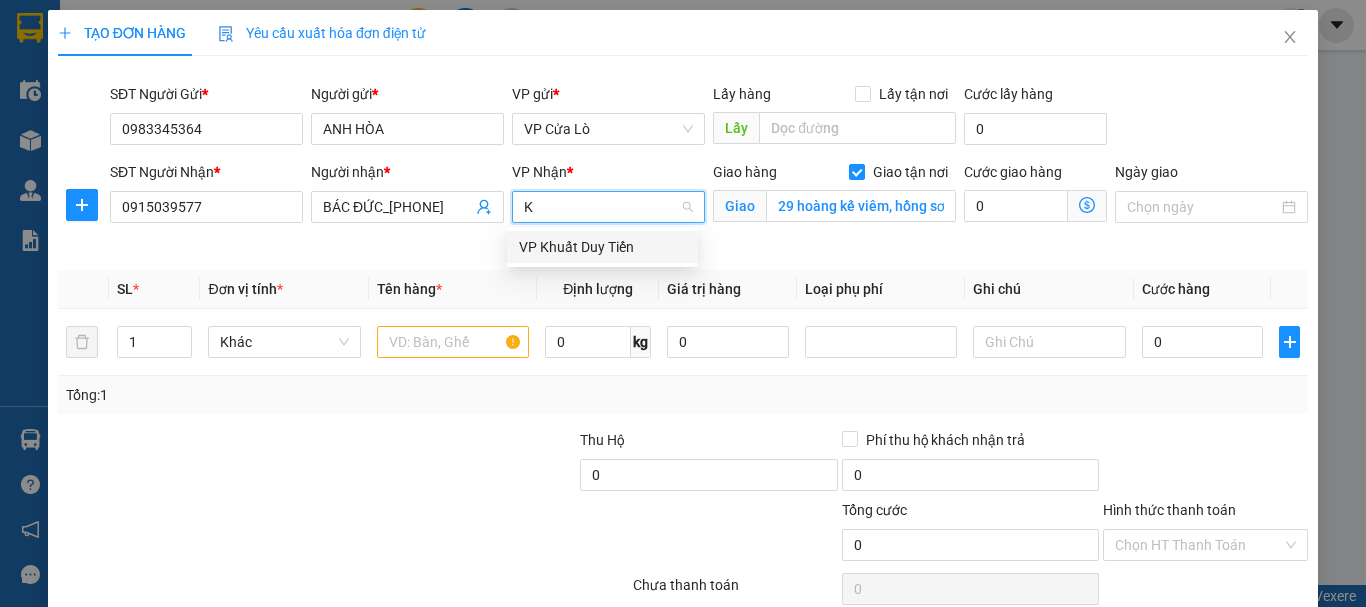 click on "VP Khuất Duy Tiến" at bounding box center [602, 247] 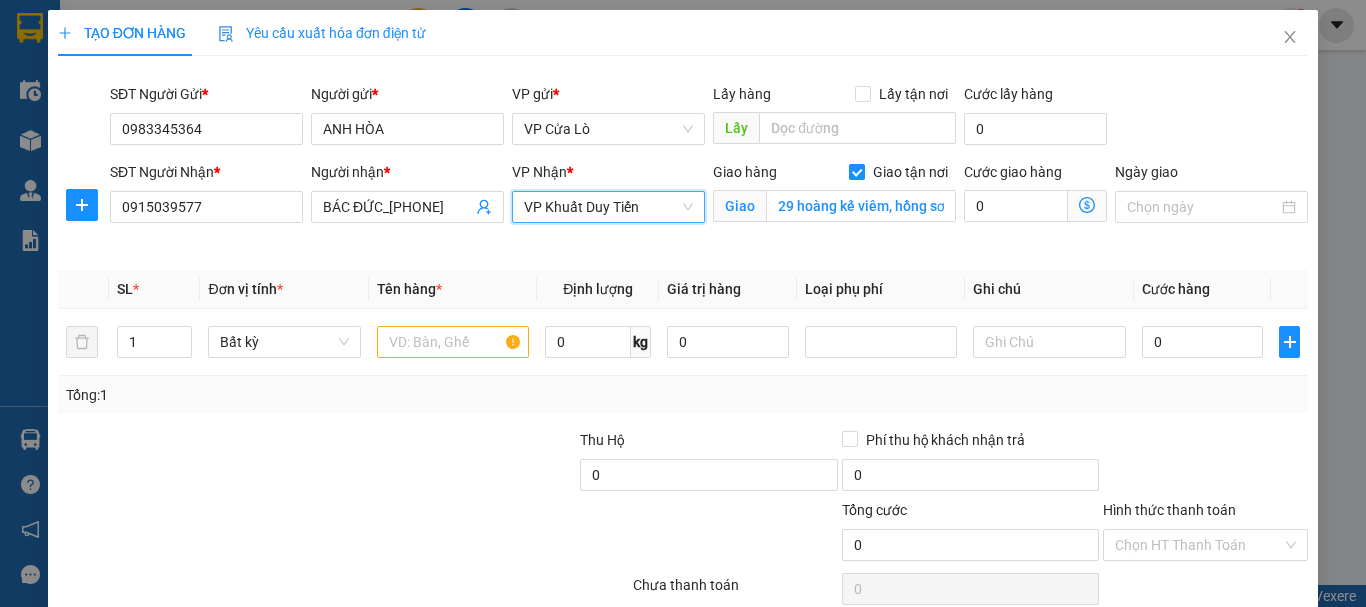 click on "Giao tận nơi" at bounding box center [856, 171] 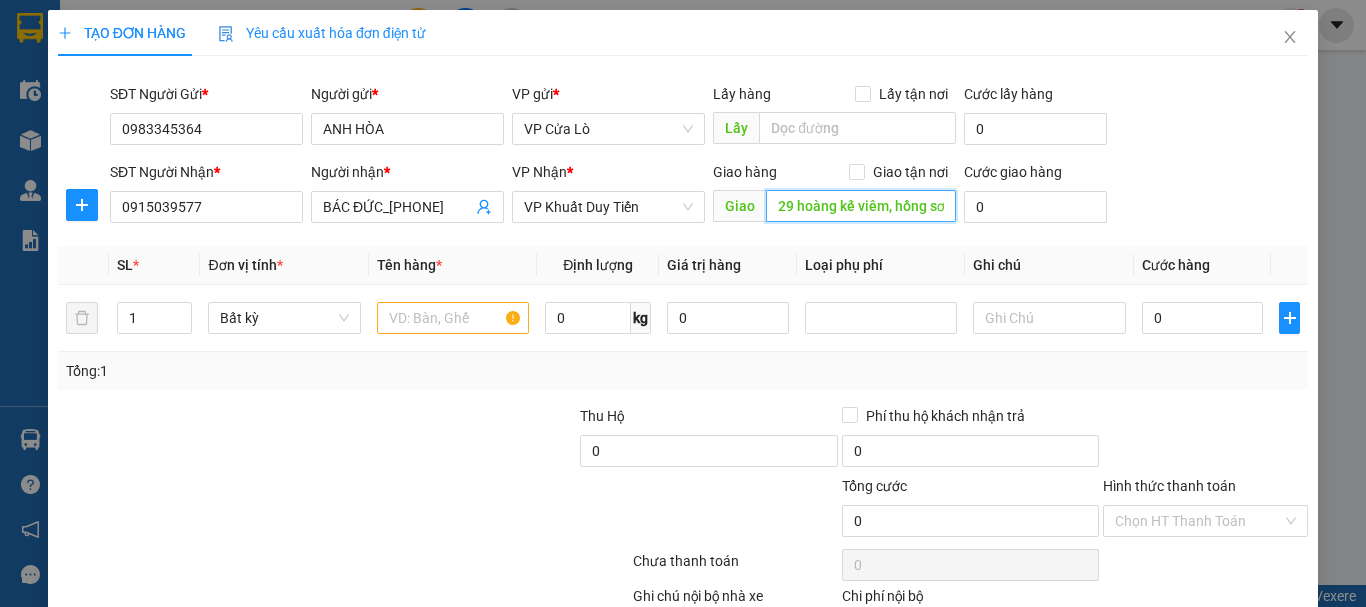 click on "29 hoàng kế viêm, hồng sơn" at bounding box center (861, 206) 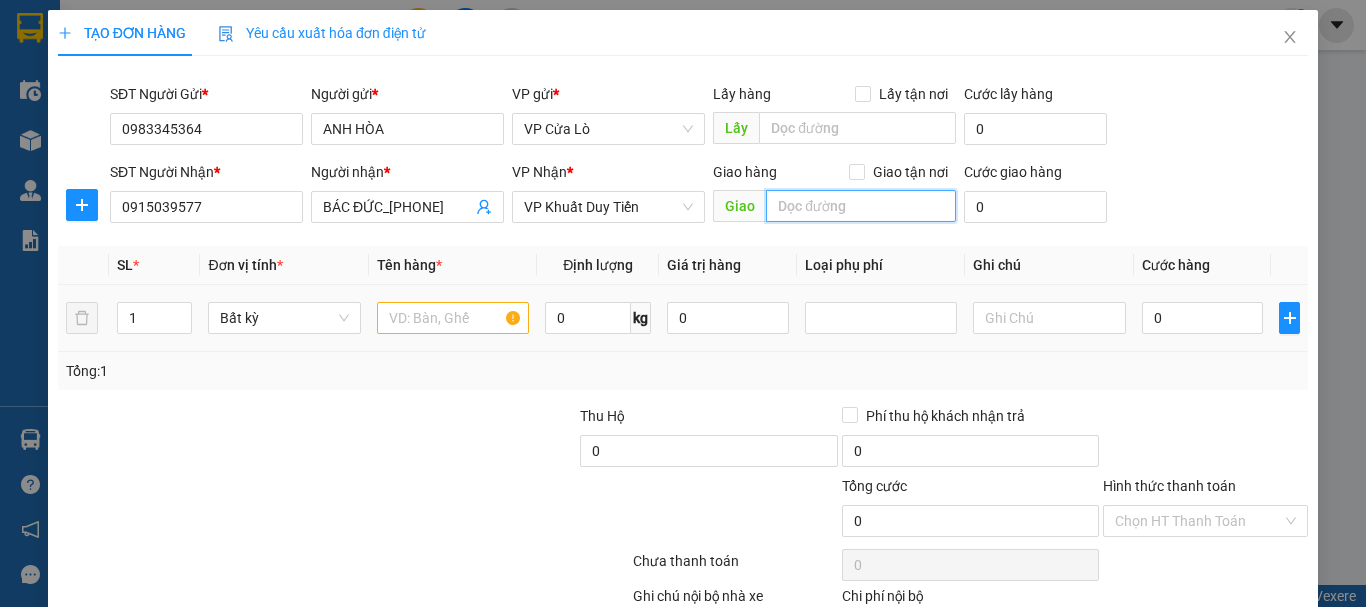 type 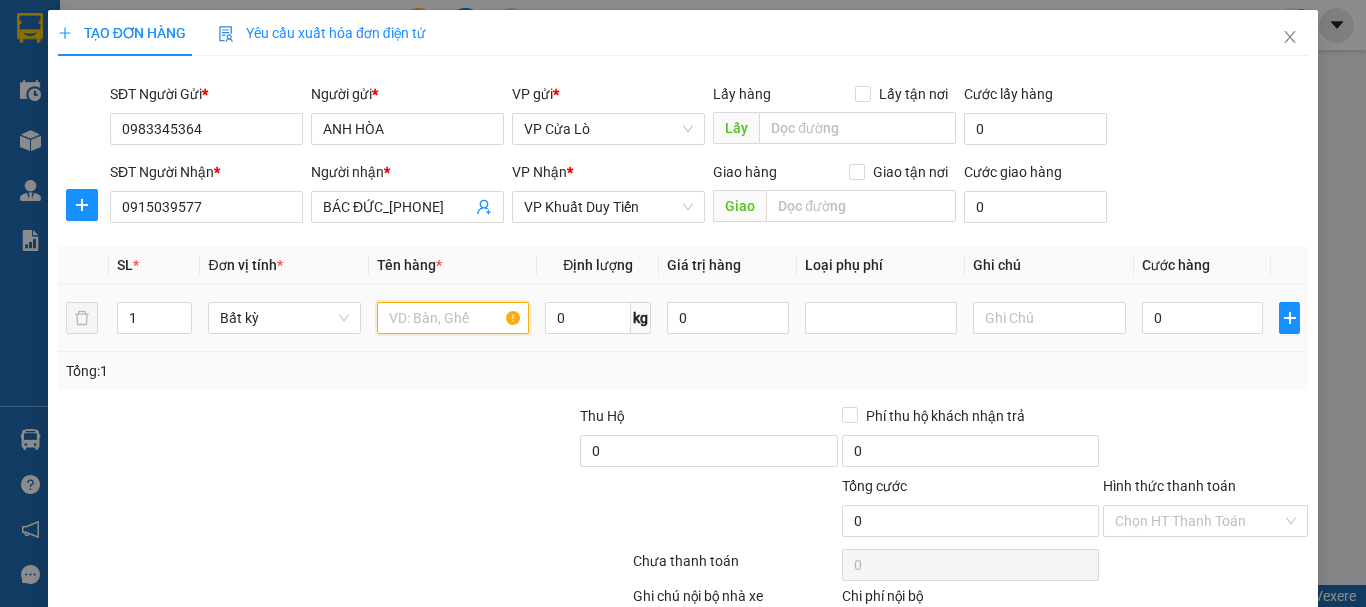 click at bounding box center [453, 318] 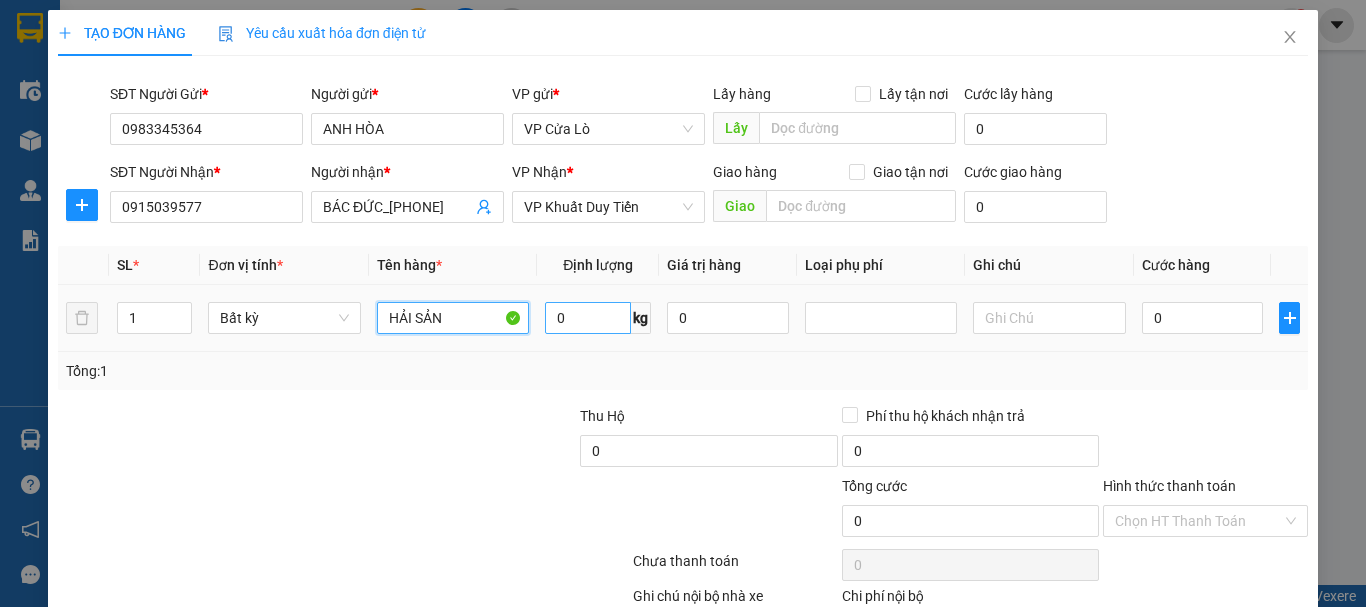 type on "HẢI SẢN" 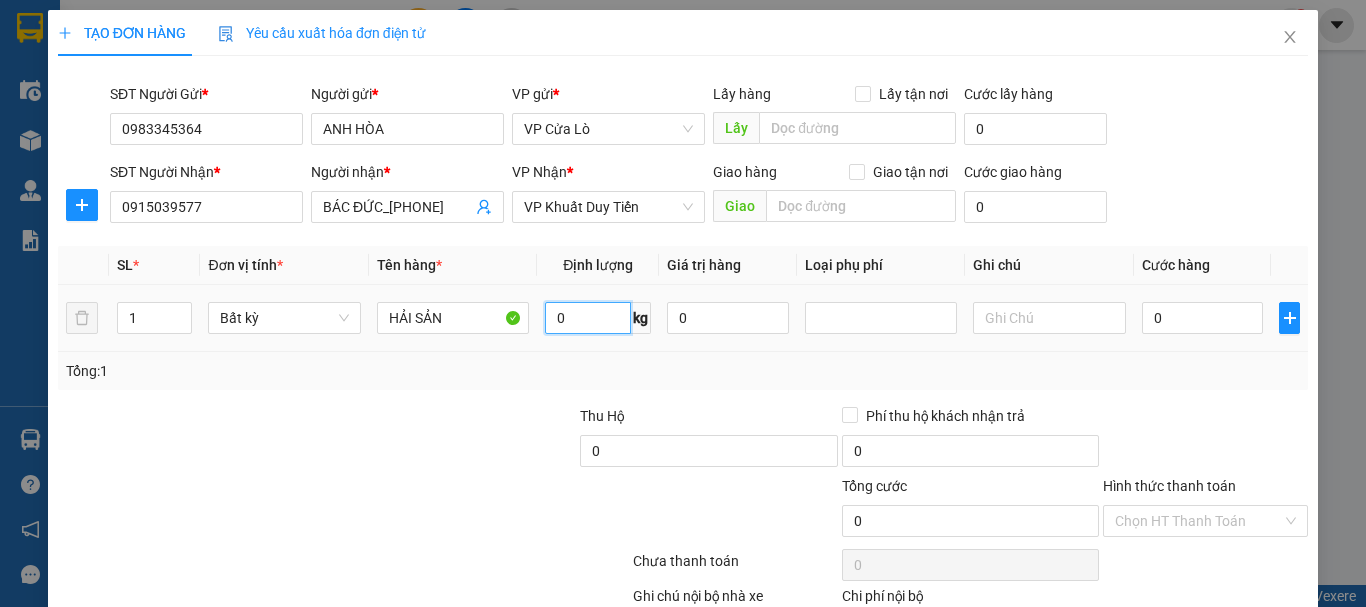click on "0" at bounding box center (588, 318) 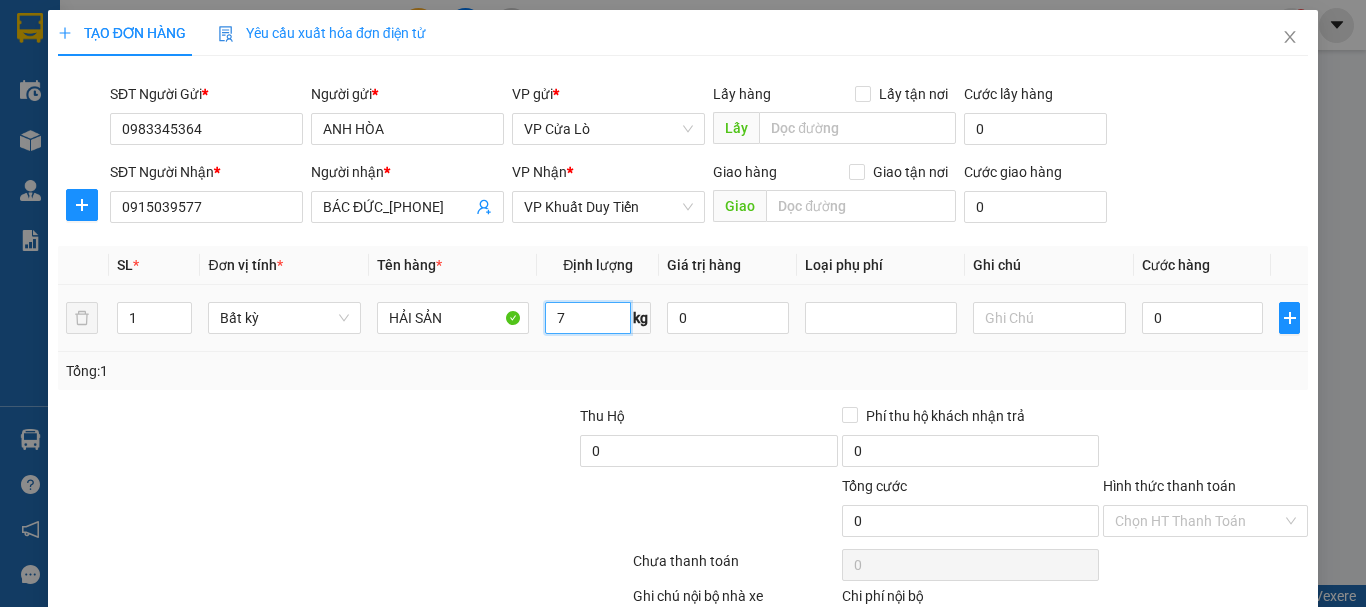 type on "7" 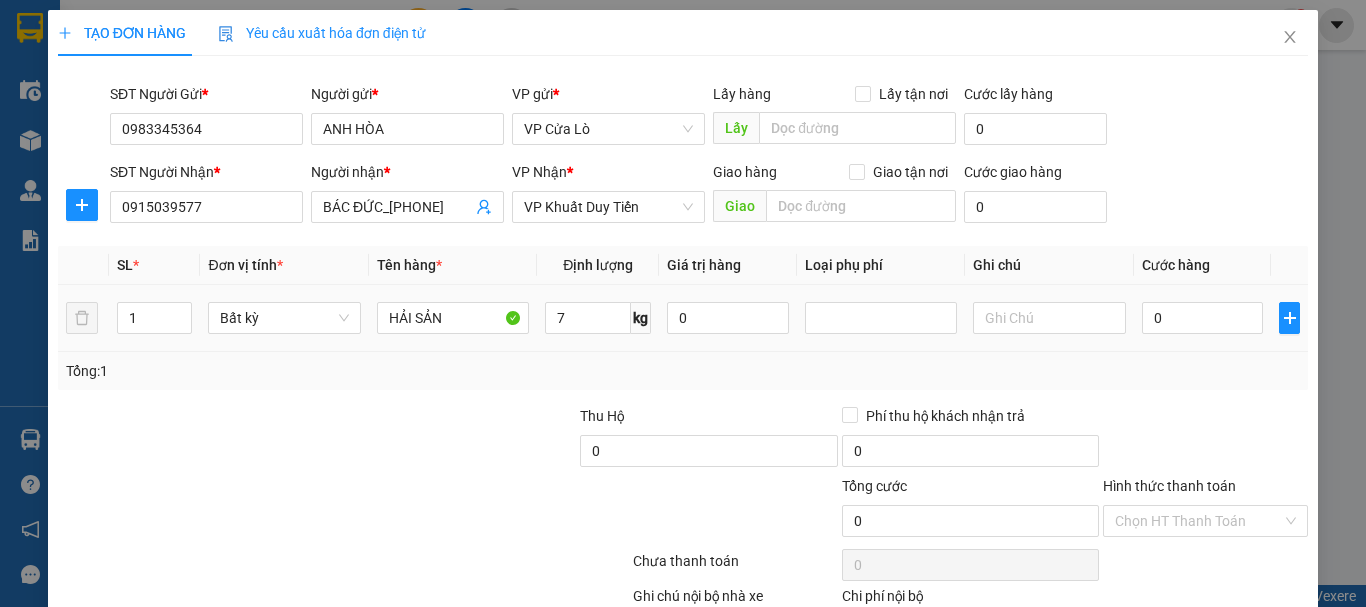 click on "7 kg" at bounding box center (598, 318) 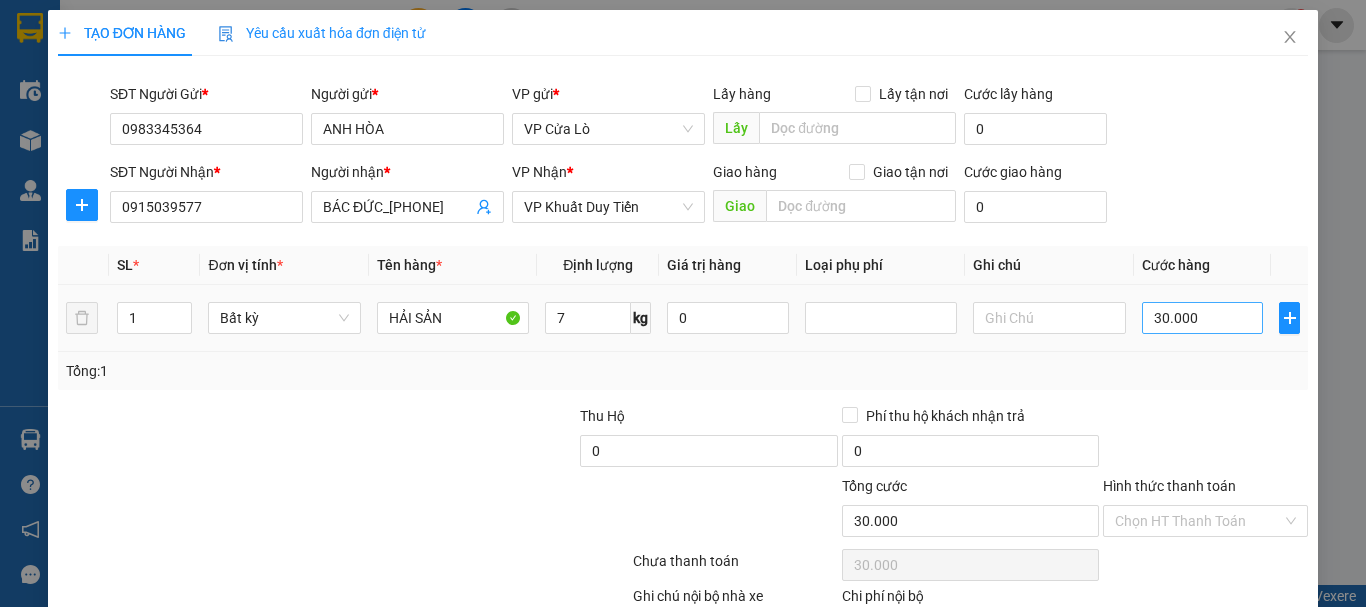 type on "30.000" 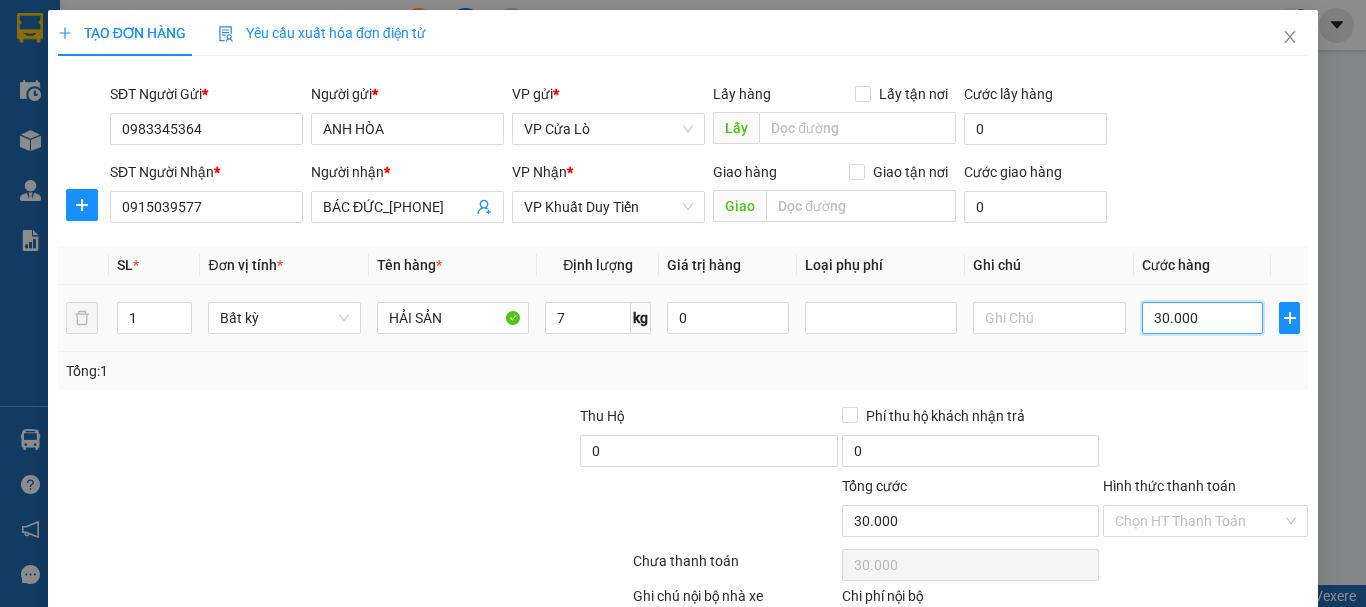 click on "30.000" at bounding box center (1203, 318) 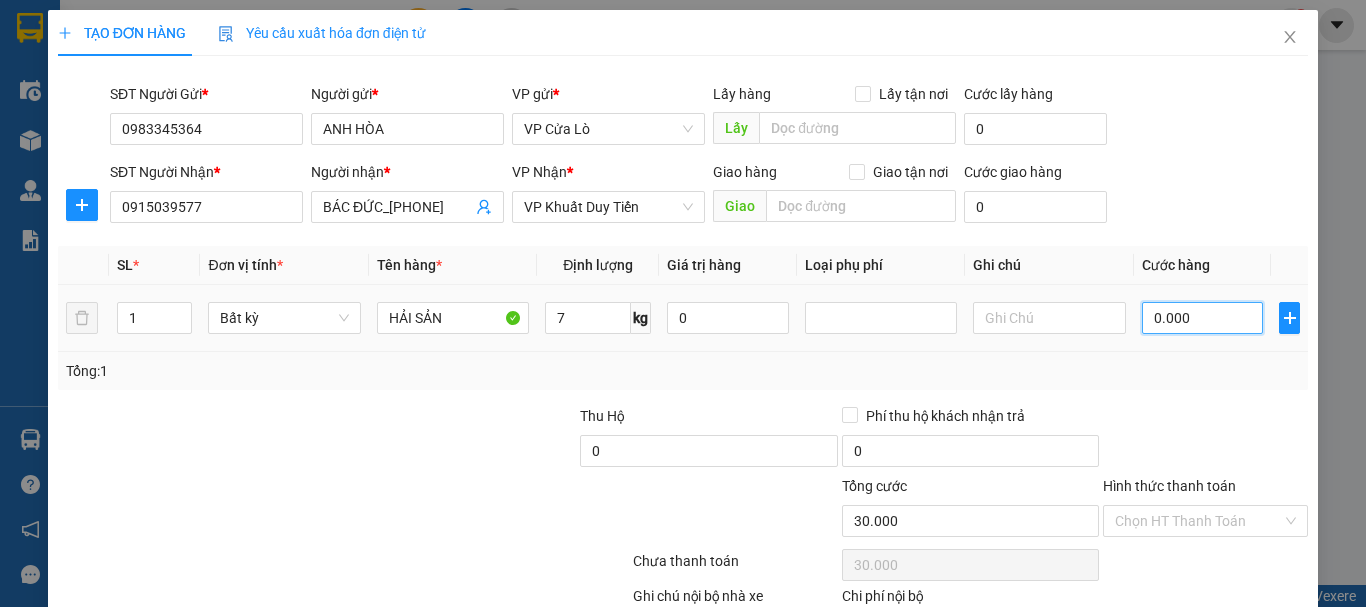 type on "0" 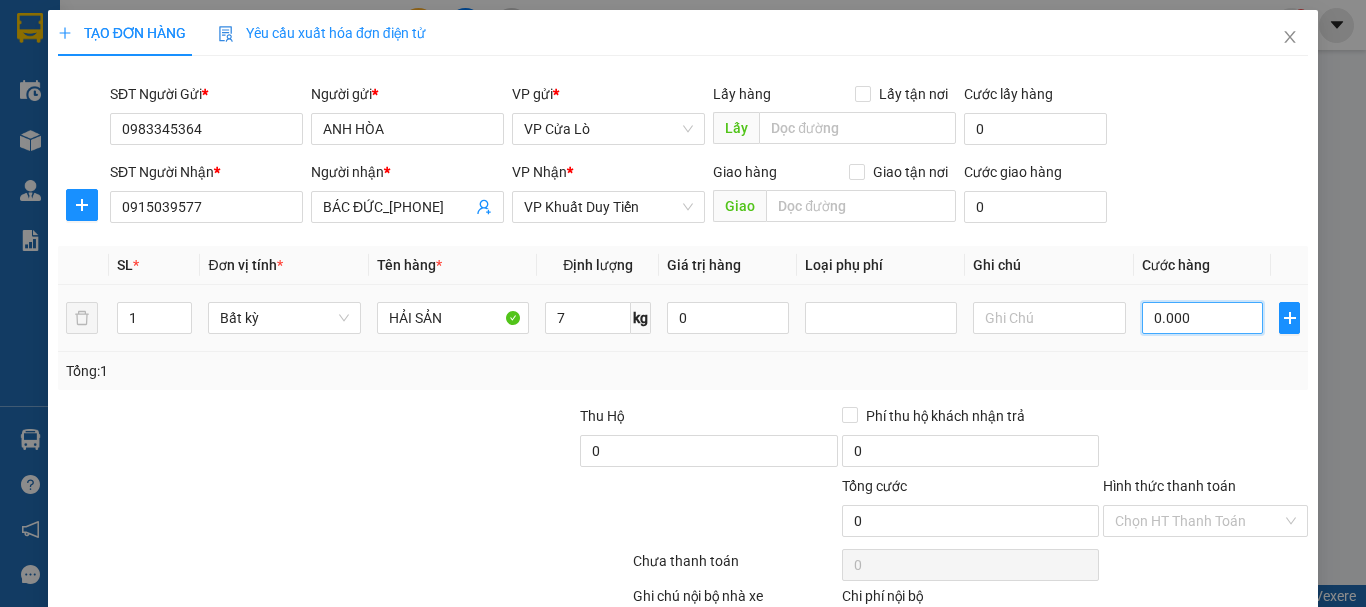 type on "40.000" 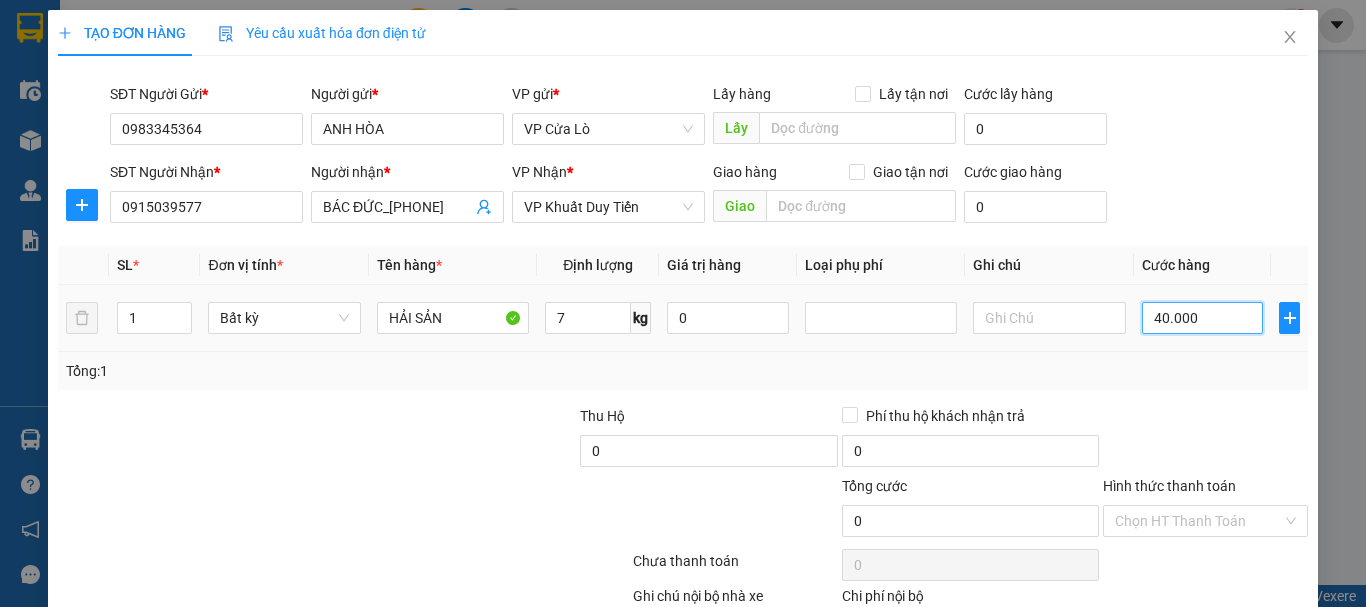 type on "40.000" 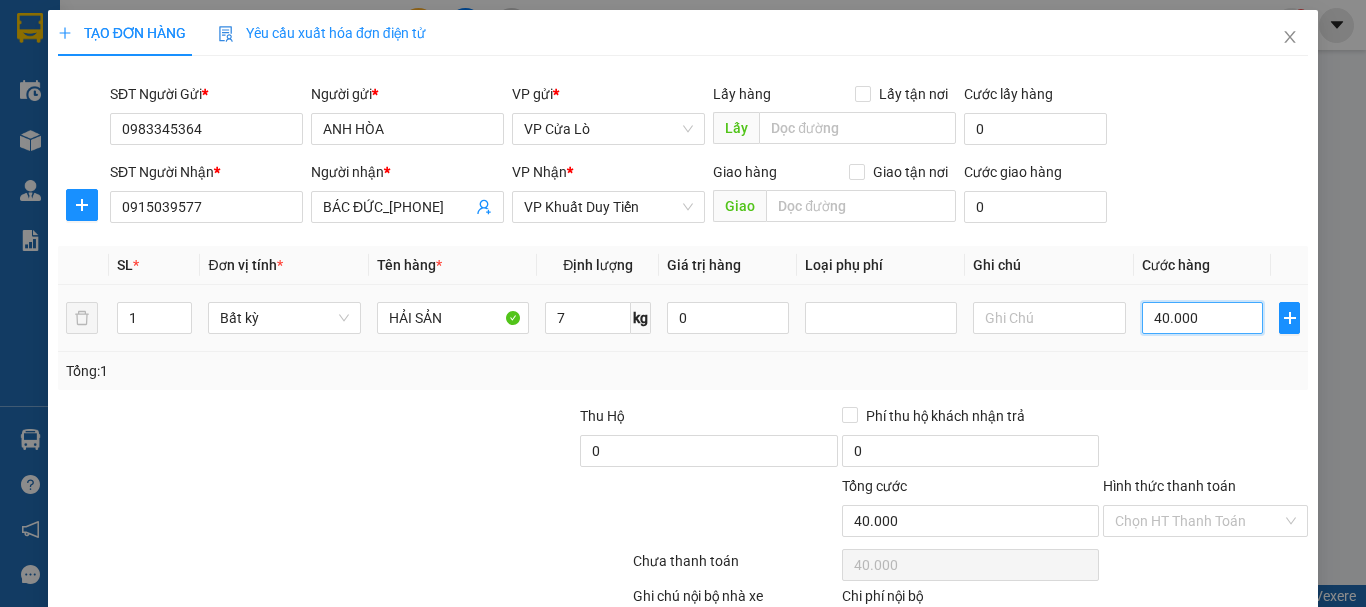 type on "40.000" 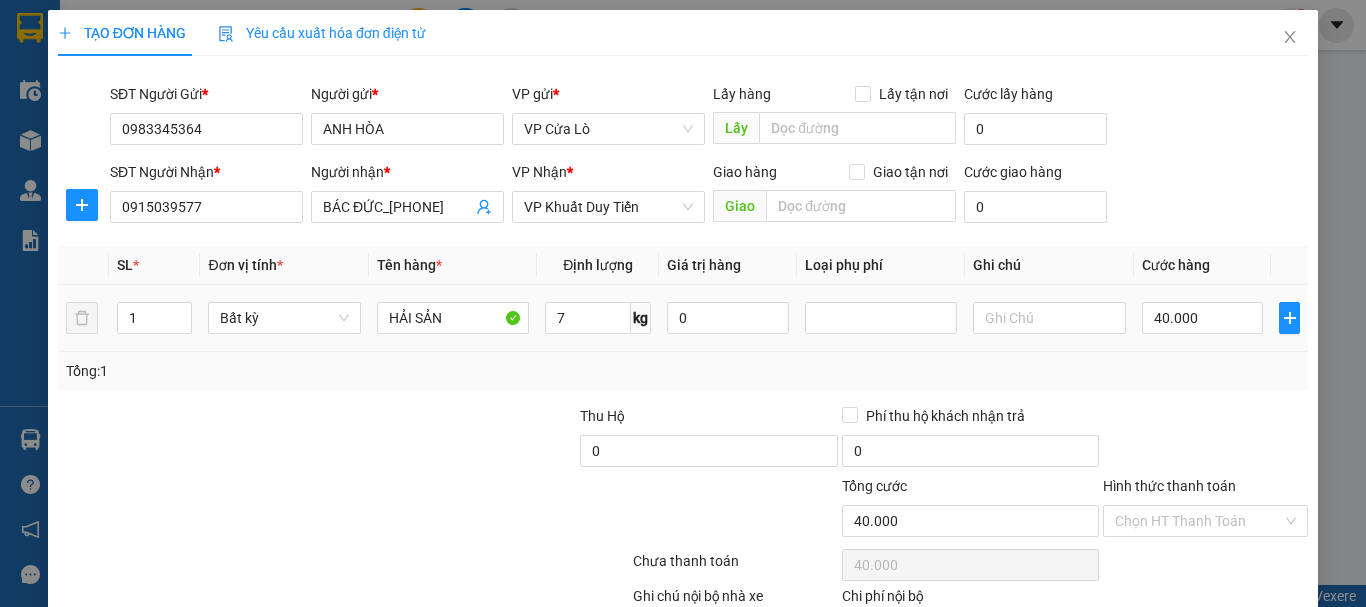 click on "Tổng:  1" at bounding box center (683, 371) 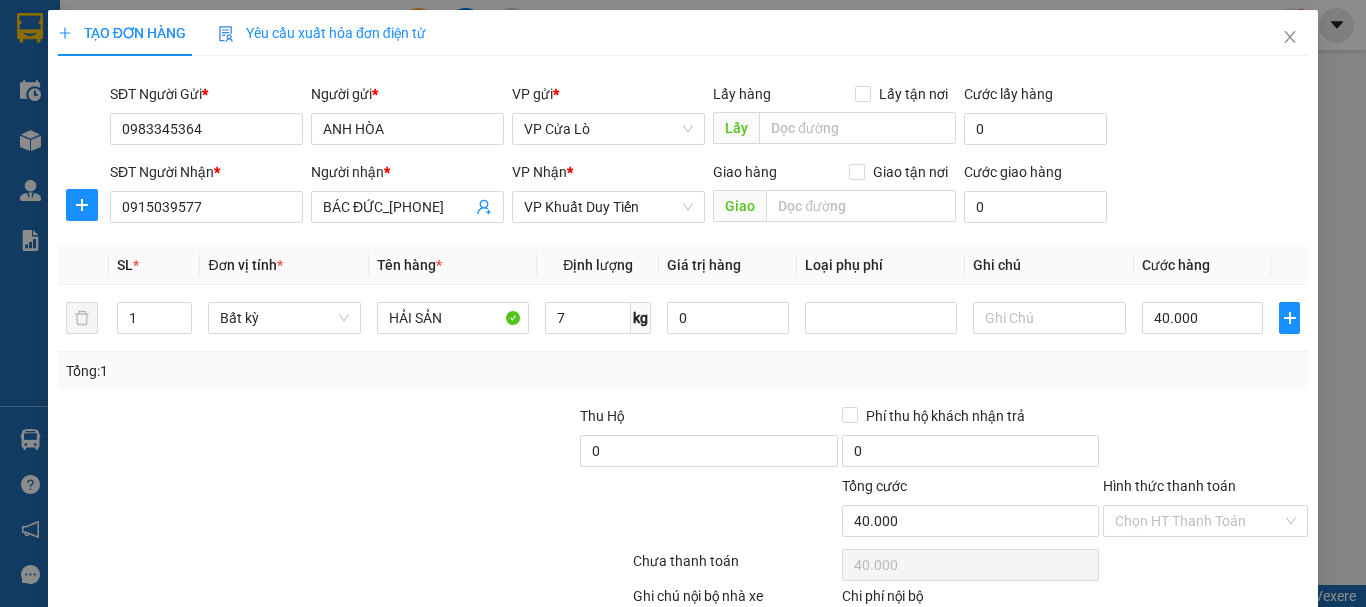scroll, scrollTop: 126, scrollLeft: 0, axis: vertical 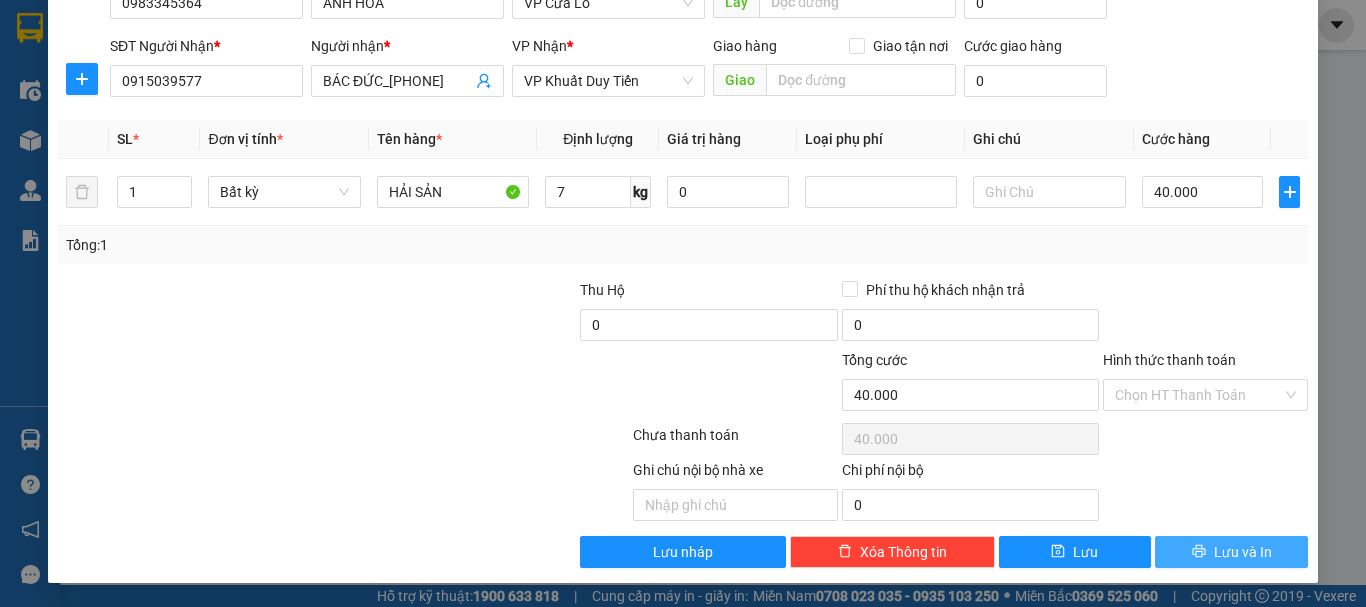 click on "Lưu và In" at bounding box center [1243, 552] 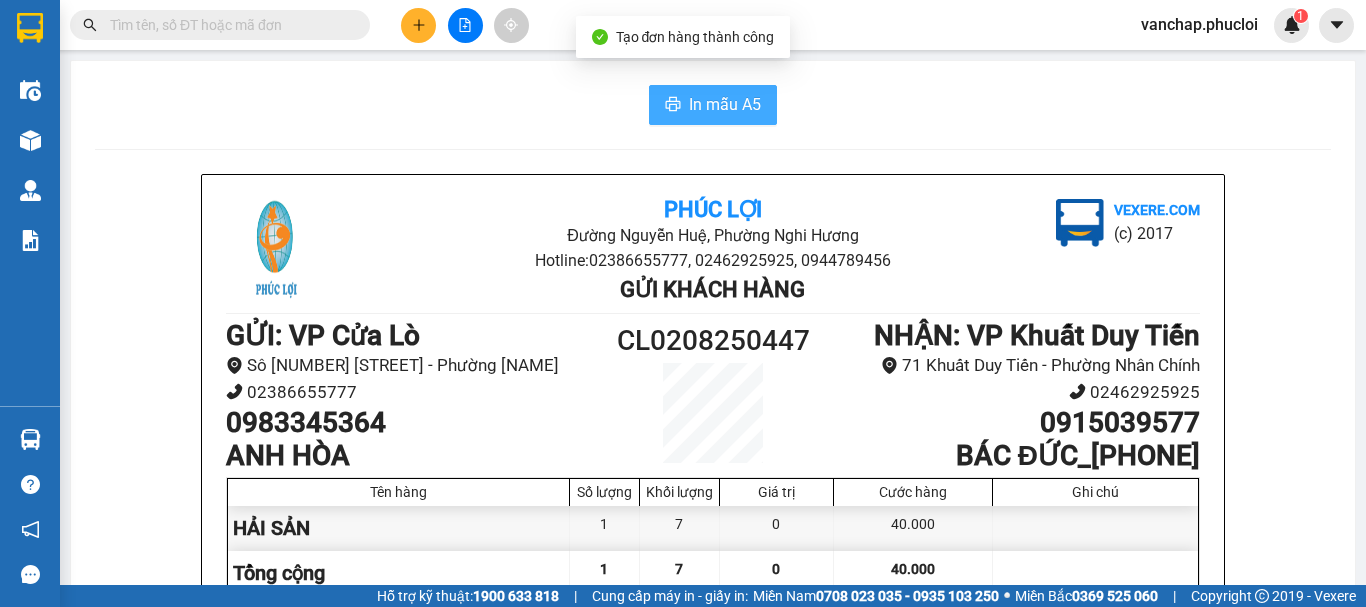 click on "In mẫu A5" at bounding box center (725, 104) 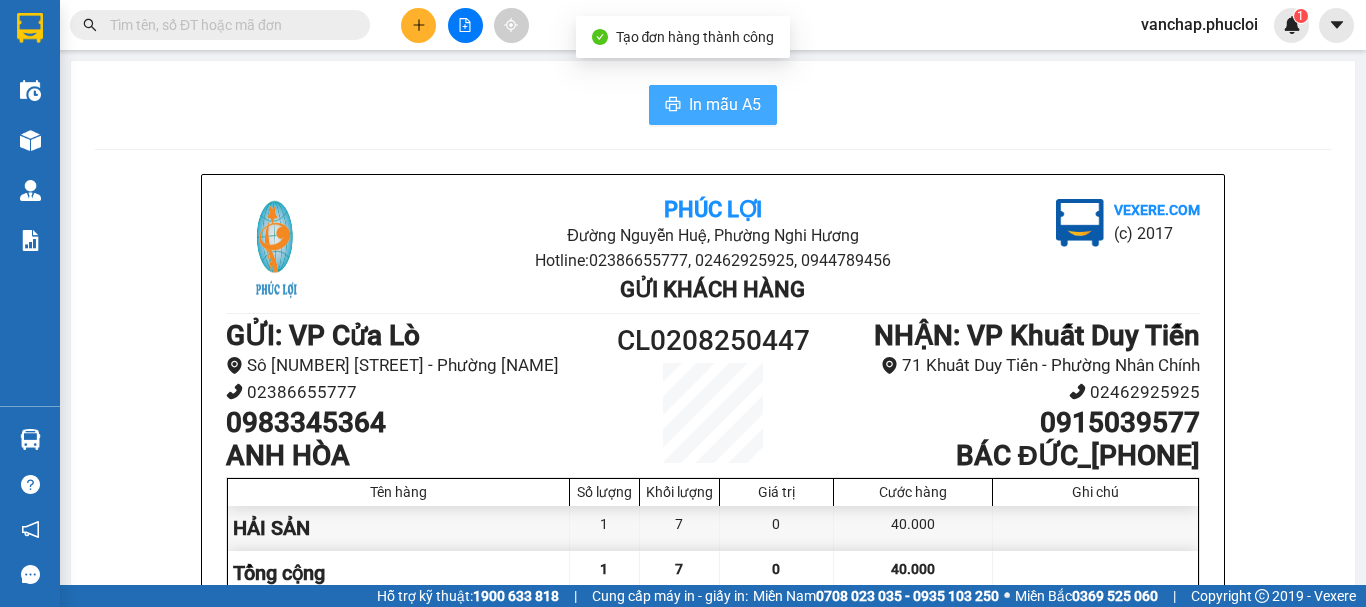 scroll, scrollTop: 0, scrollLeft: 0, axis: both 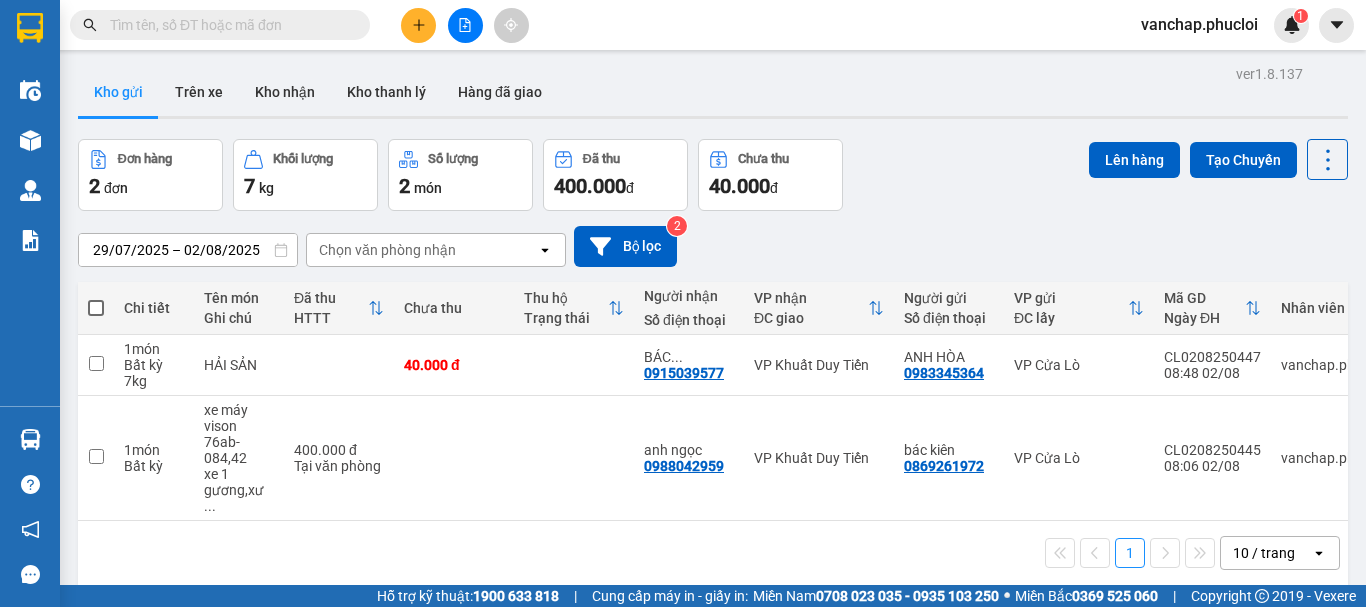 click at bounding box center (465, 25) 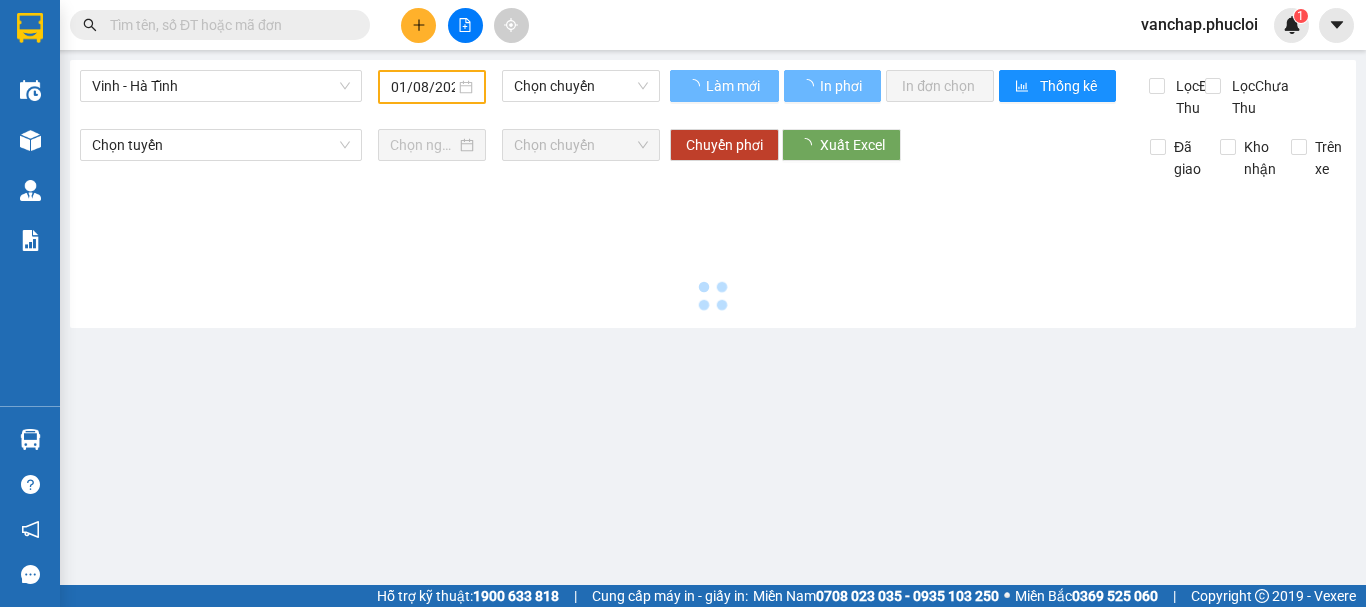 type on "02/08/2025" 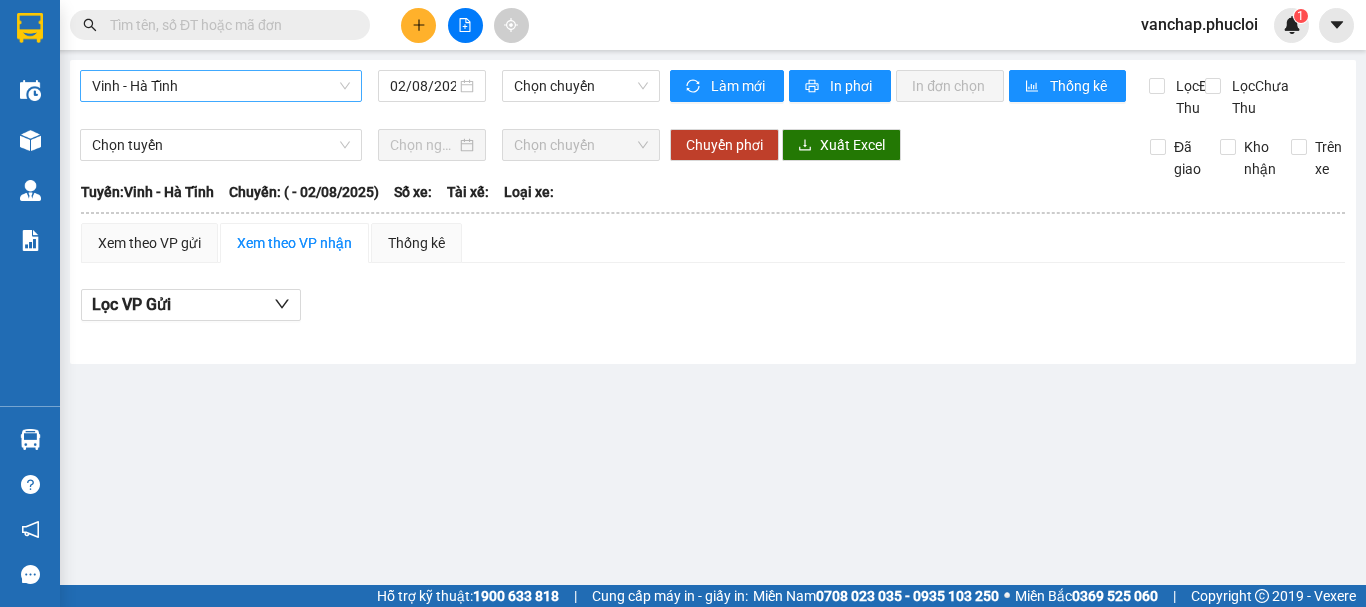 click on "Vinh - Hà Tĩnh" at bounding box center [221, 86] 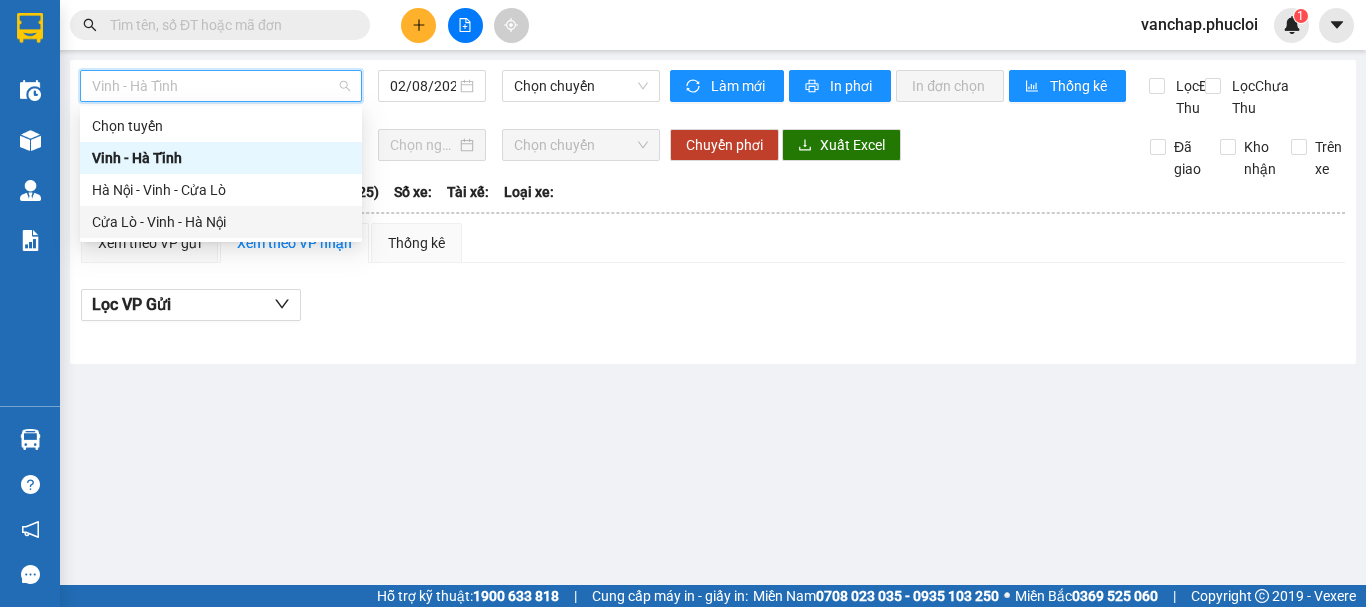 click on "Cửa Lò - Vinh - Hà Nội" at bounding box center (221, 222) 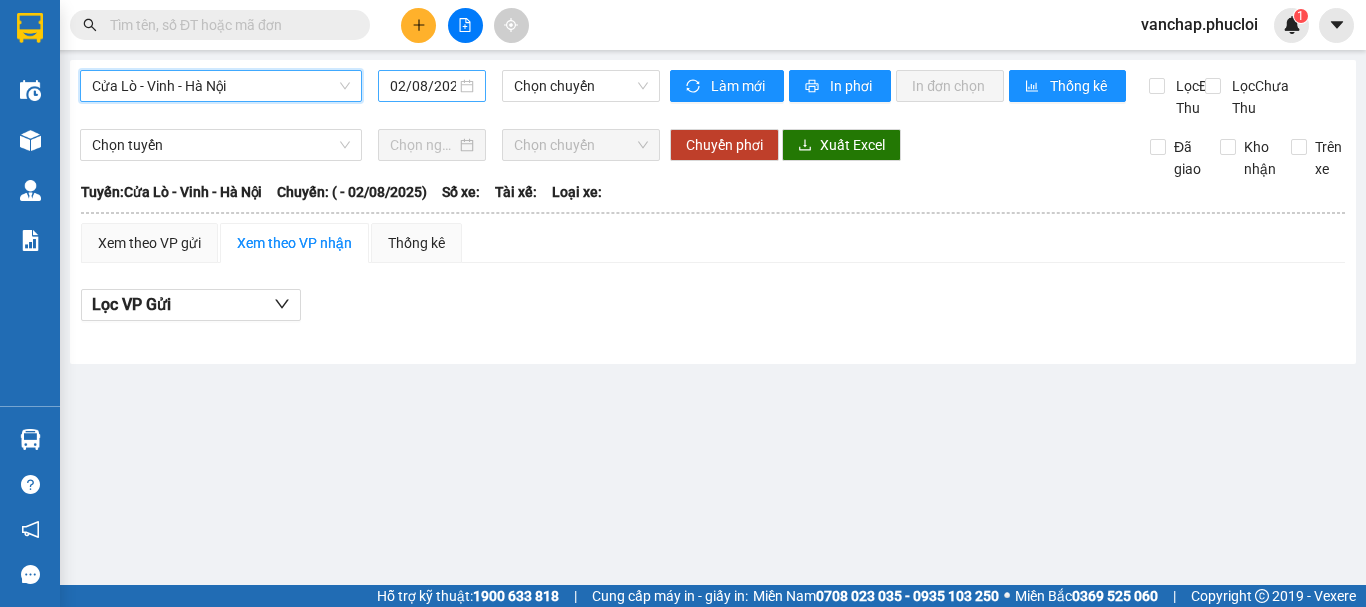 click on "02/08/2025" at bounding box center (432, 86) 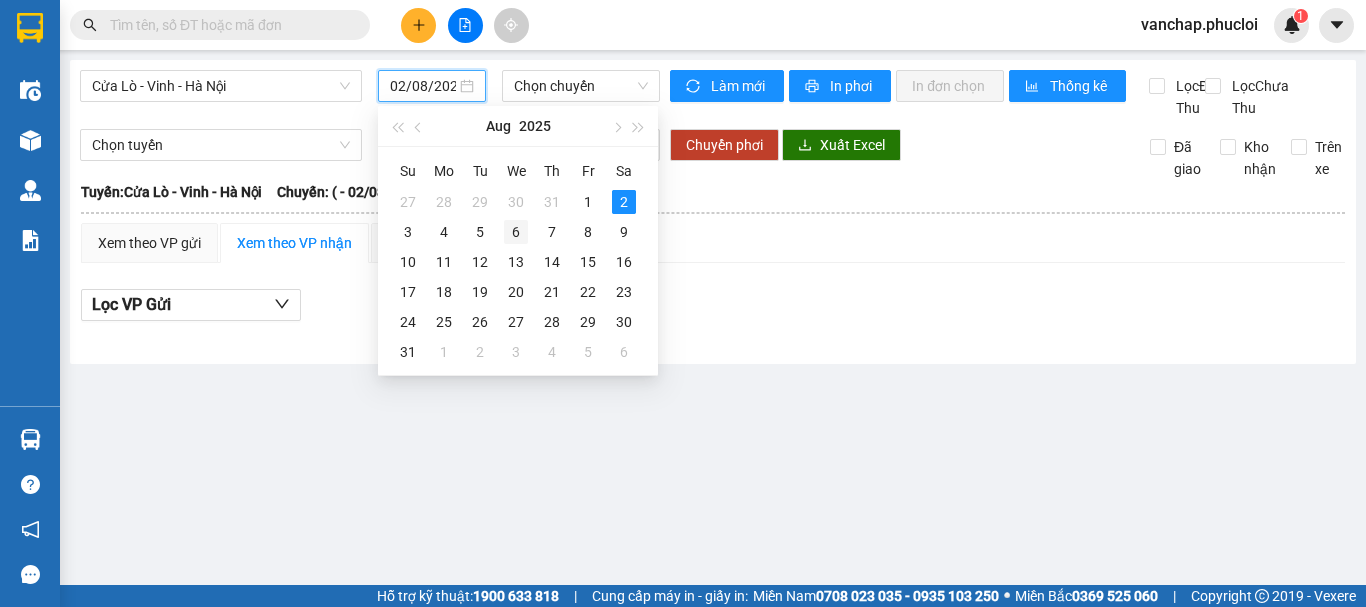 scroll, scrollTop: 0, scrollLeft: 5, axis: horizontal 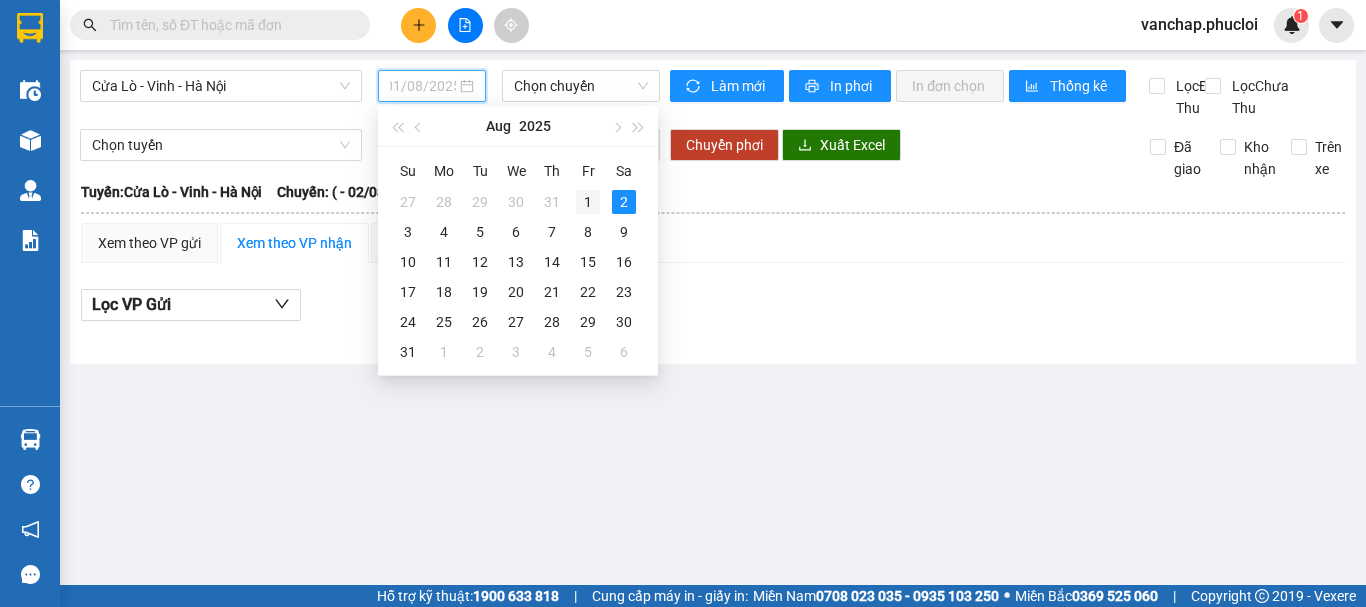 click on "1" at bounding box center (588, 202) 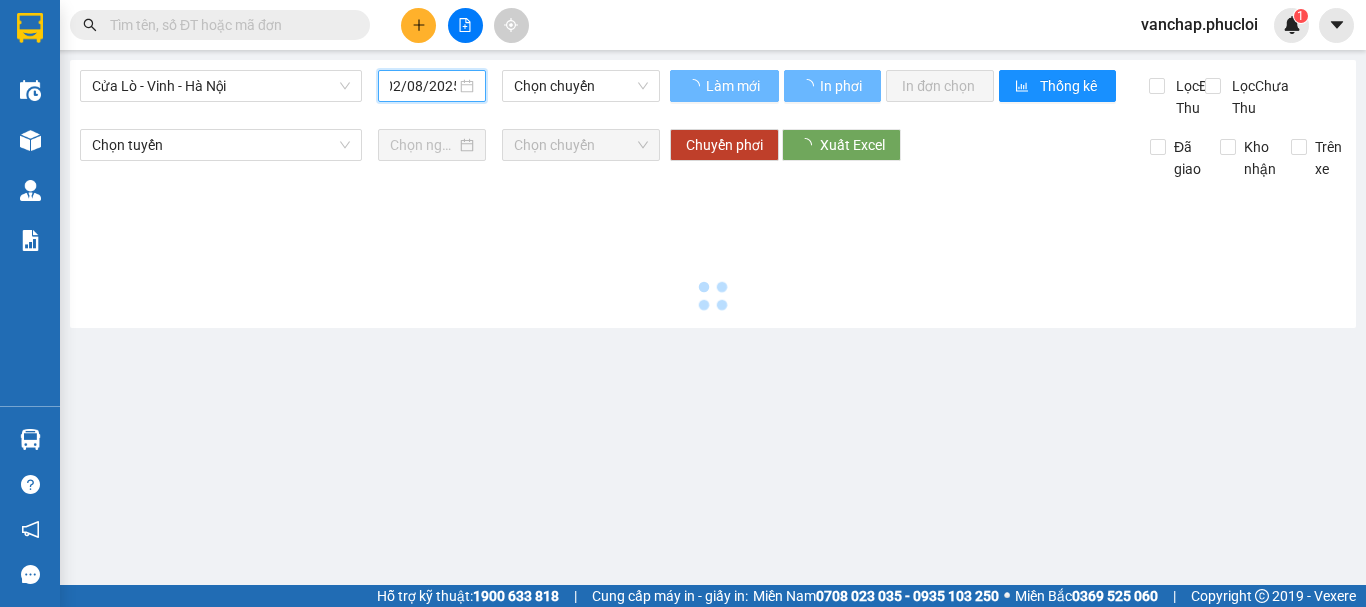 type on "01/08/2025" 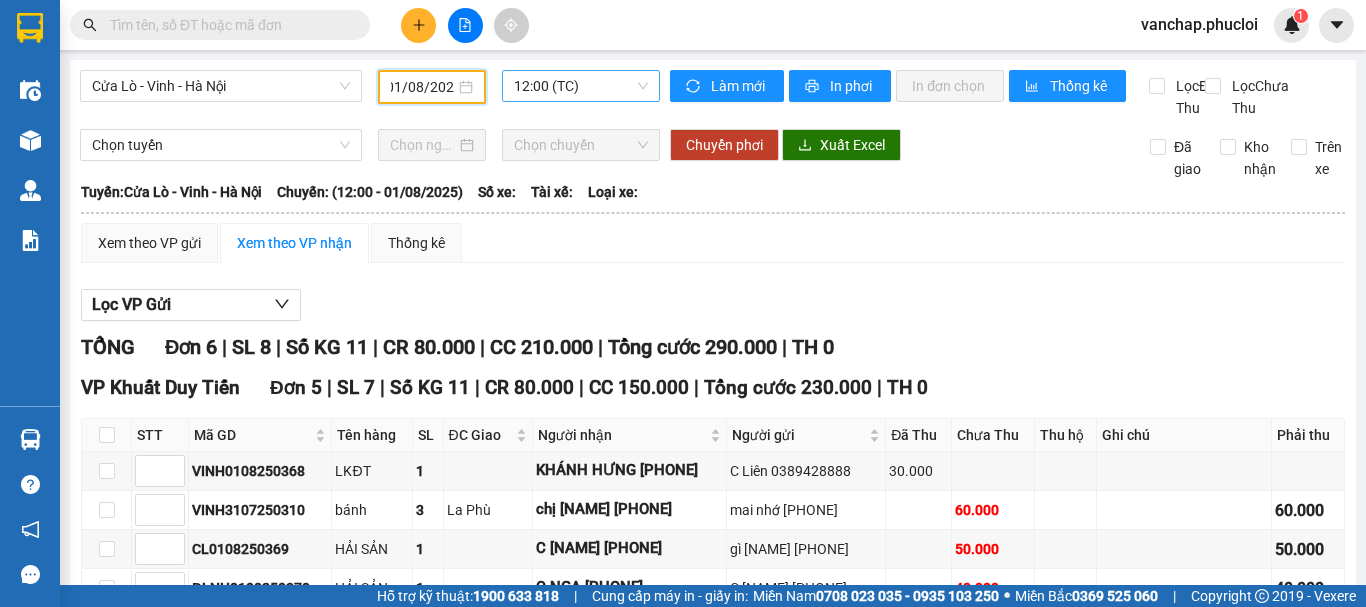 click on "12:00   (TC)" at bounding box center [581, 86] 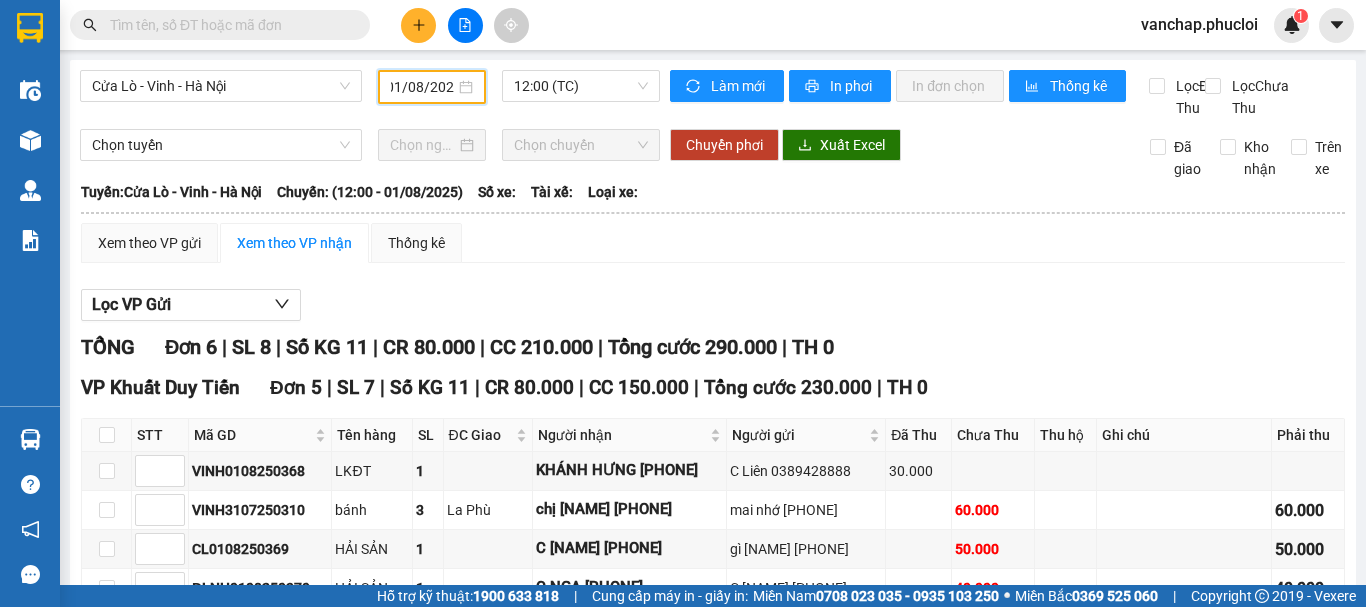 scroll, scrollTop: 0, scrollLeft: 0, axis: both 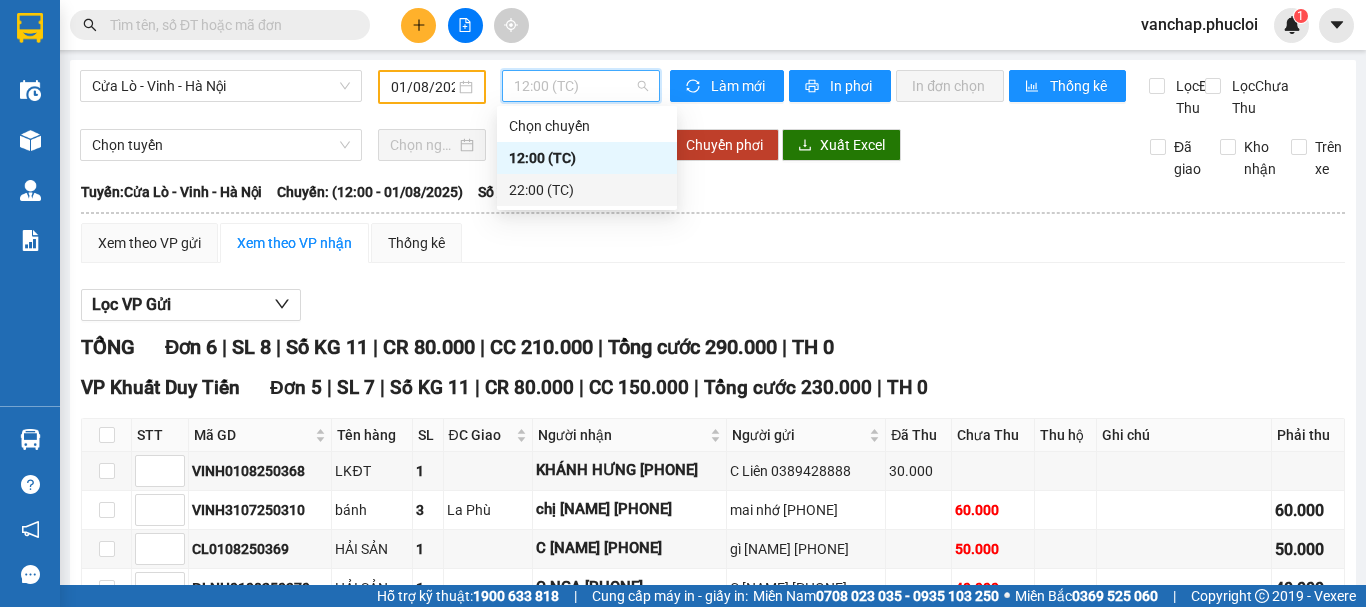 click on "22:00   (TC)" at bounding box center [587, 190] 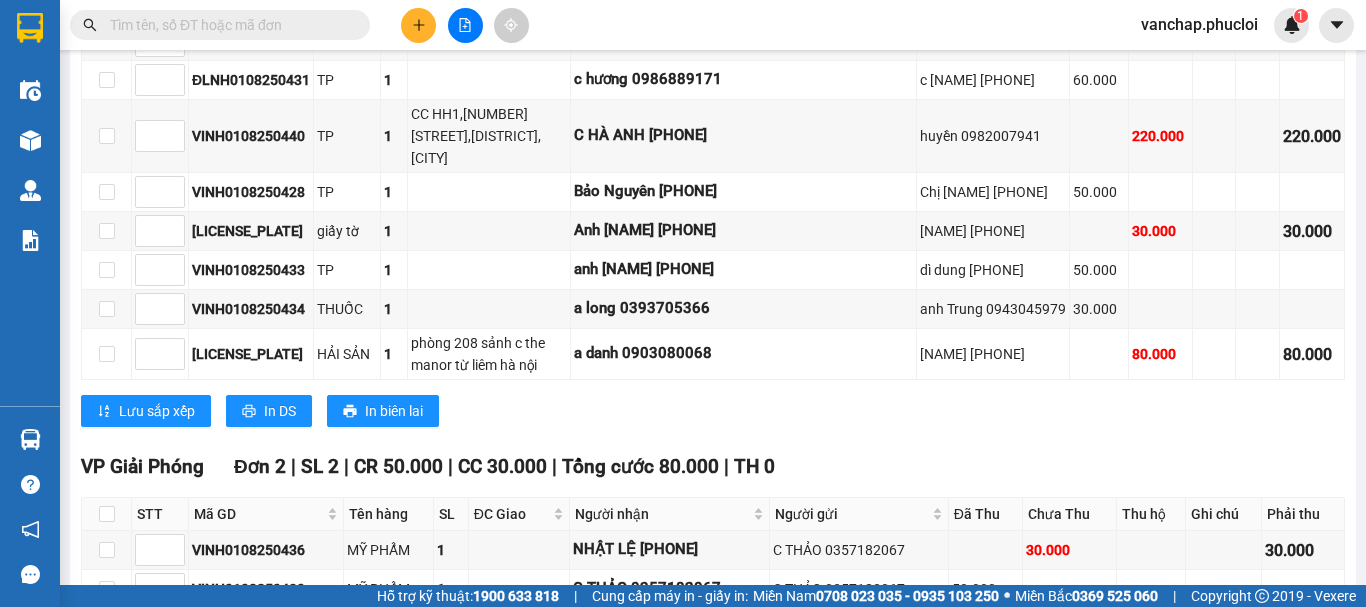 scroll, scrollTop: 927, scrollLeft: 0, axis: vertical 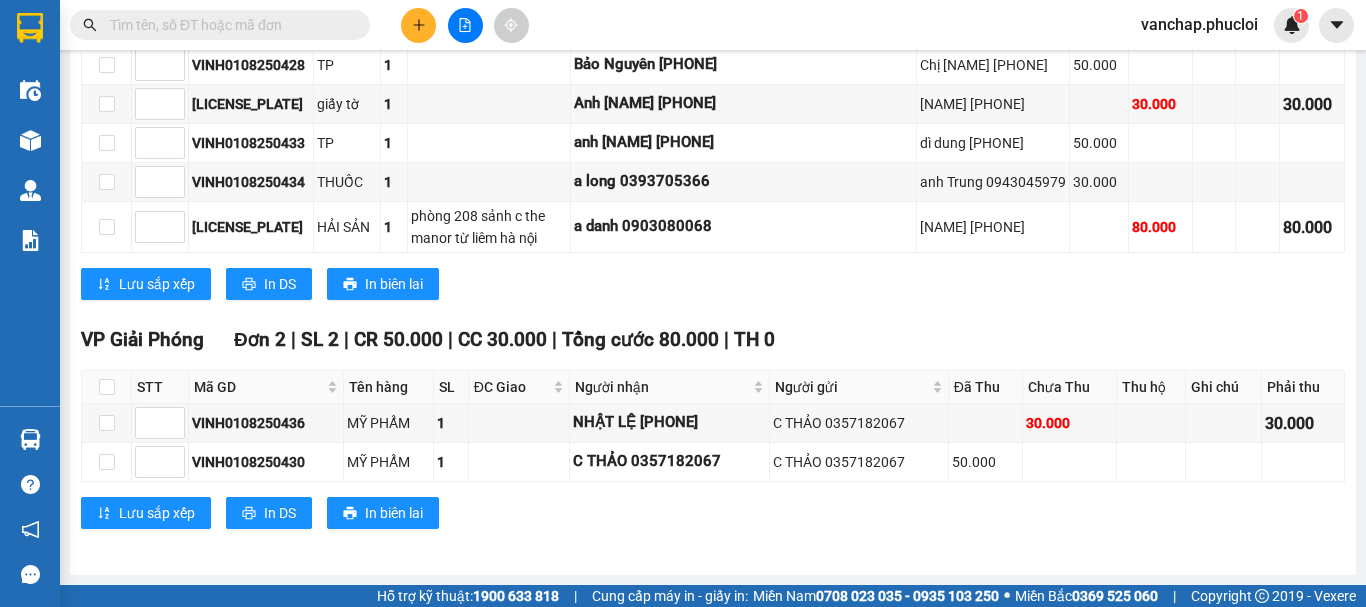 click at bounding box center (465, 25) 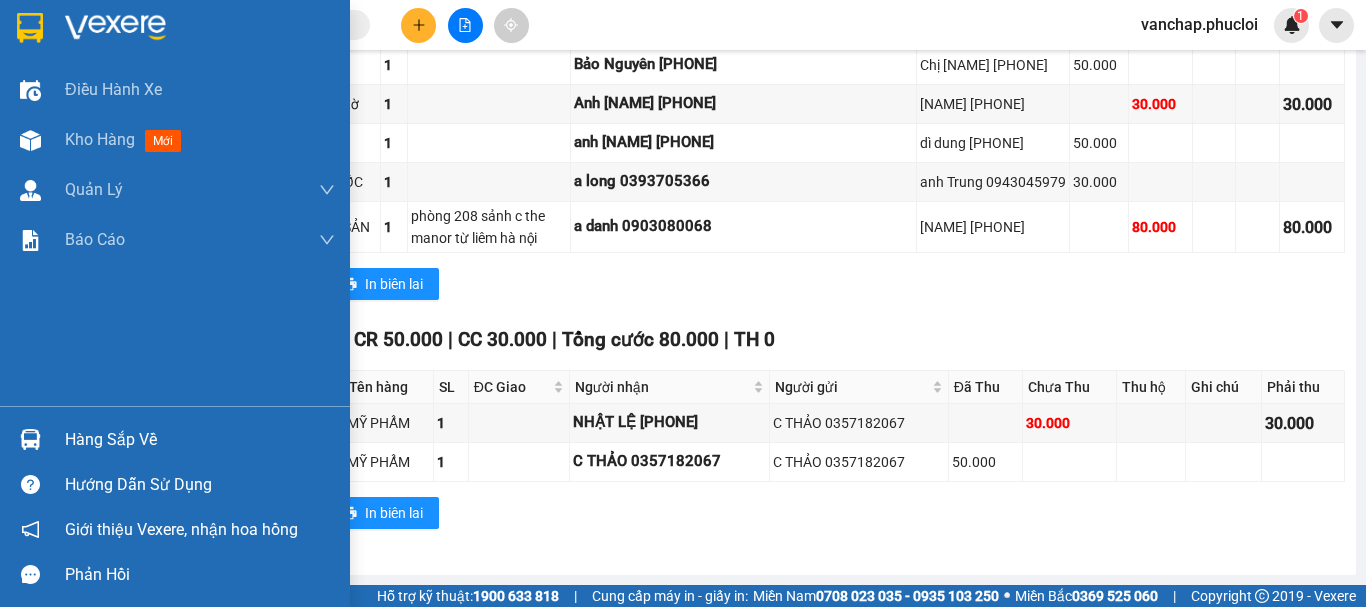 click at bounding box center (115, 28) 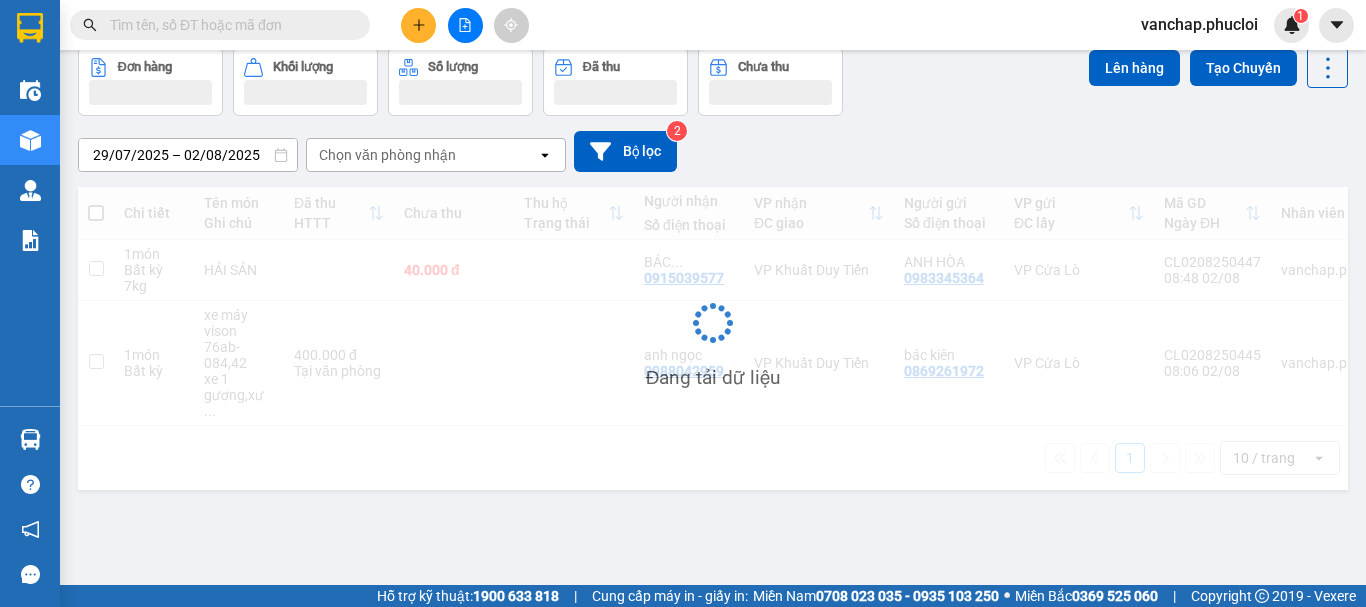 scroll, scrollTop: 92, scrollLeft: 0, axis: vertical 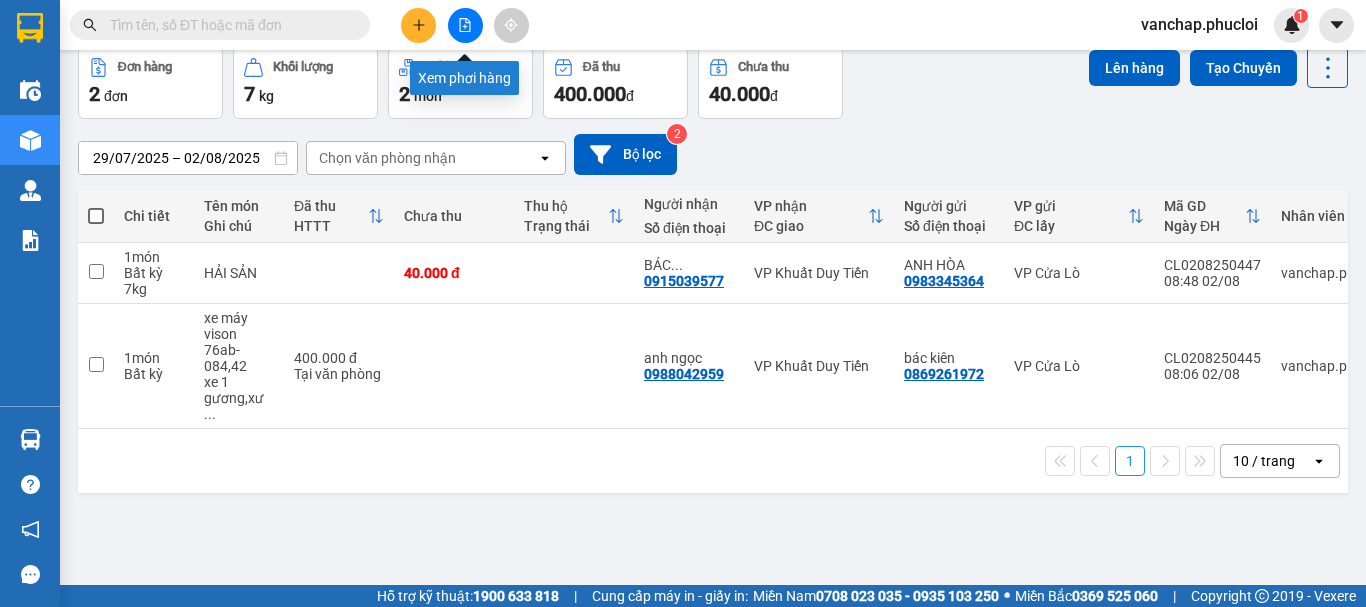 click 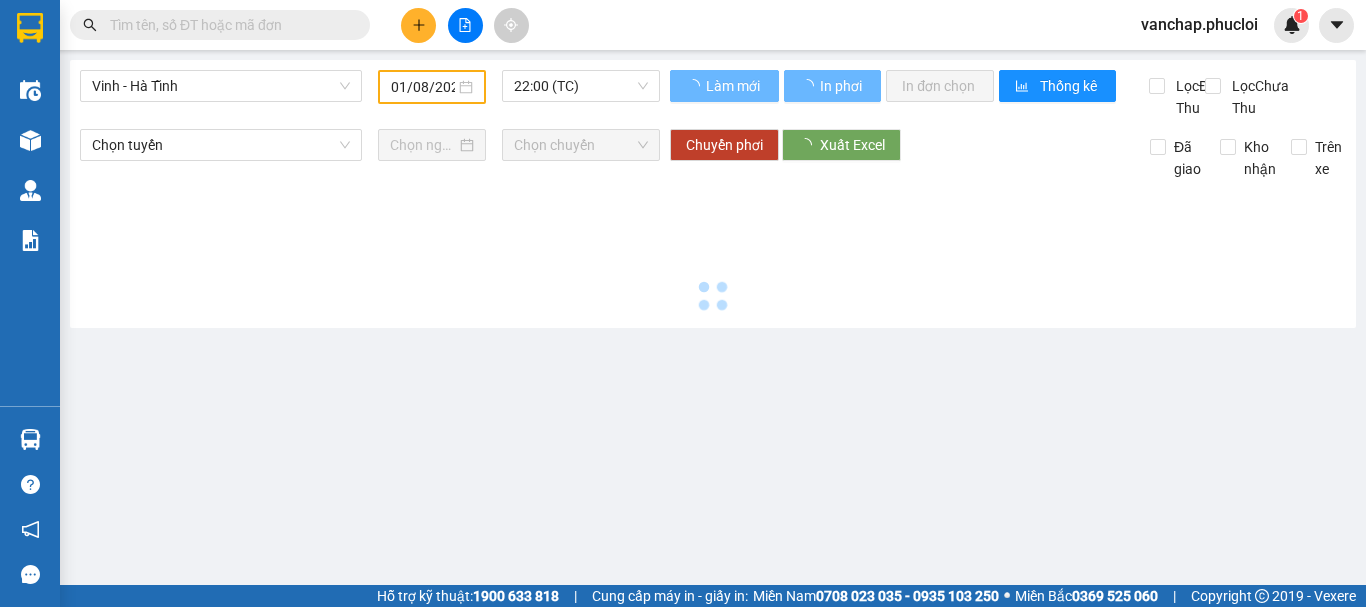 type on "02/08/2025" 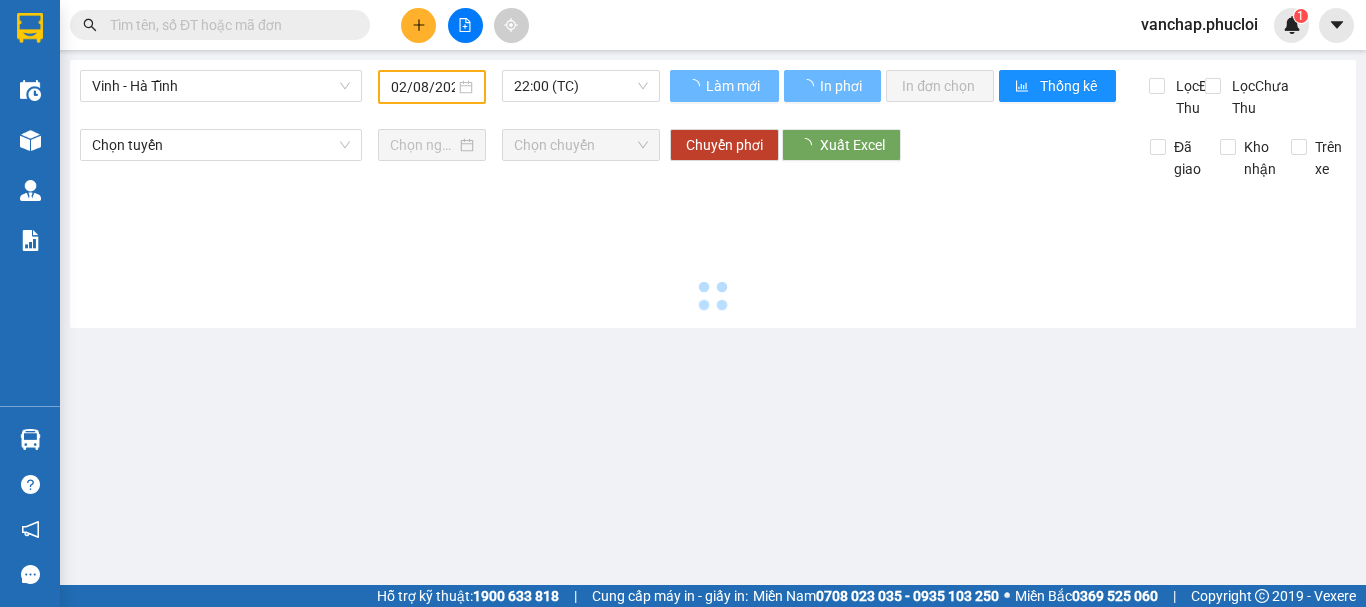 scroll, scrollTop: 0, scrollLeft: 0, axis: both 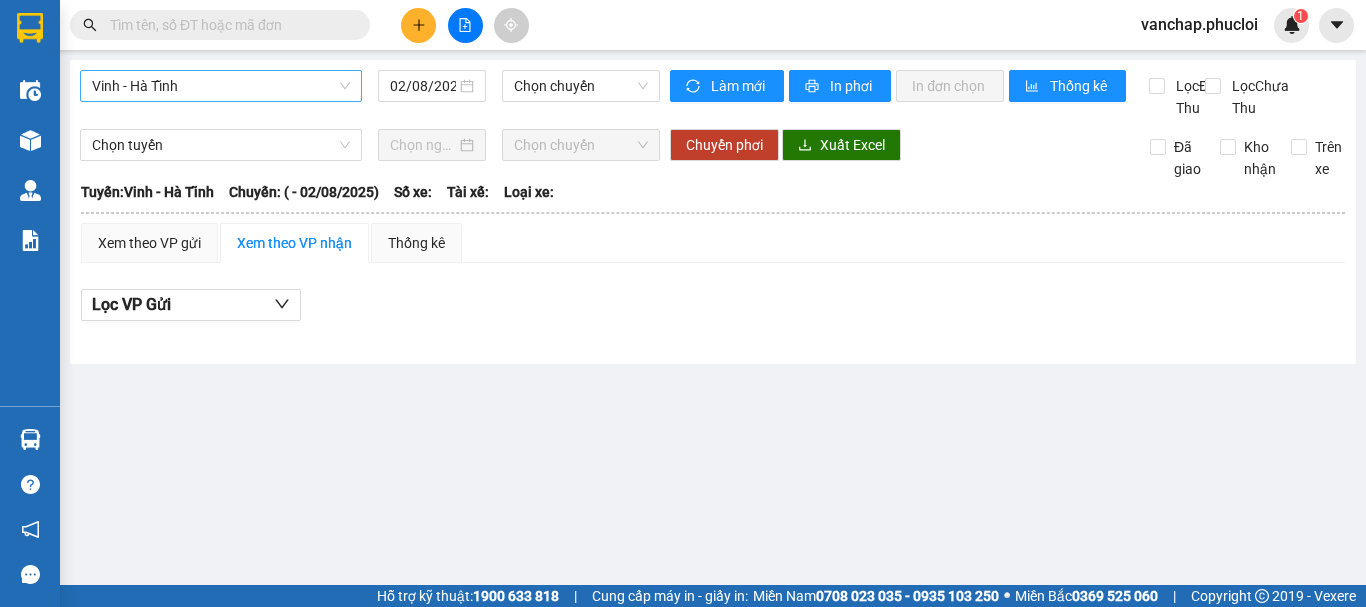 click on "Vinh - Hà Tĩnh" at bounding box center [221, 86] 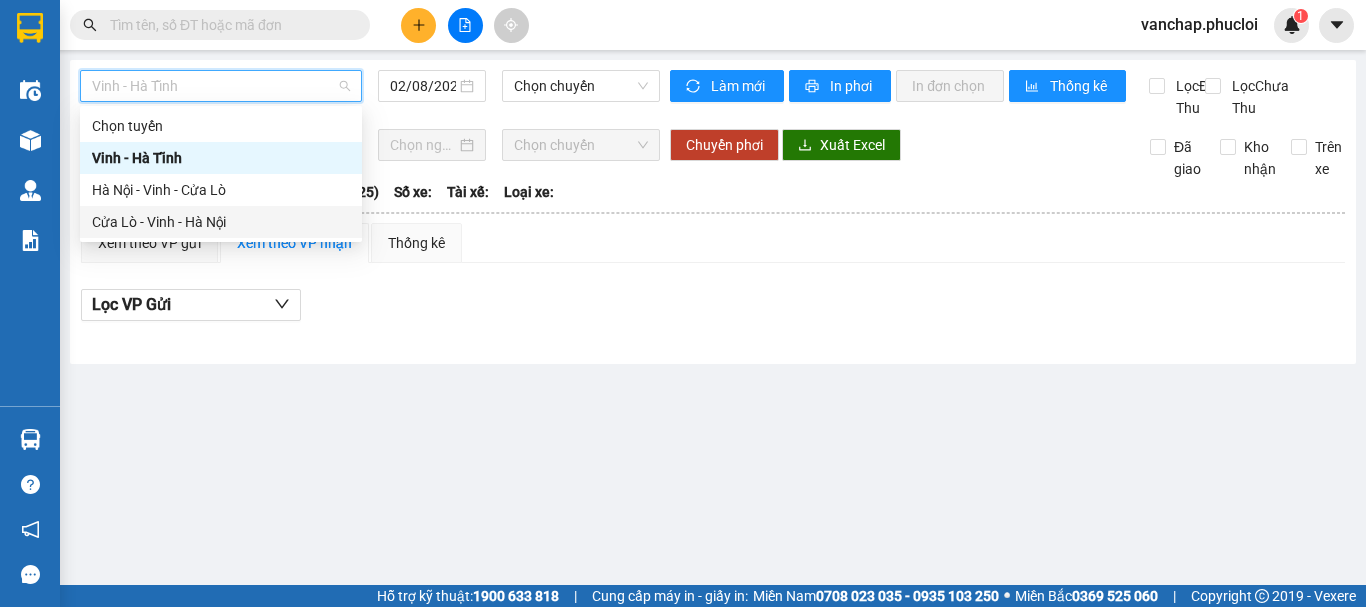 click on "Cửa Lò - Vinh - Hà Nội" at bounding box center [221, 222] 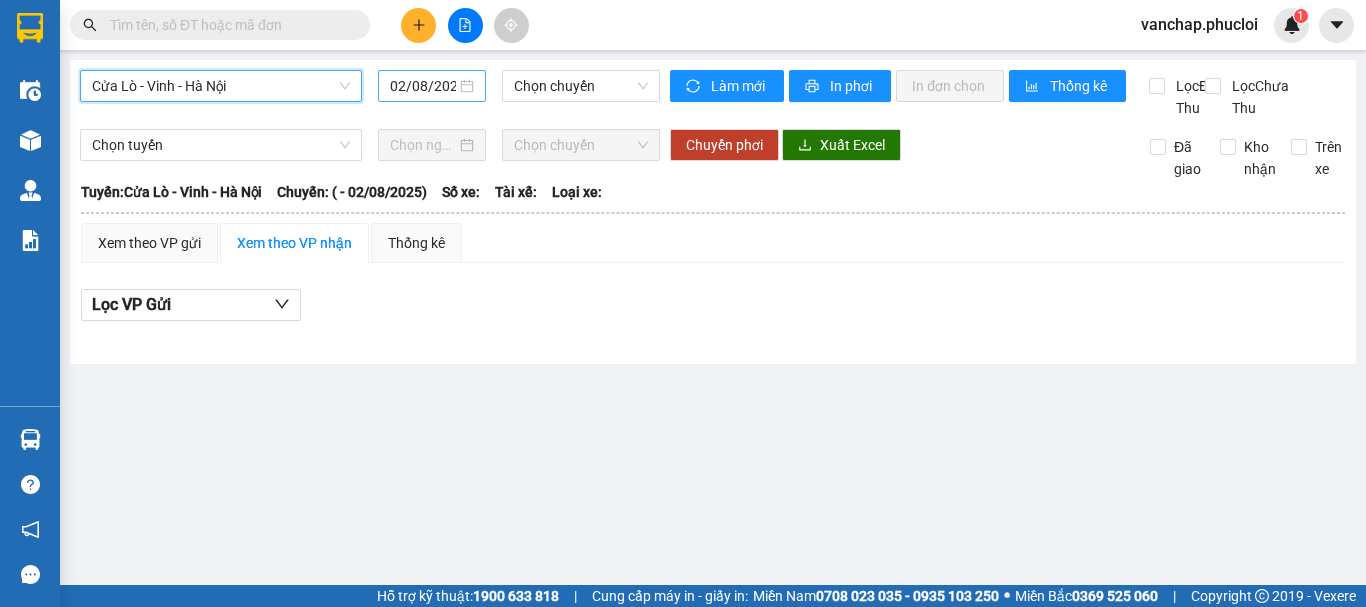 click on "02/08/2025" at bounding box center (432, 86) 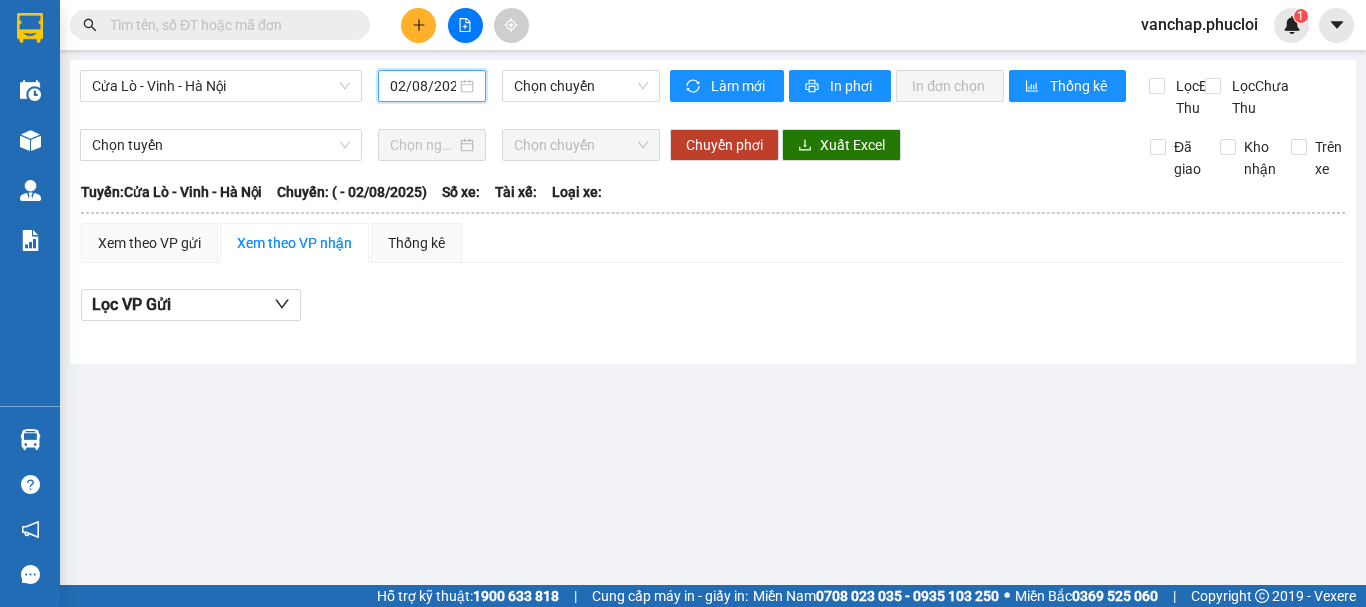 scroll, scrollTop: 0, scrollLeft: 5, axis: horizontal 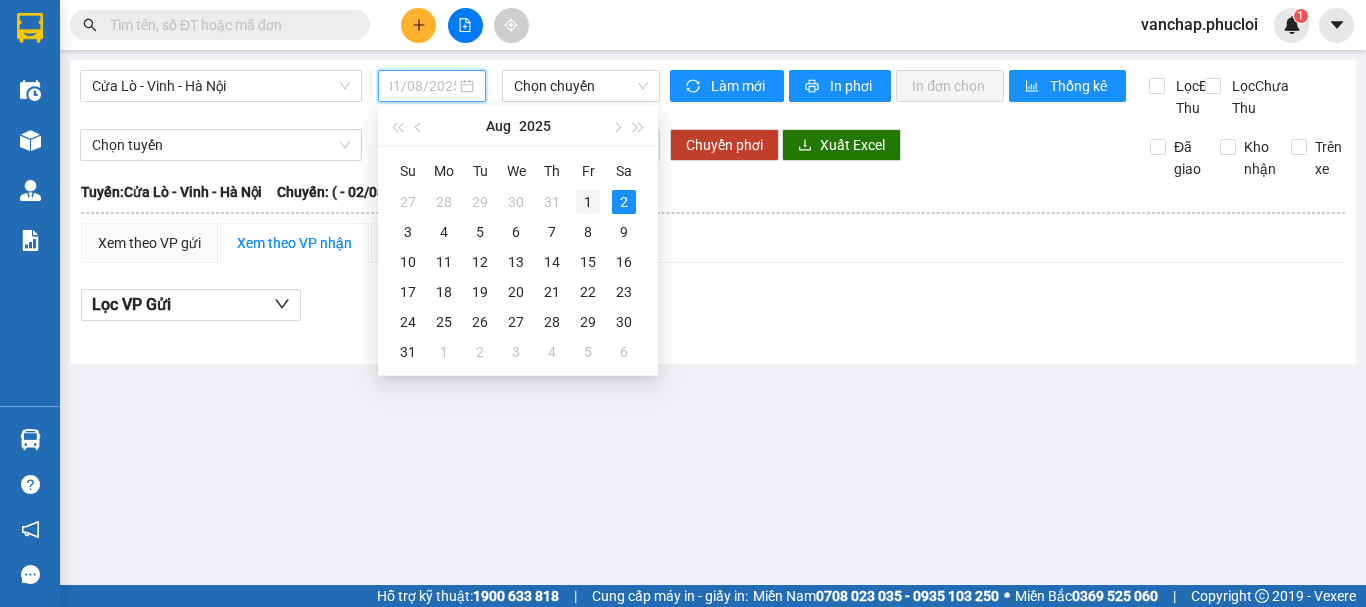 click on "1" at bounding box center [588, 202] 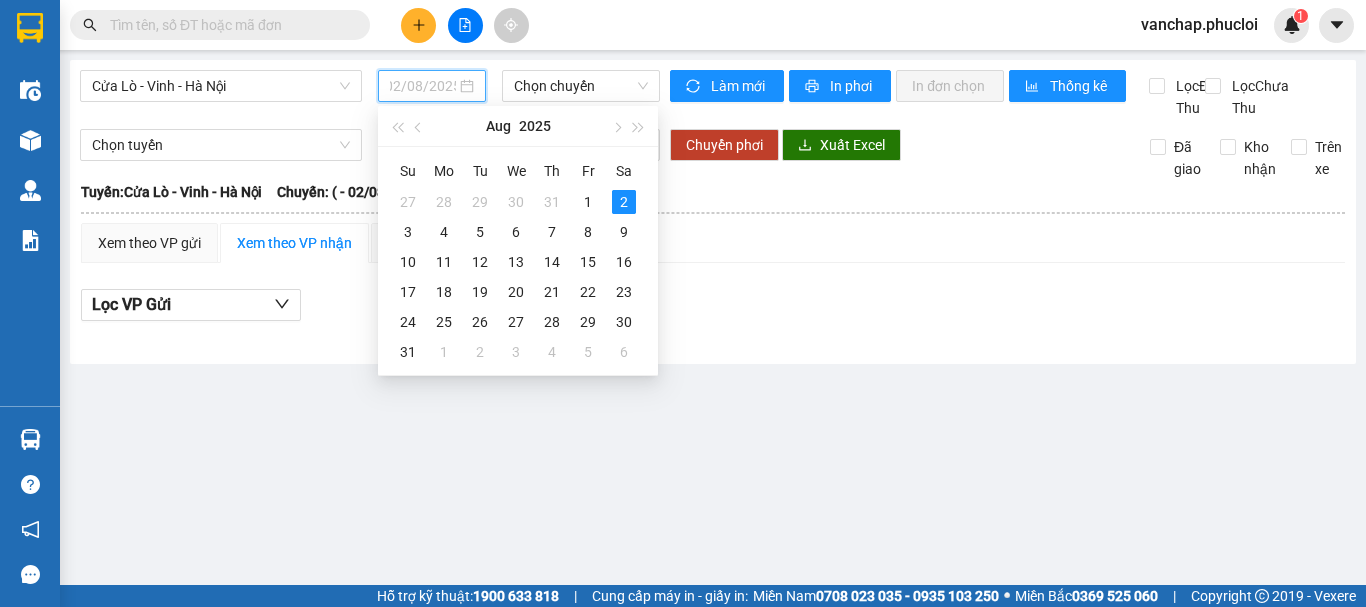 type on "01/08/2025" 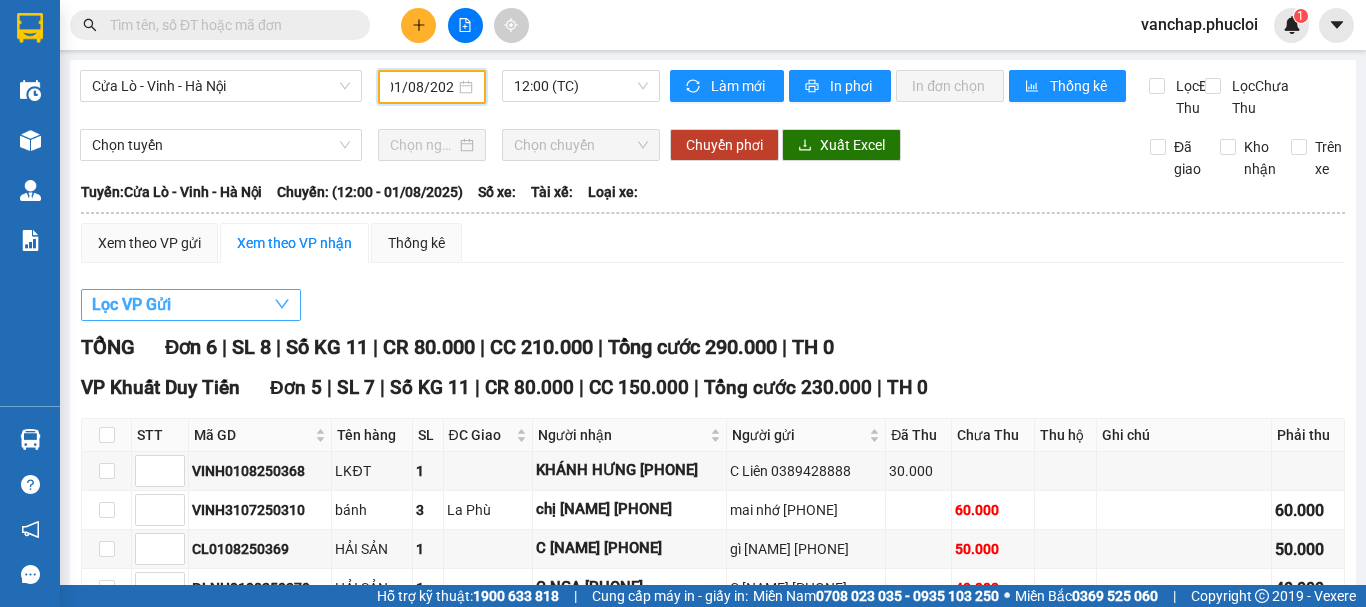 click on "Lọc VP Gửi" at bounding box center (191, 305) 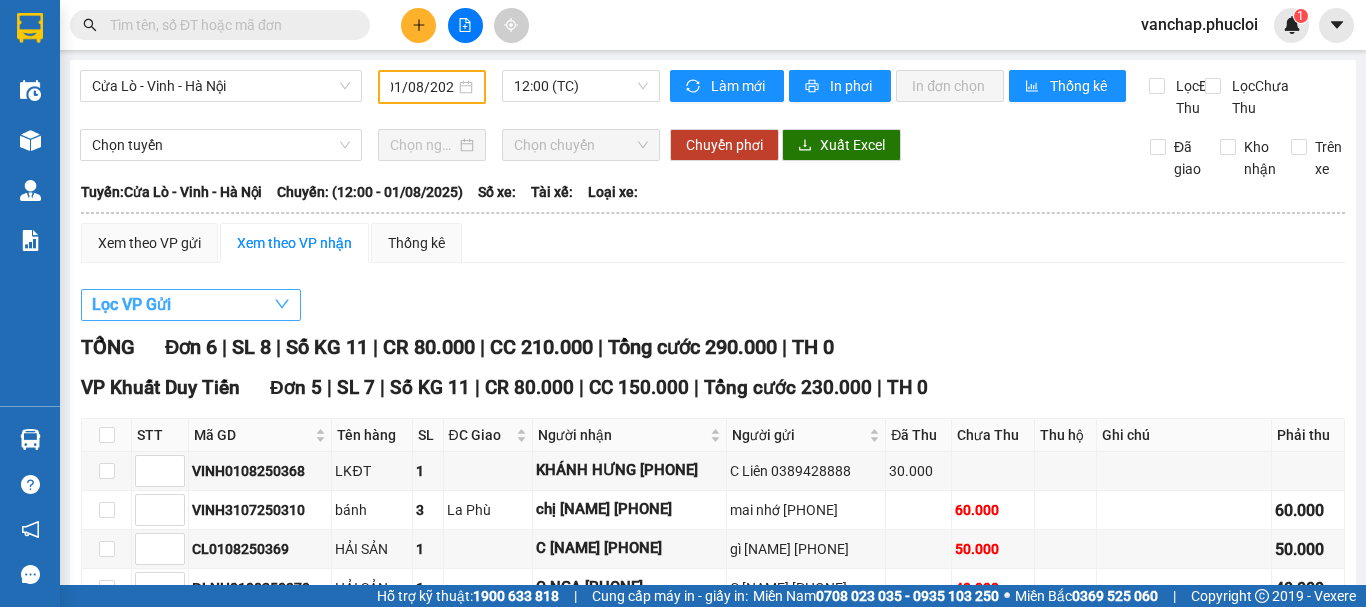 scroll, scrollTop: 0, scrollLeft: 0, axis: both 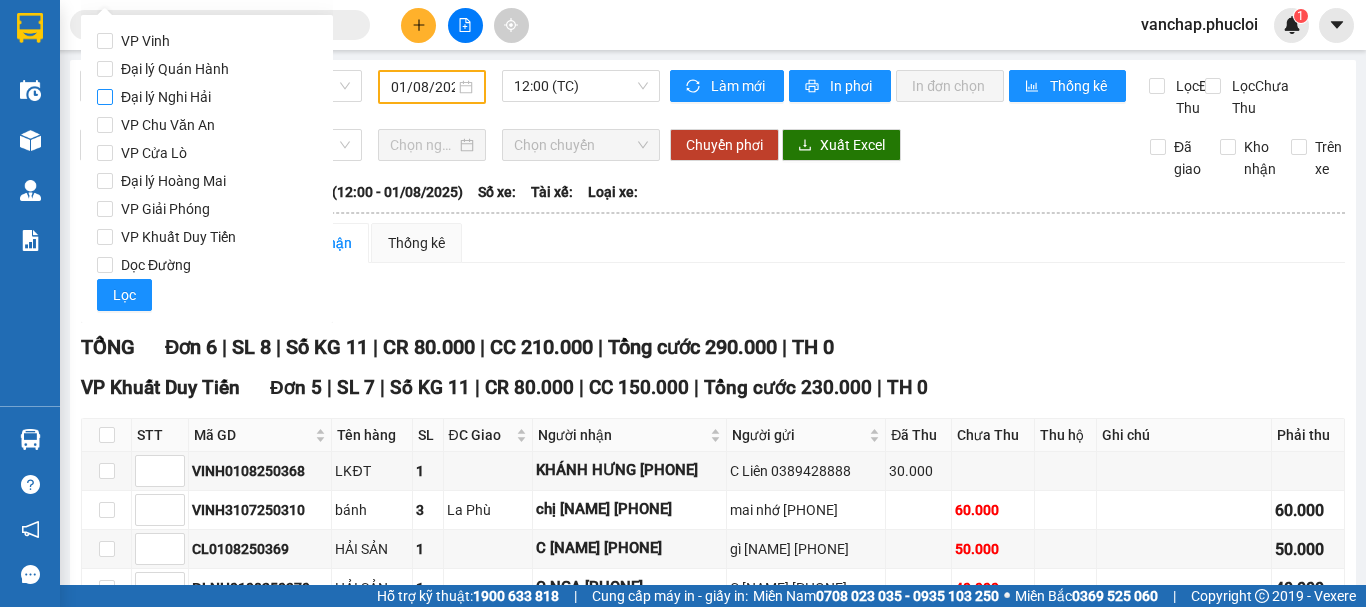click on "Đại lý Nghi Hải" at bounding box center [105, 97] 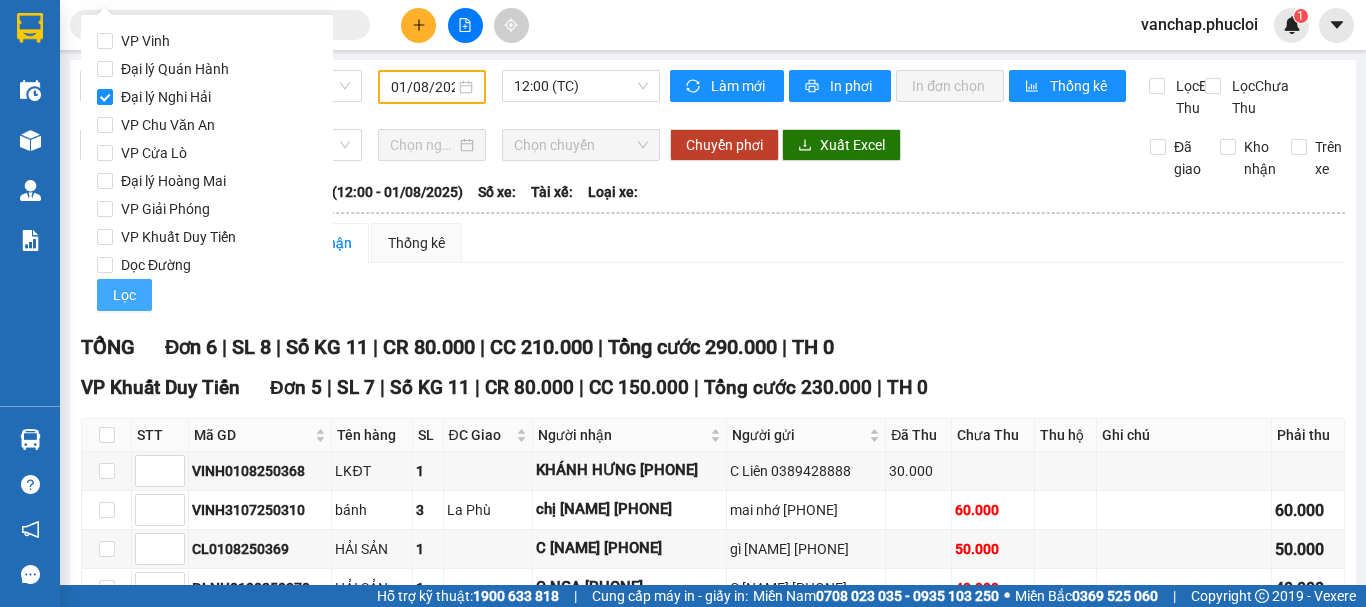 click on "Lọc" at bounding box center (124, 295) 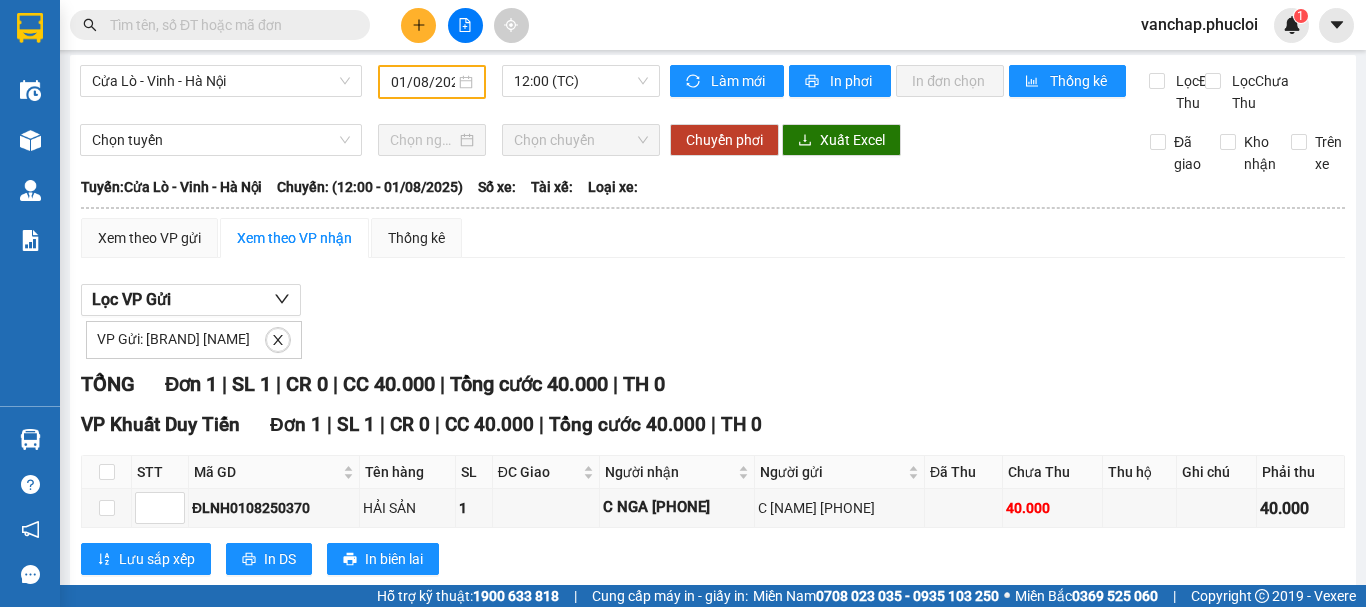 scroll, scrollTop: 0, scrollLeft: 0, axis: both 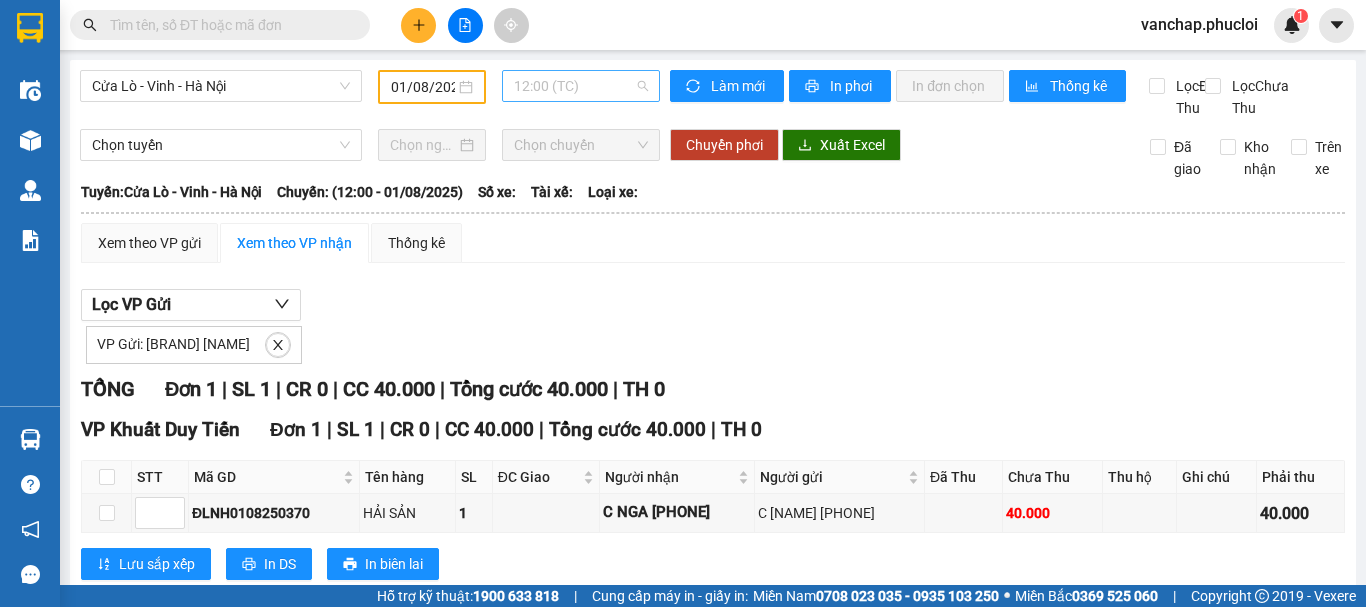 click on "12:00   (TC)" at bounding box center [581, 86] 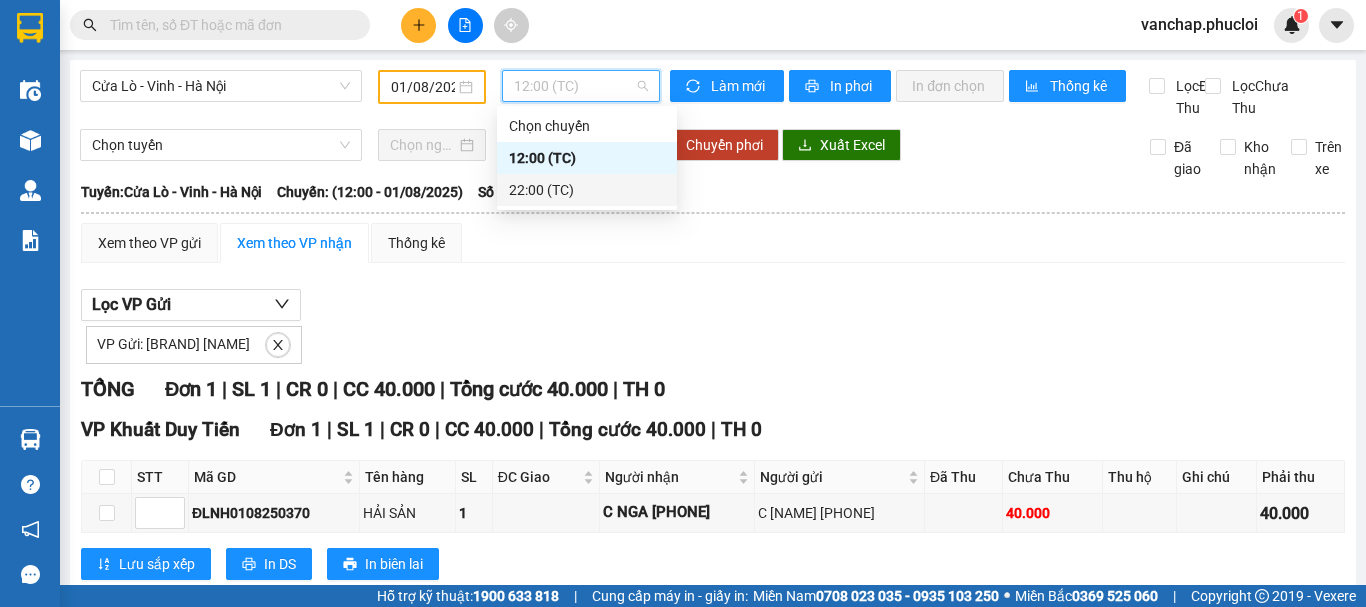 click on "22:00   (TC)" at bounding box center (587, 190) 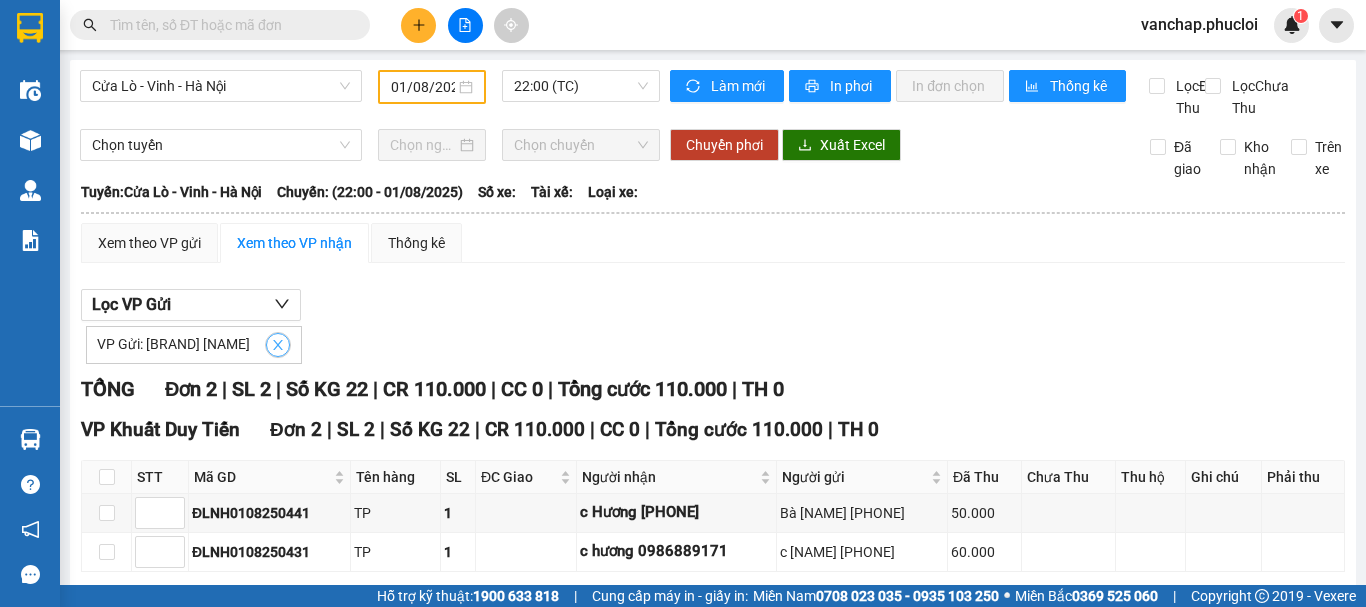 click at bounding box center (278, 345) 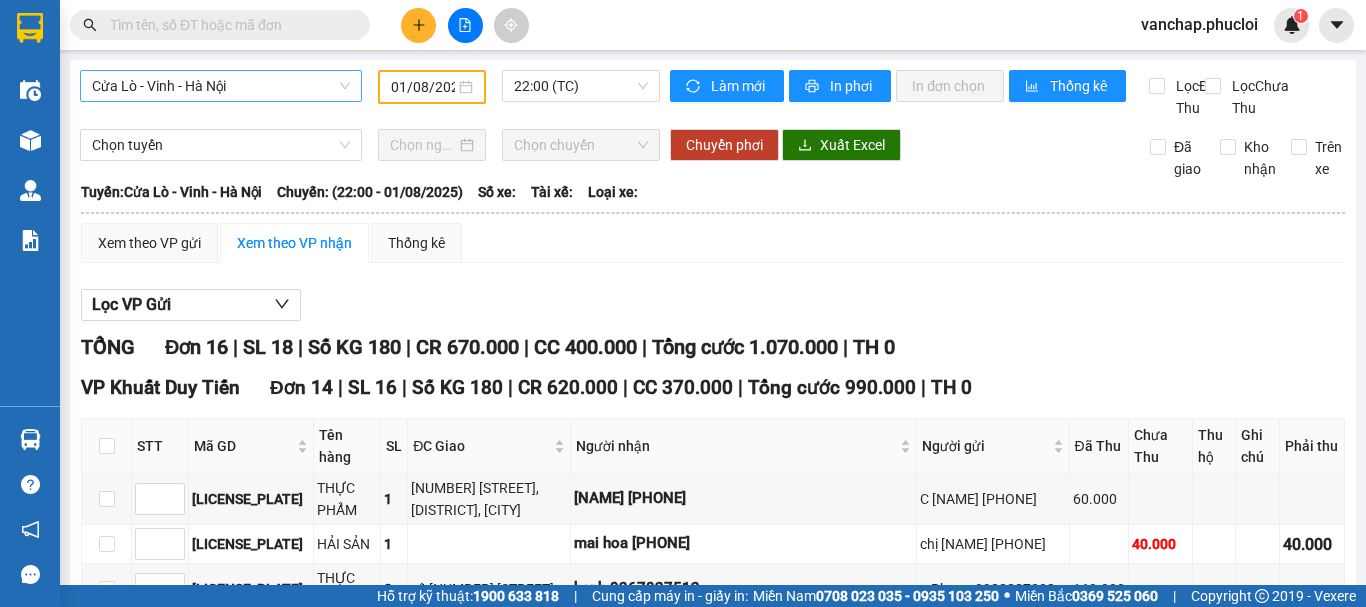 click on "Cửa Lò - Vinh - Hà Nội" at bounding box center (221, 86) 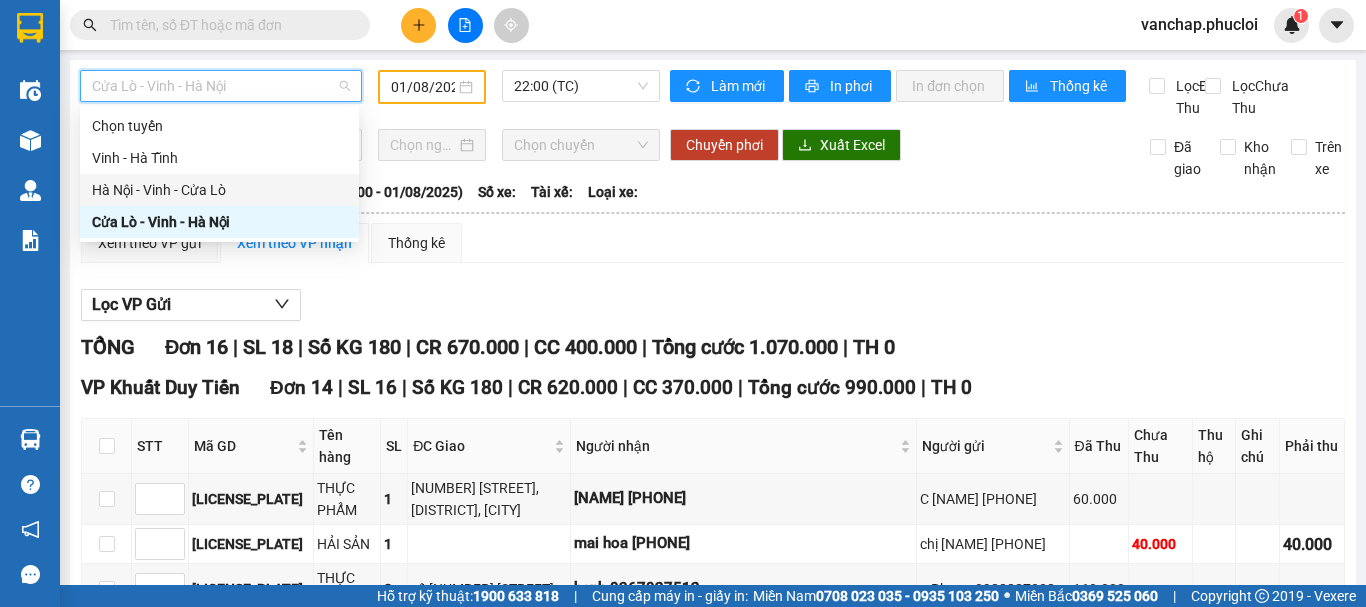 click on "Hà Nội - Vinh - Cửa Lò" at bounding box center [219, 190] 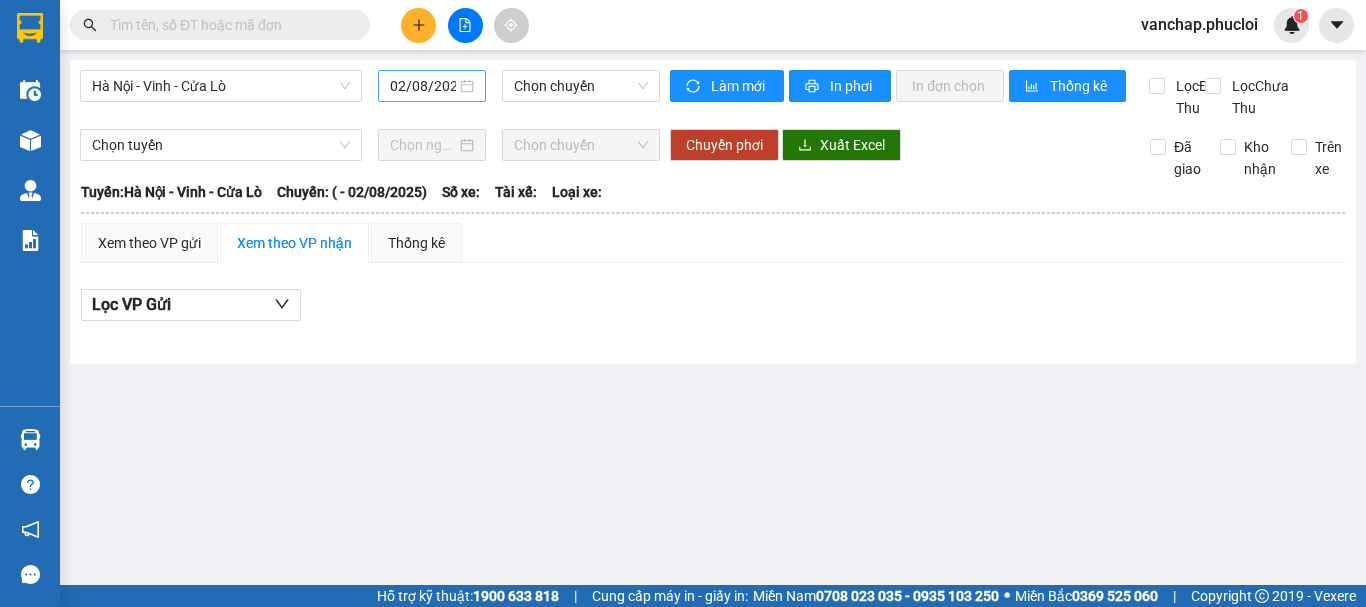 click on "02/08/2025" at bounding box center (432, 86) 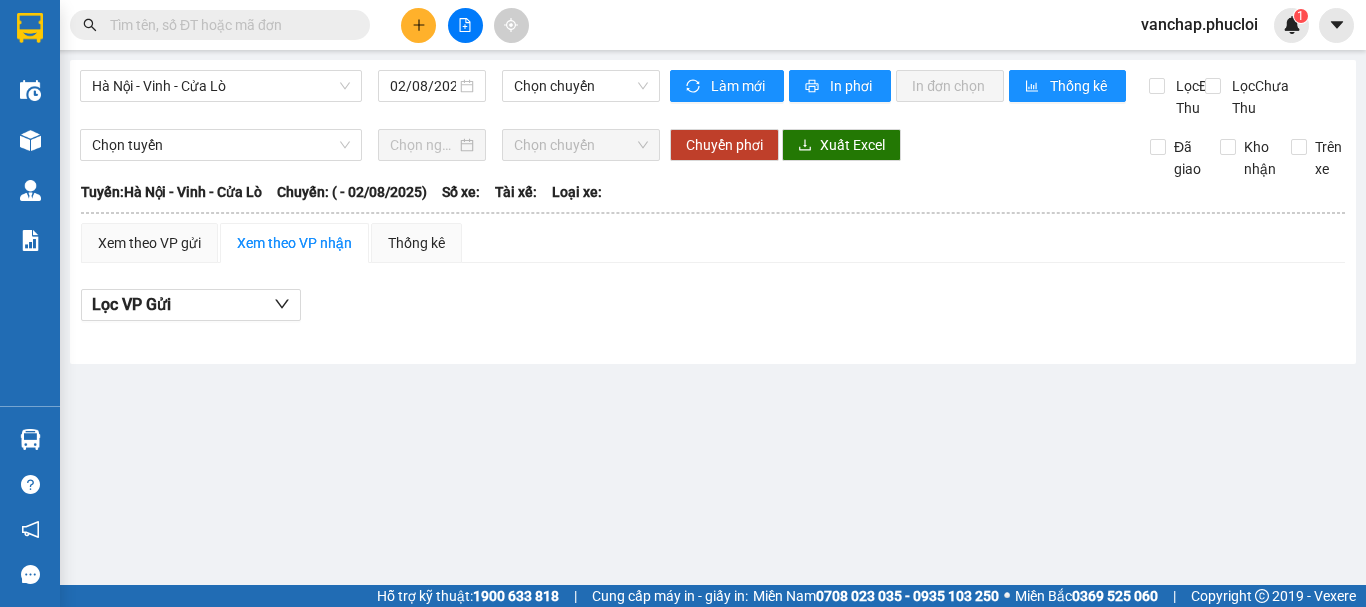 scroll, scrollTop: 0, scrollLeft: 5, axis: horizontal 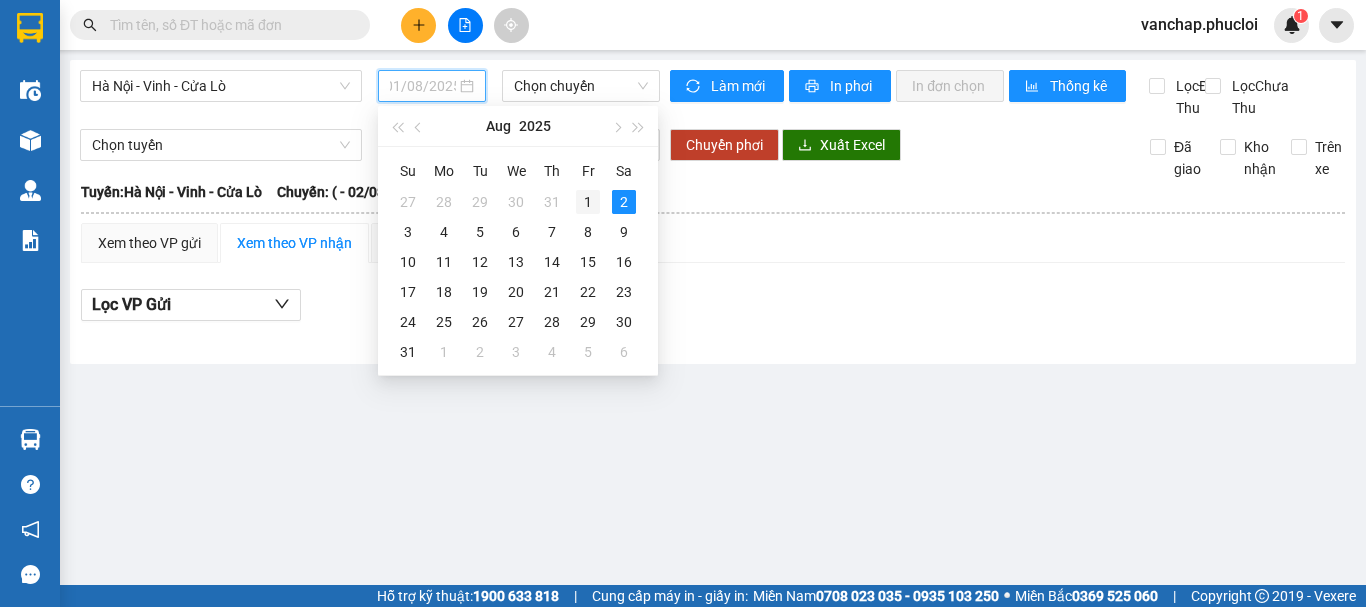click on "1" at bounding box center [588, 202] 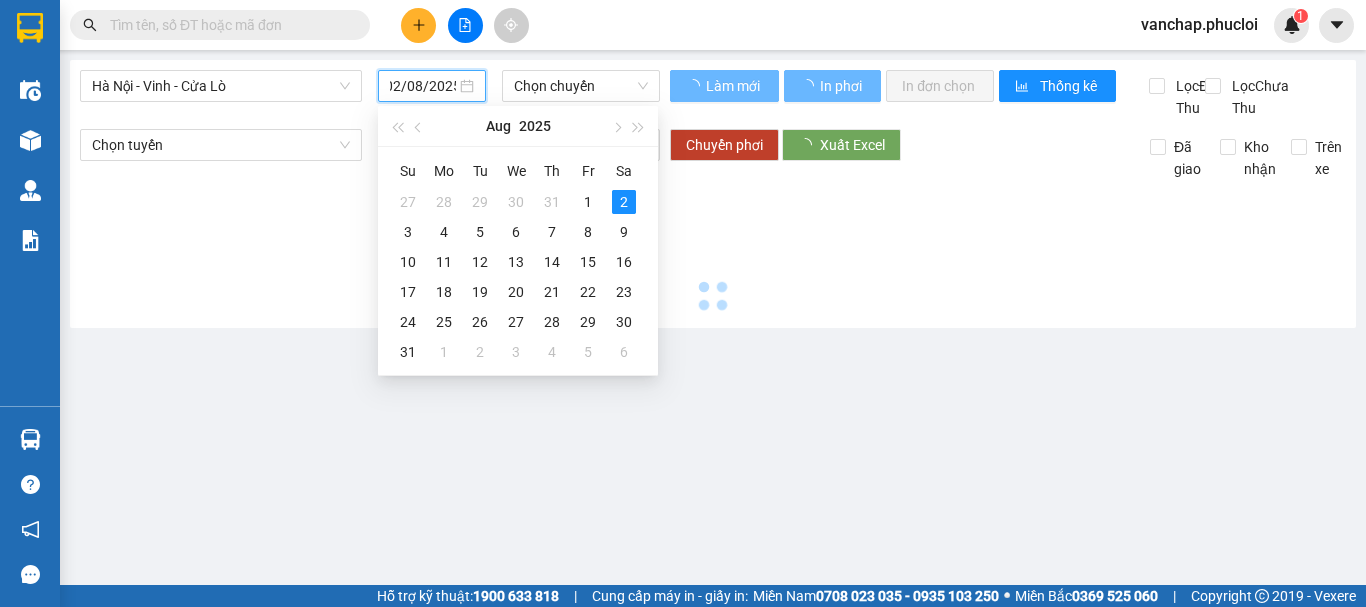 type on "01/08/2025" 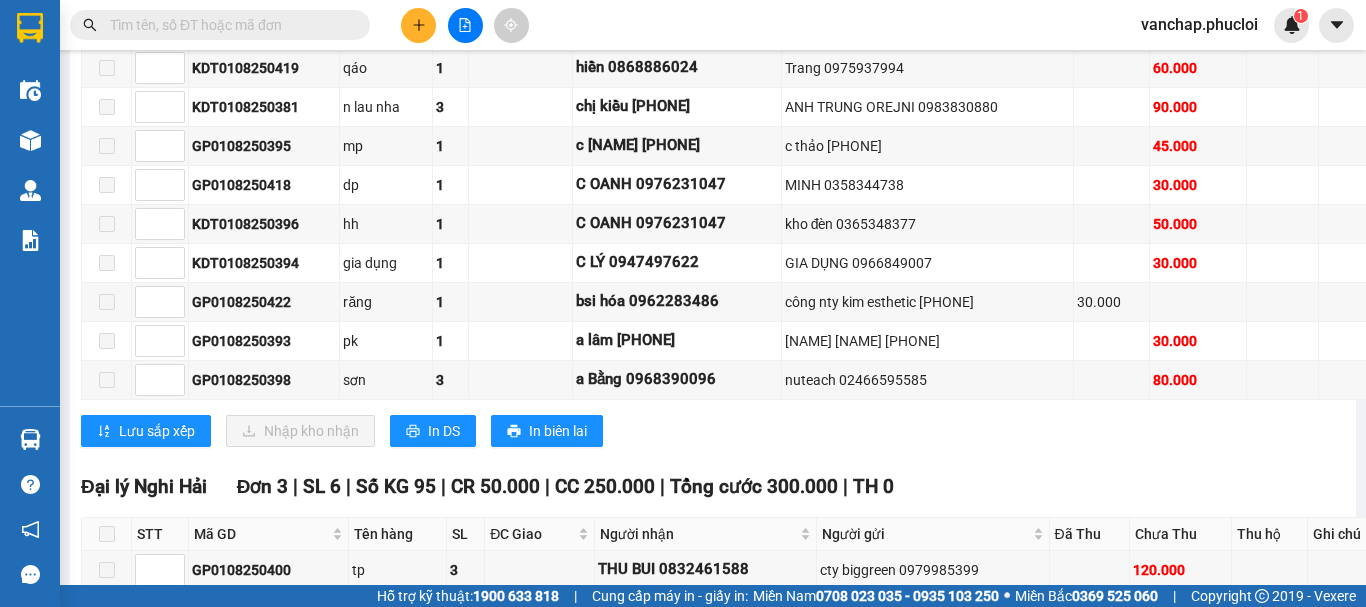 scroll, scrollTop: 3592, scrollLeft: 0, axis: vertical 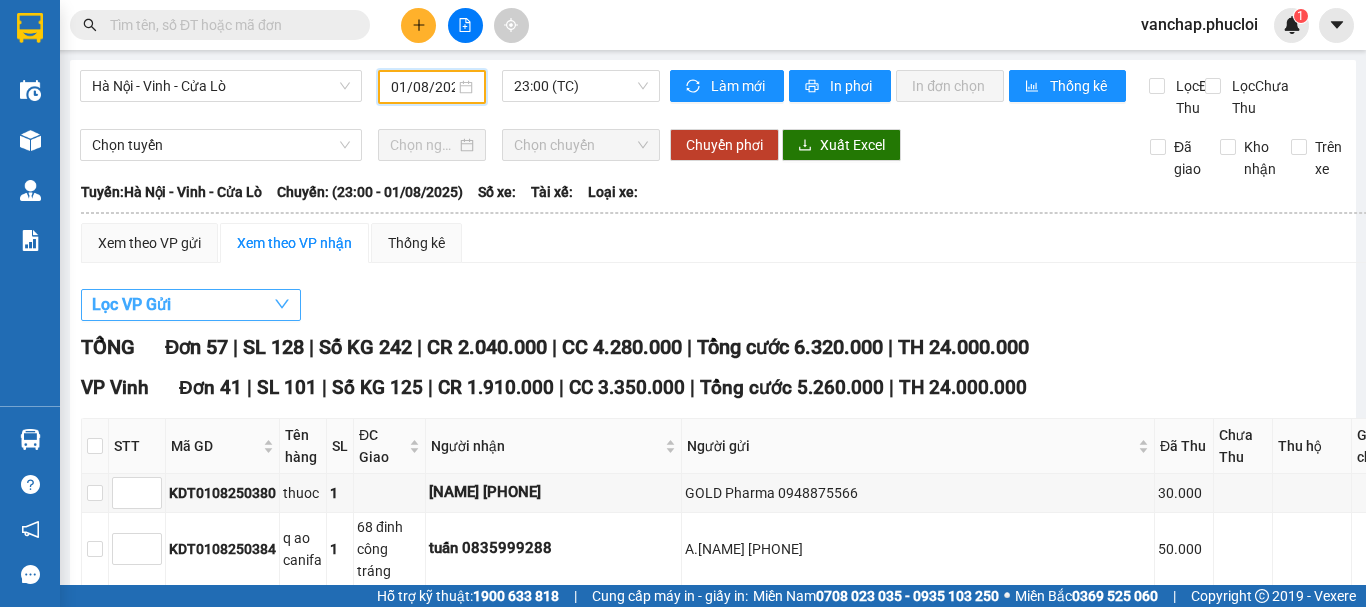 click on "Lọc VP Gửi" at bounding box center [191, 305] 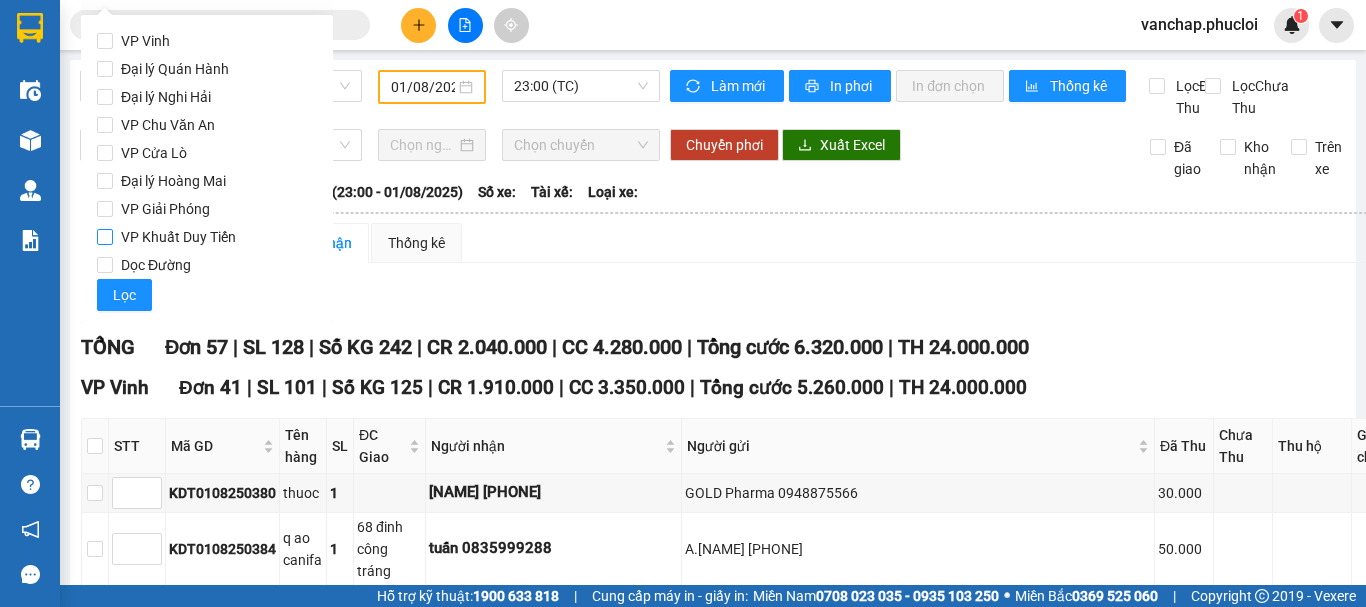 click on "VP Khuất Duy Tiến" at bounding box center [178, 237] 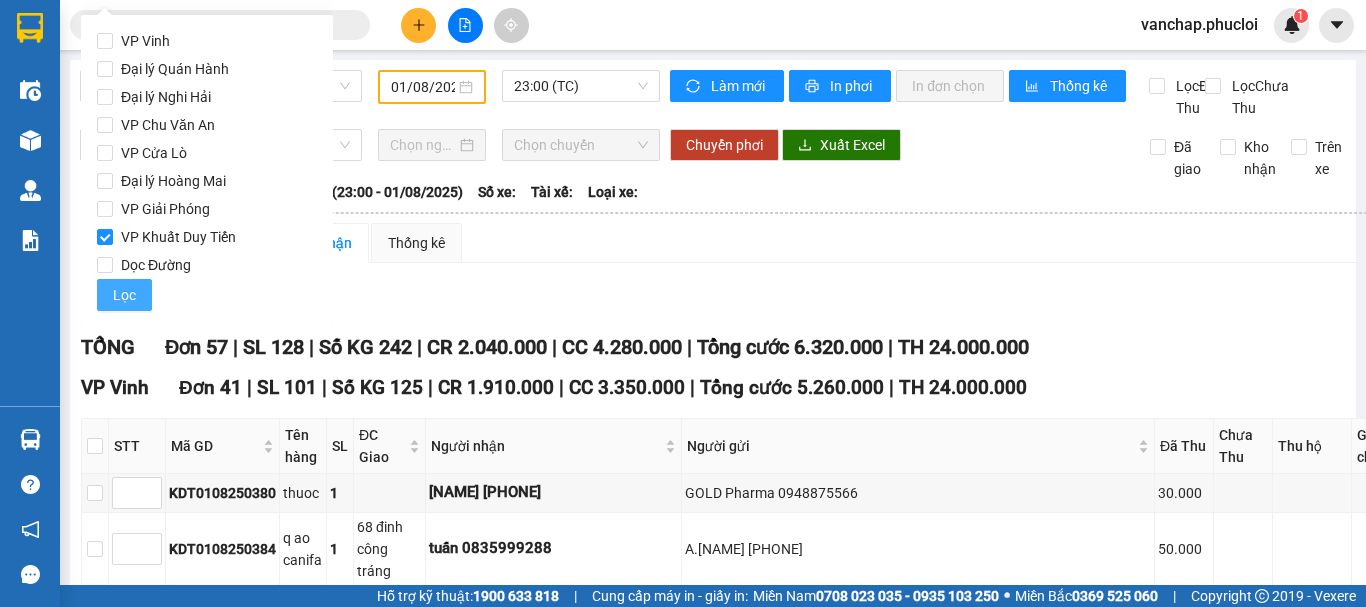 click on "Lọc" at bounding box center (124, 295) 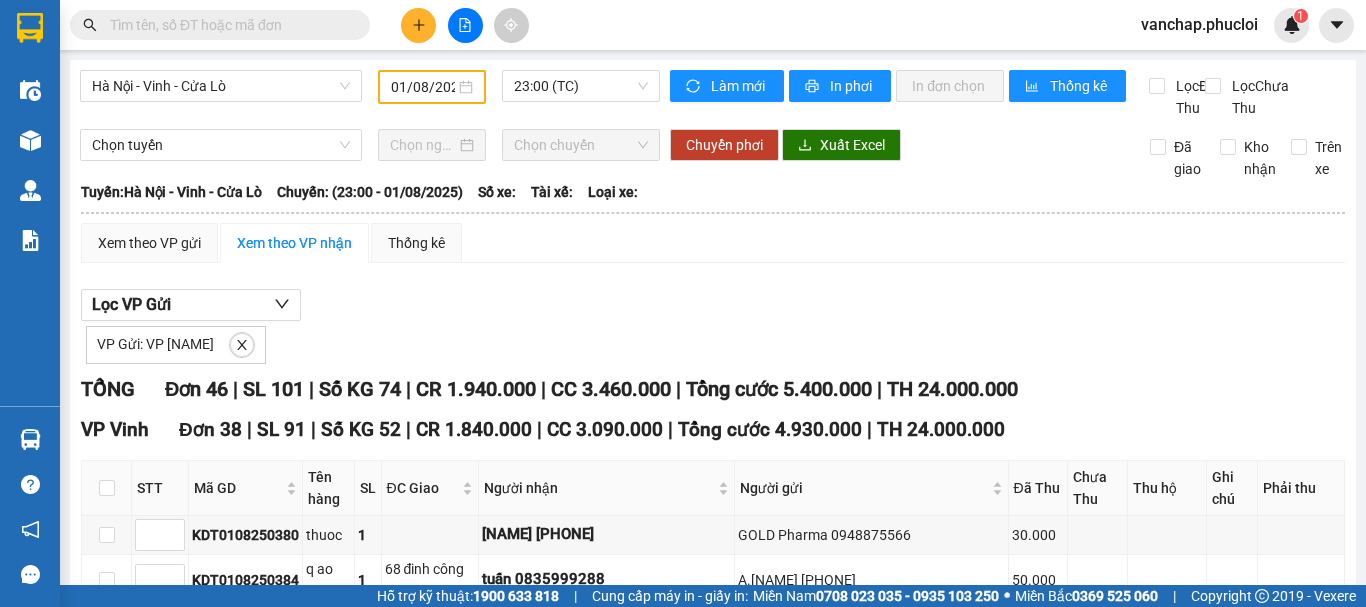 click on "VP Gửi: VP [NAME]" at bounding box center [176, 345] 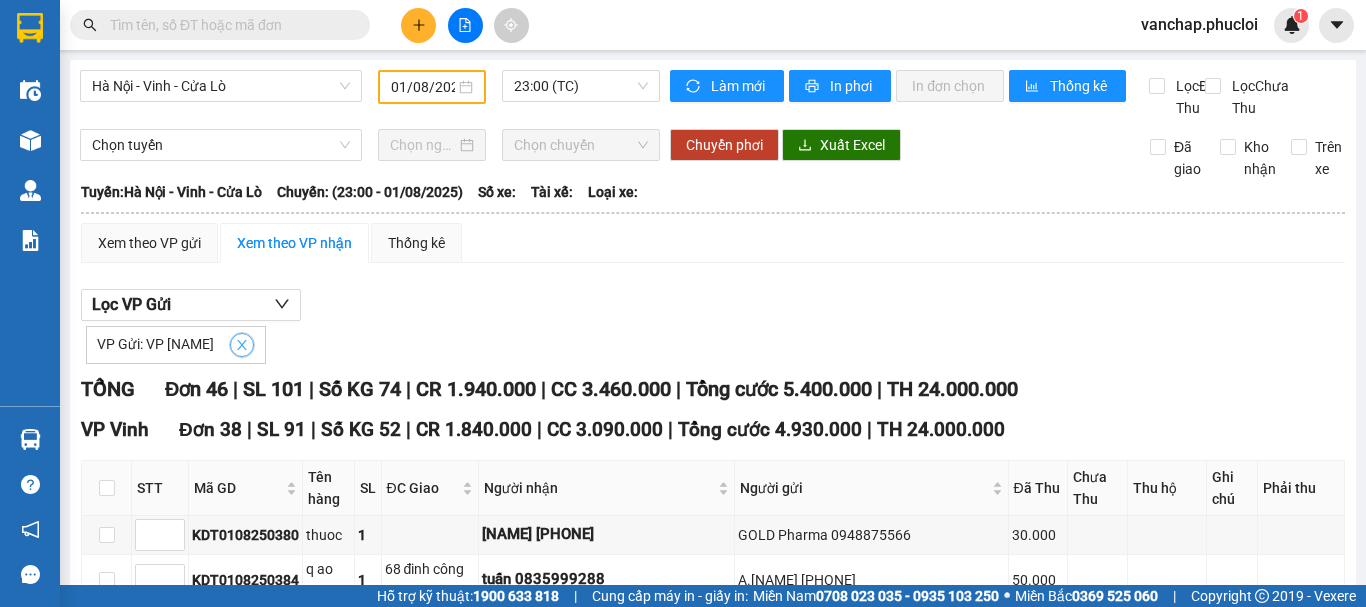 click 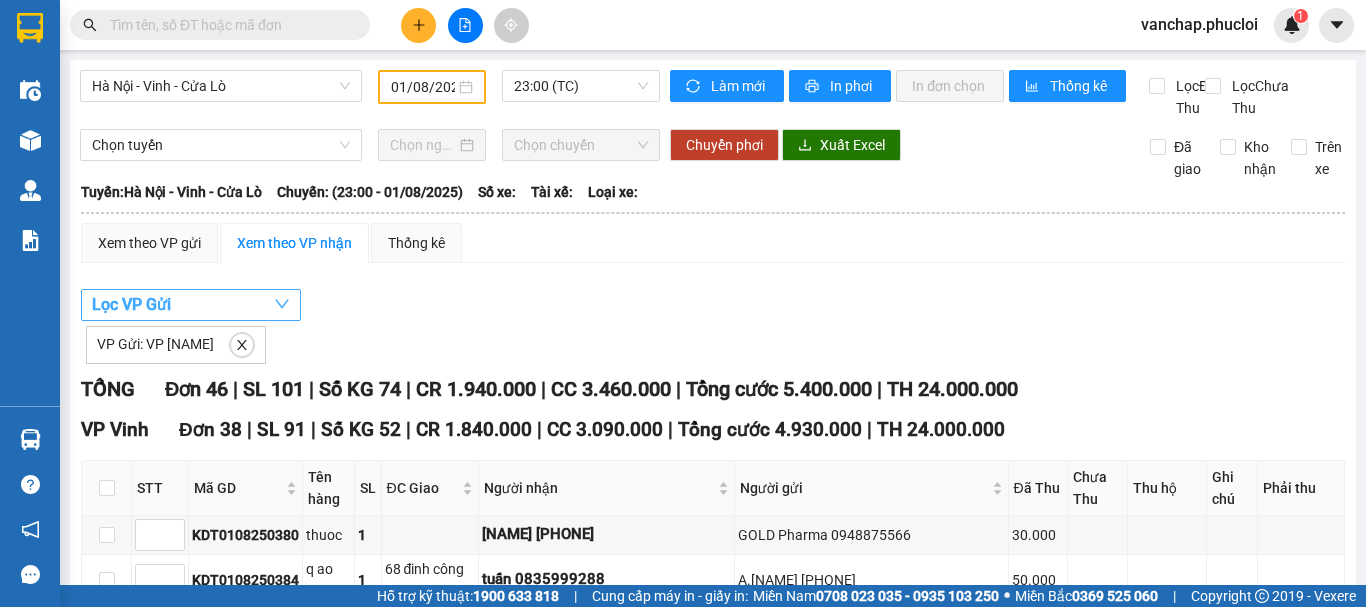 checkbox on "false" 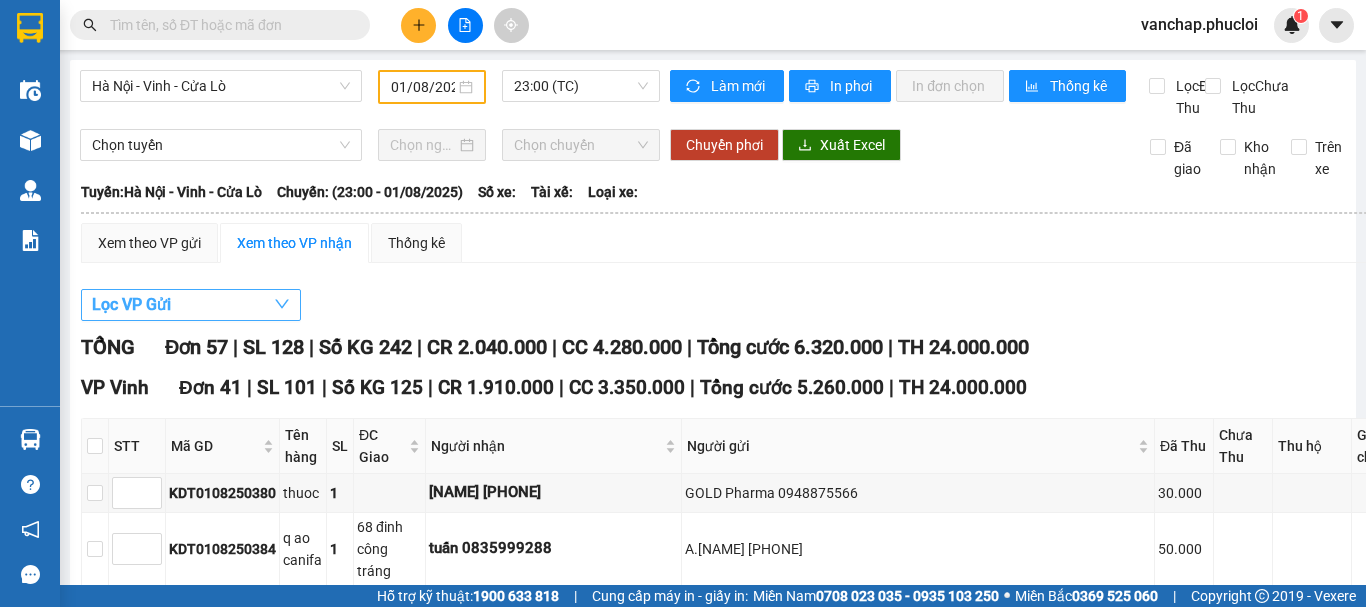 click on "Lọc VP Gửi" at bounding box center (191, 305) 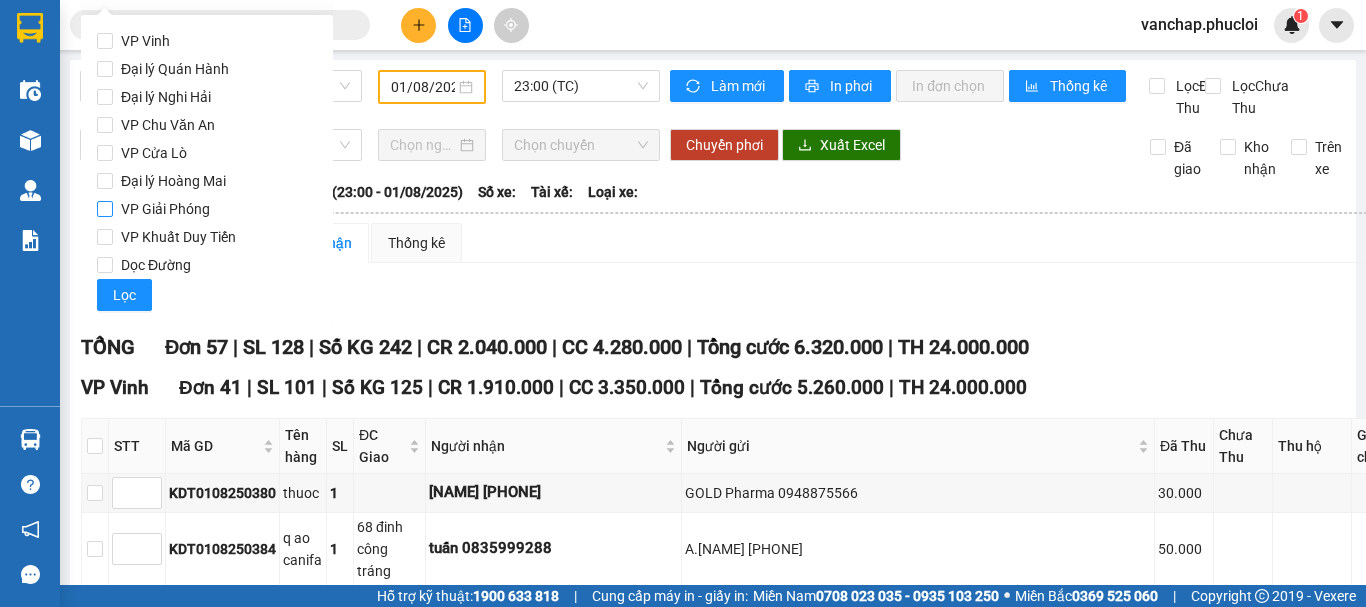 click on "VP Giải Phóng" at bounding box center [105, 209] 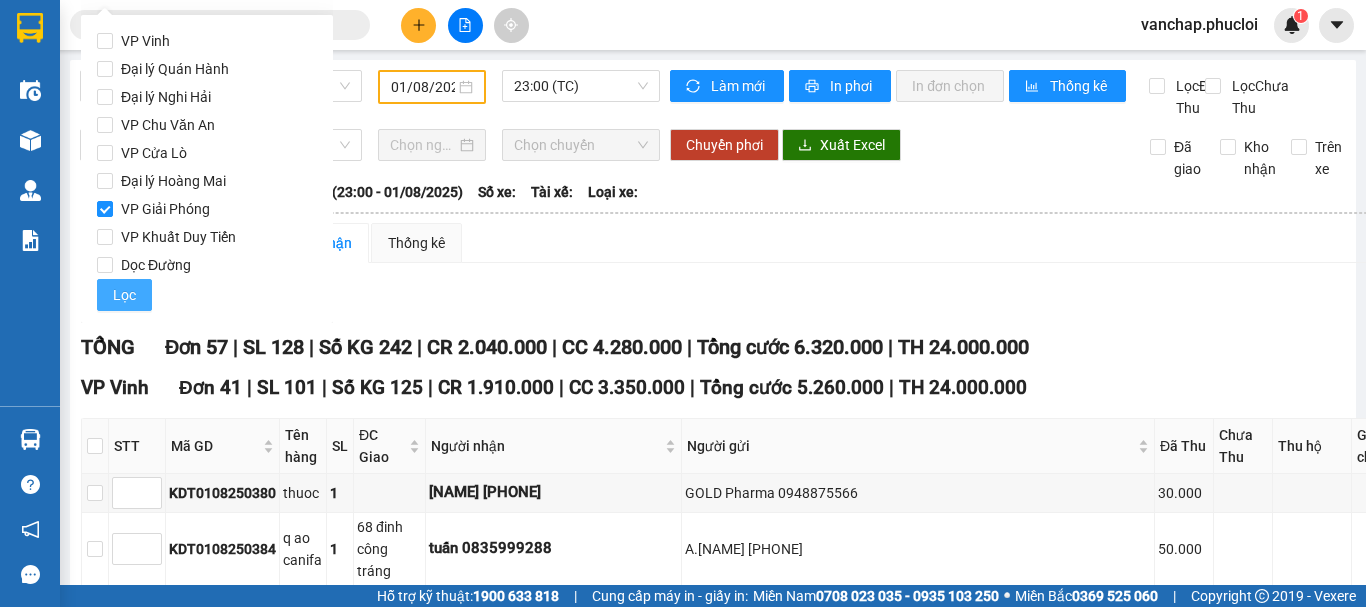 click on "Lọc" at bounding box center (124, 295) 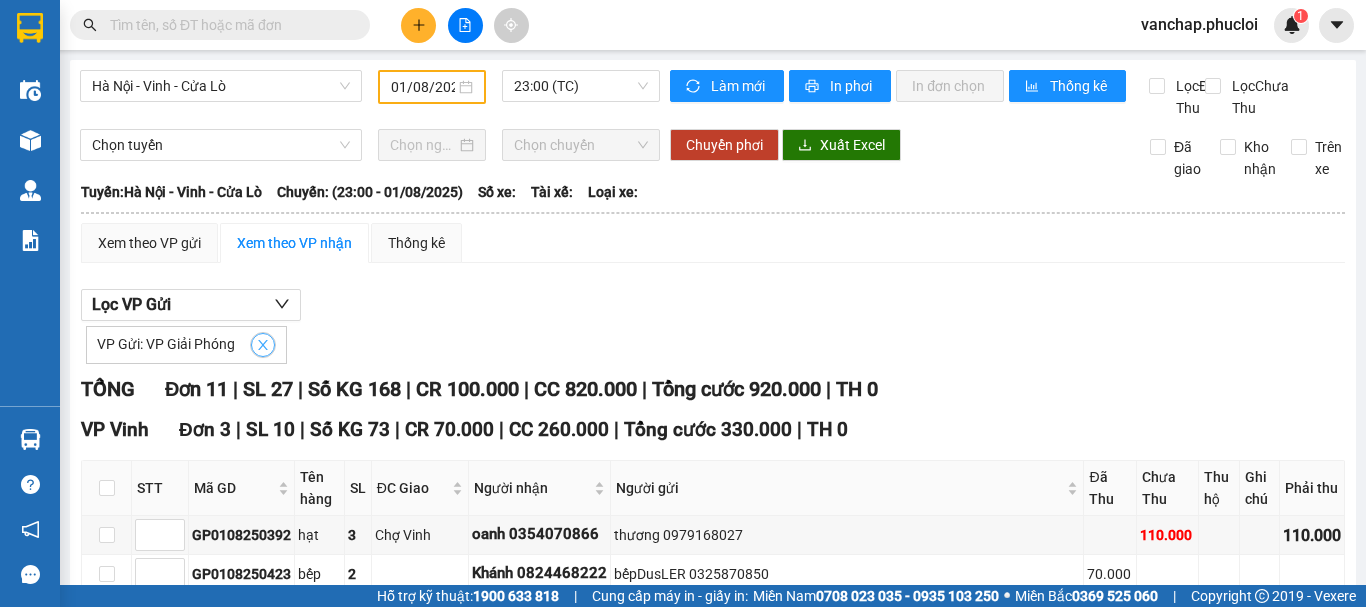 click 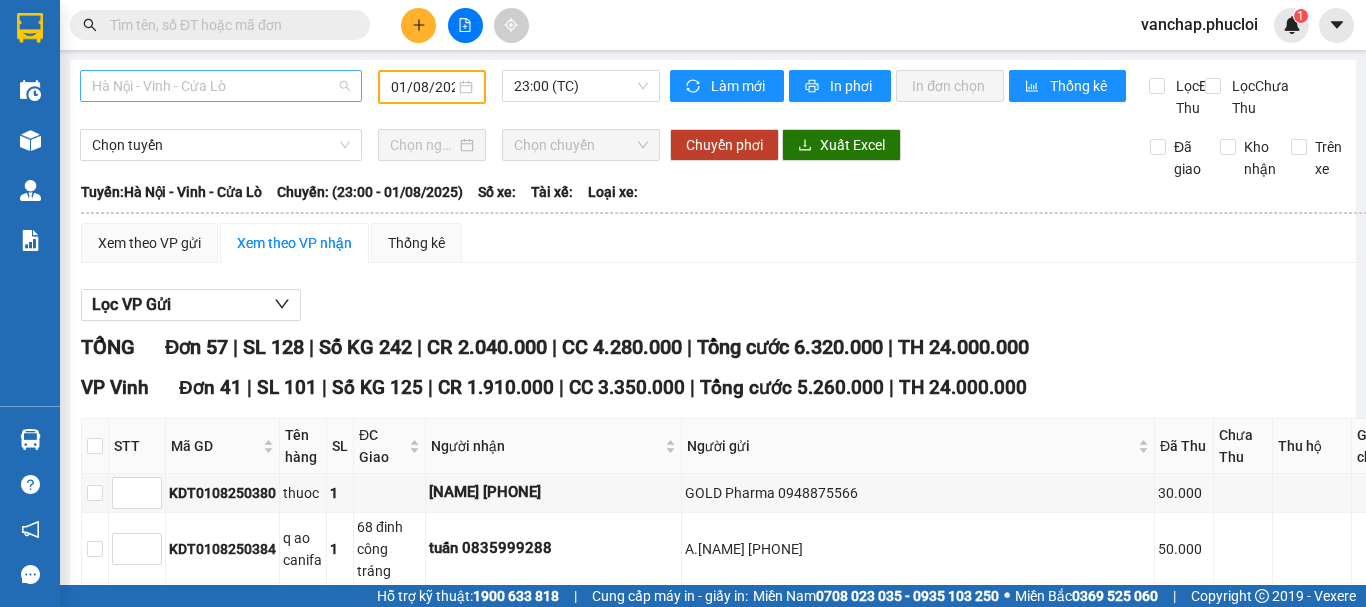 click on "Hà Nội - Vinh - Cửa Lò" at bounding box center (221, 86) 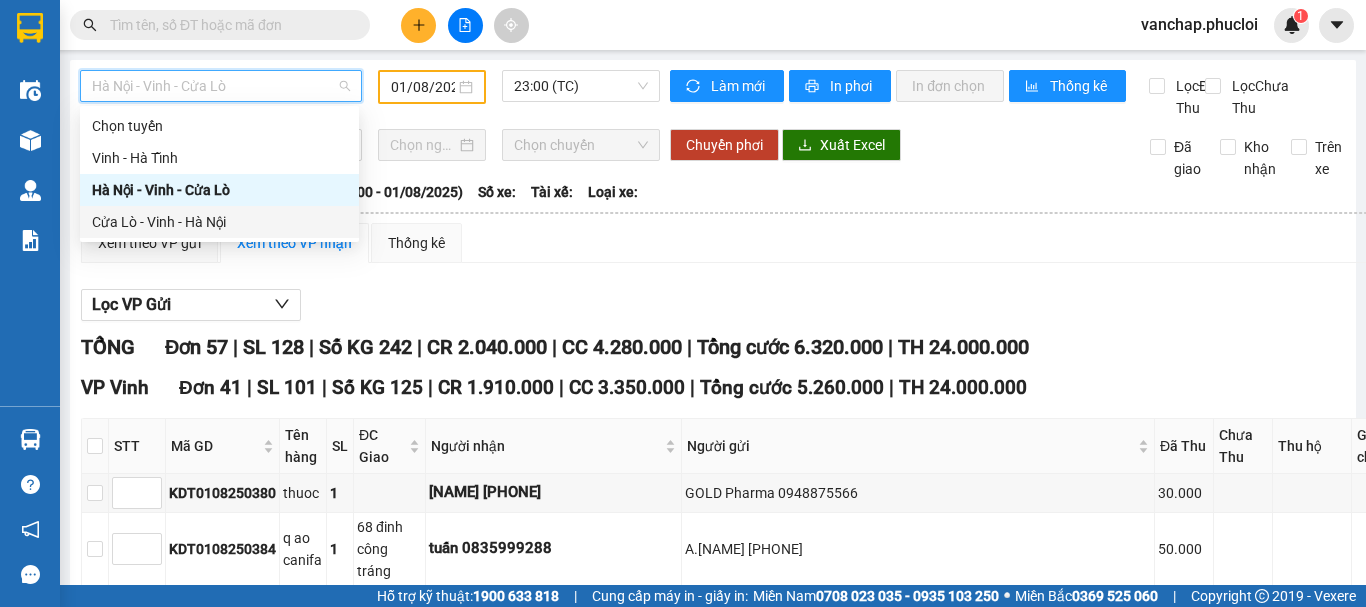 click on "Cửa Lò - Vinh - Hà Nội" at bounding box center (219, 222) 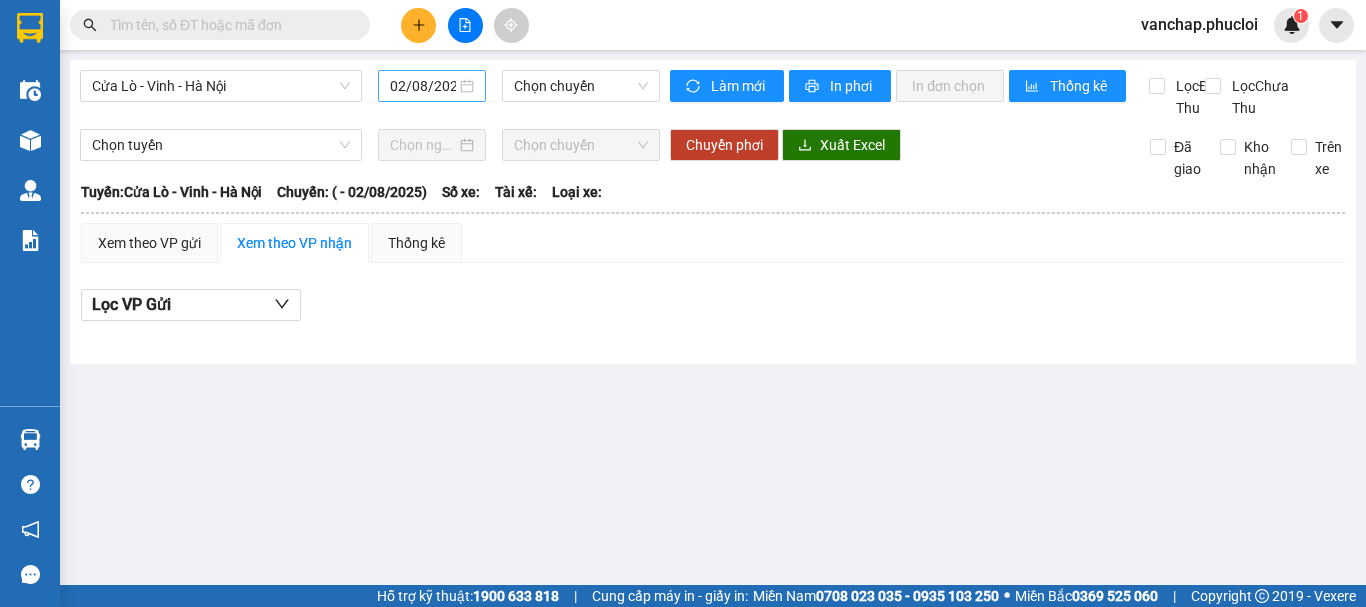 click on "02/08/2025" at bounding box center (432, 86) 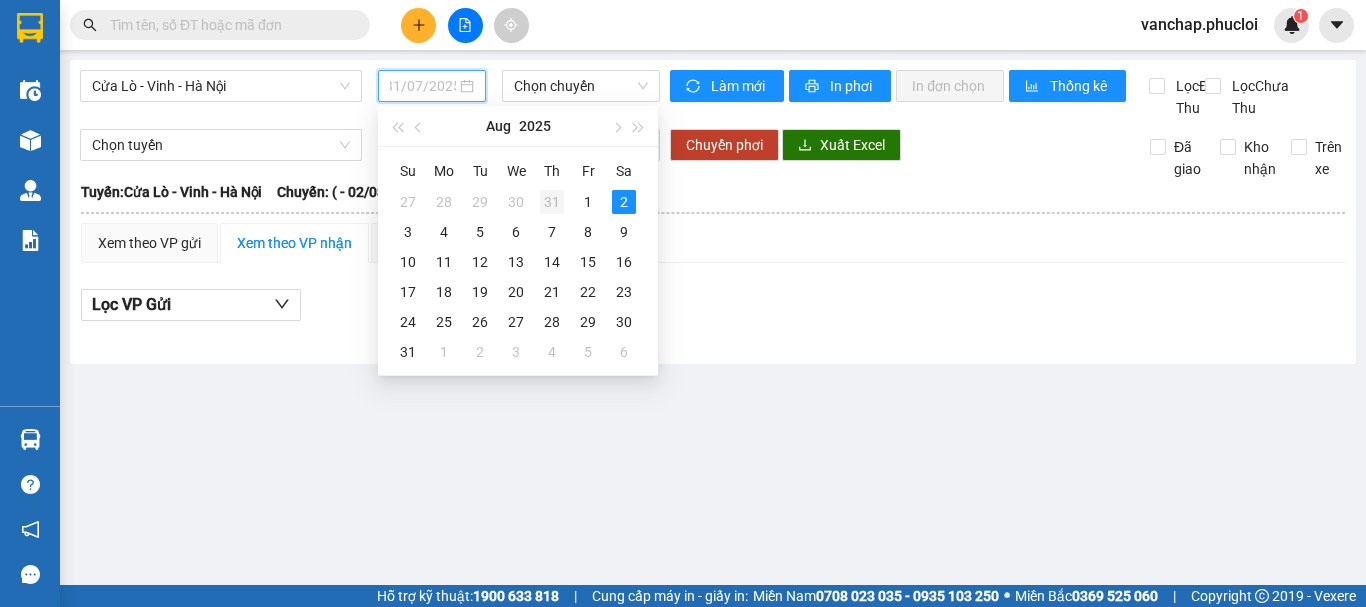 click on "31" at bounding box center (552, 202) 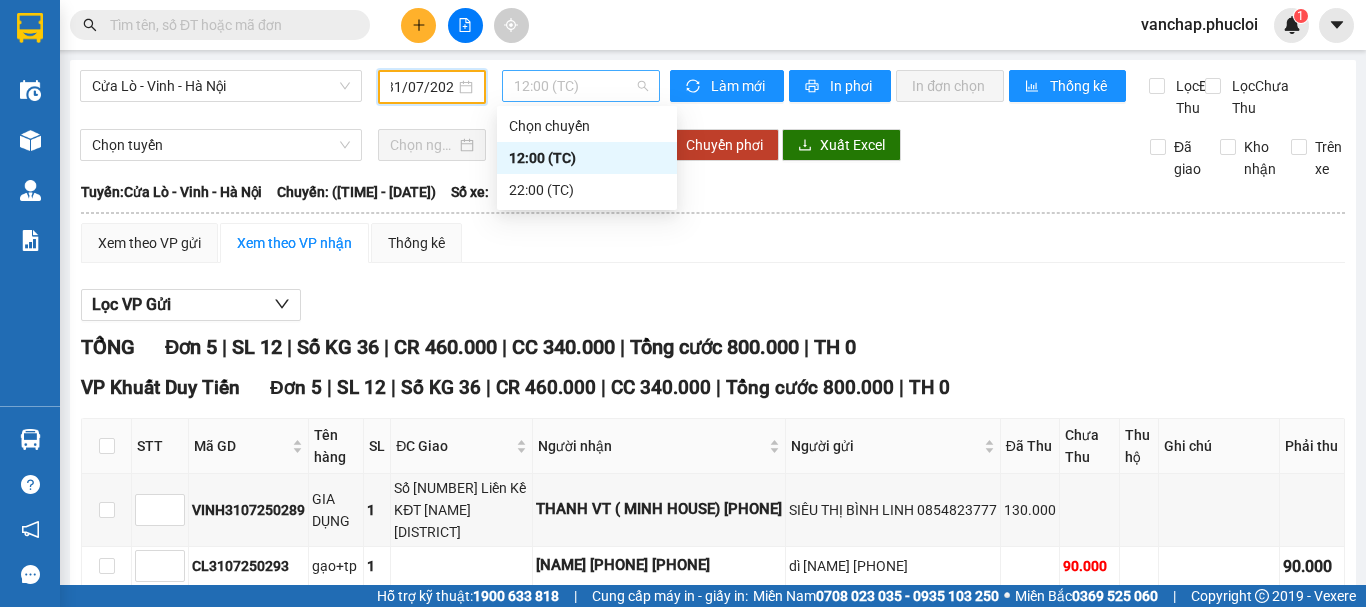 click on "12:00   (TC)" at bounding box center (581, 86) 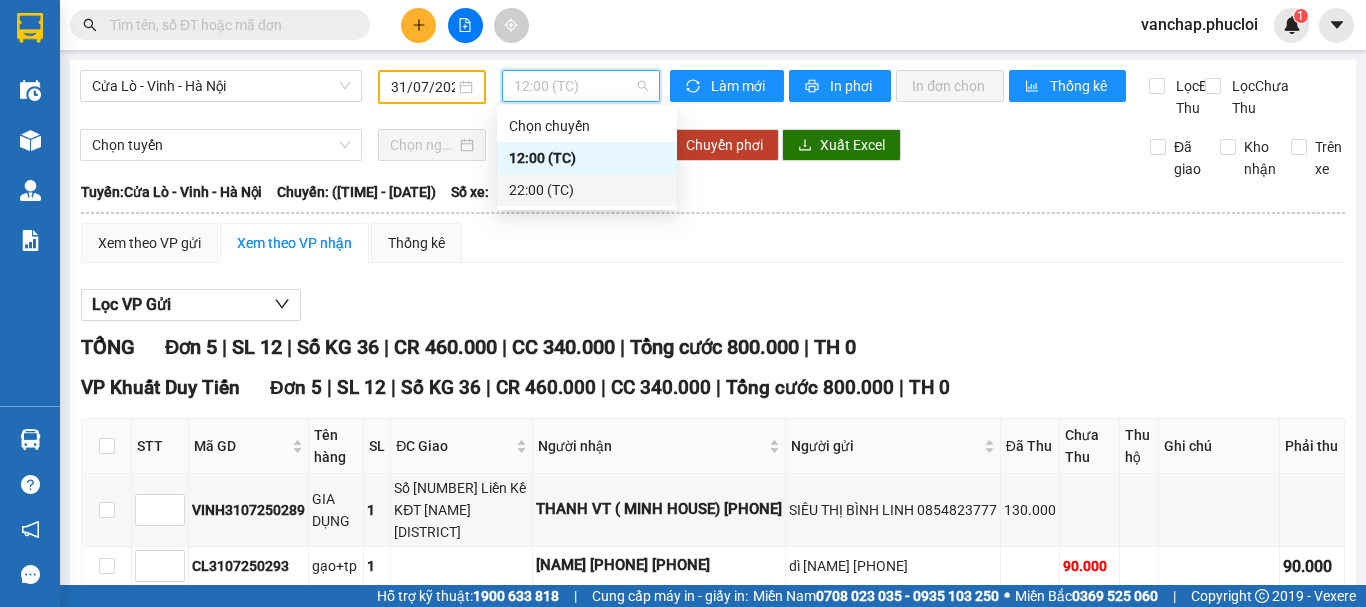click on "22:00   (TC)" at bounding box center (587, 190) 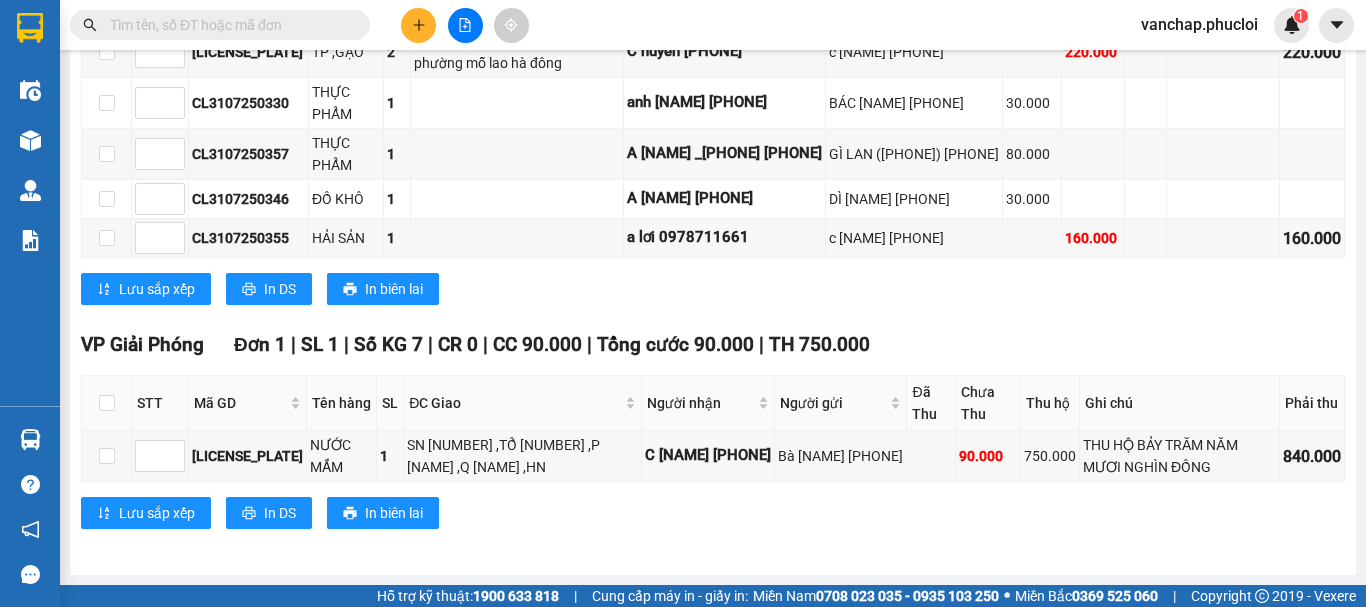 scroll, scrollTop: 1457, scrollLeft: 0, axis: vertical 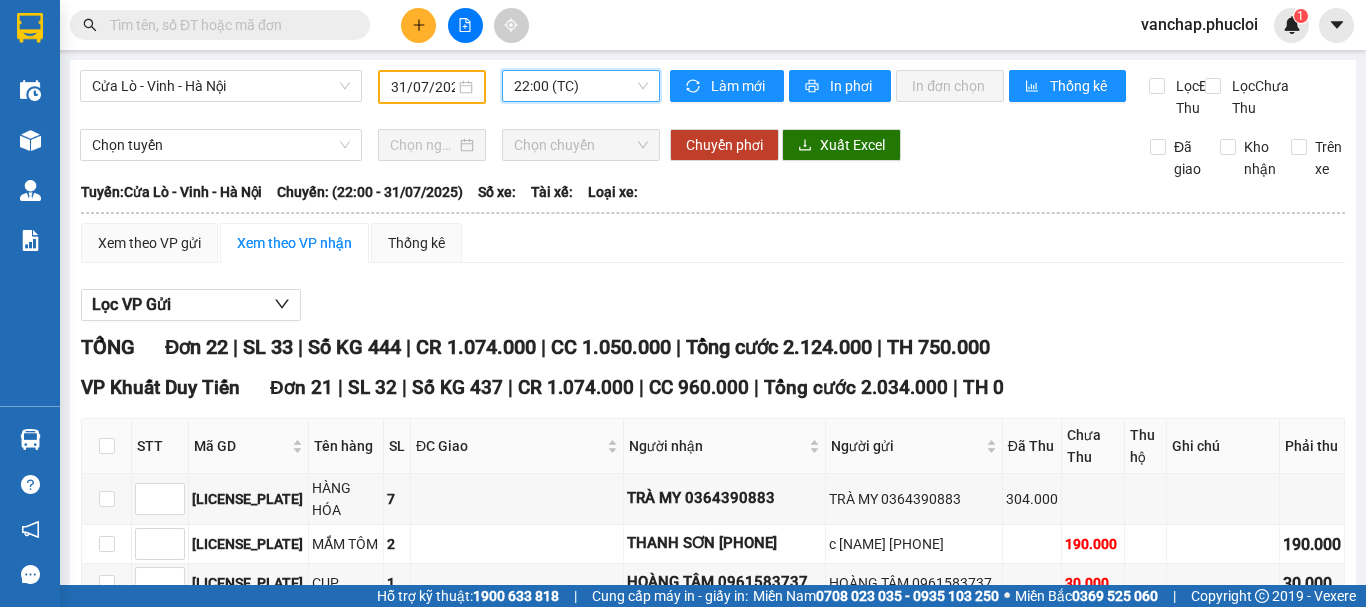 click on "31/07/2025" at bounding box center (432, 87) 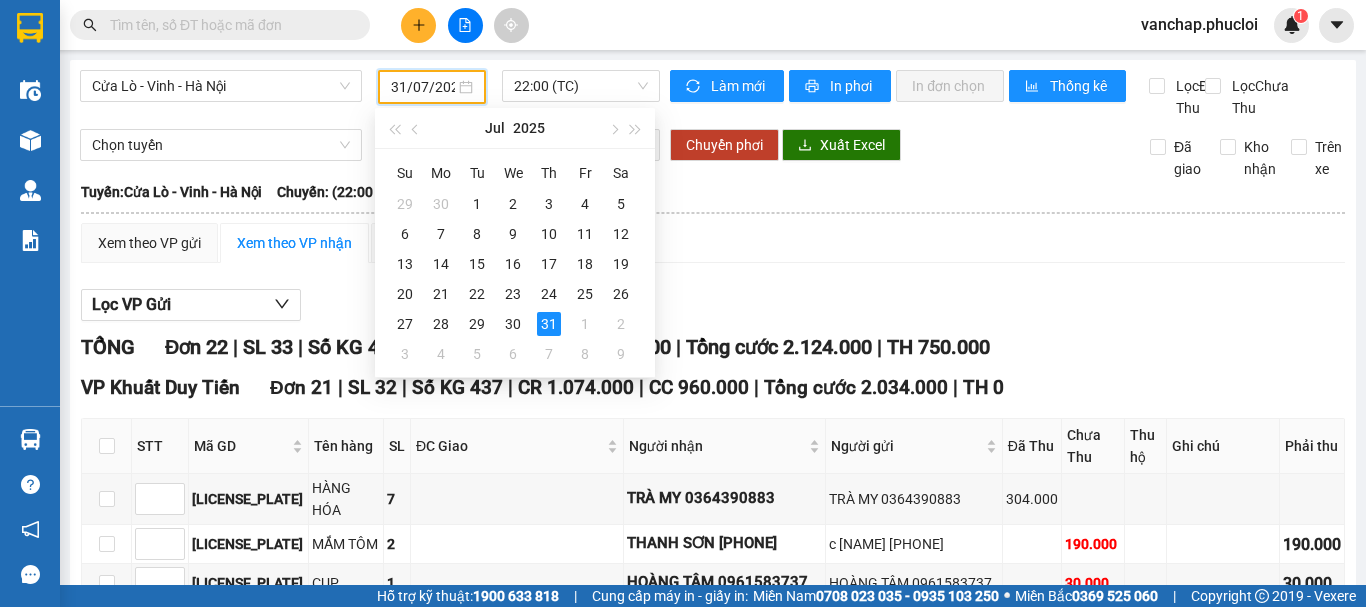 scroll, scrollTop: 0, scrollLeft: 8, axis: horizontal 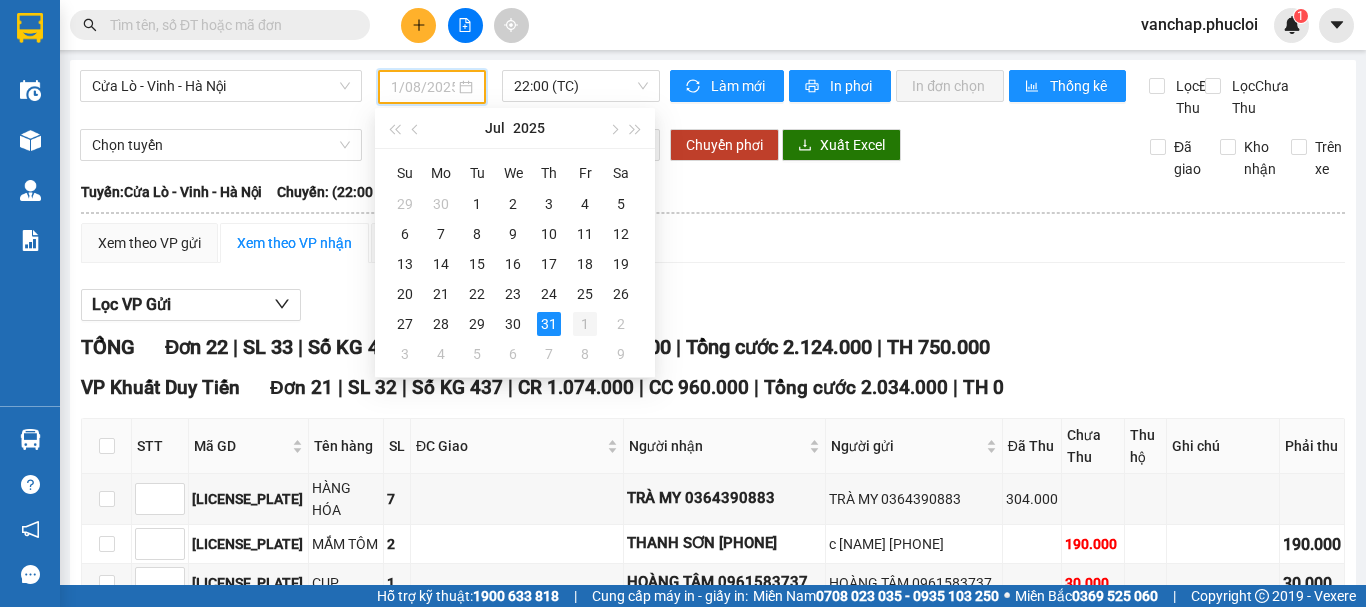 click on "1" at bounding box center (585, 324) 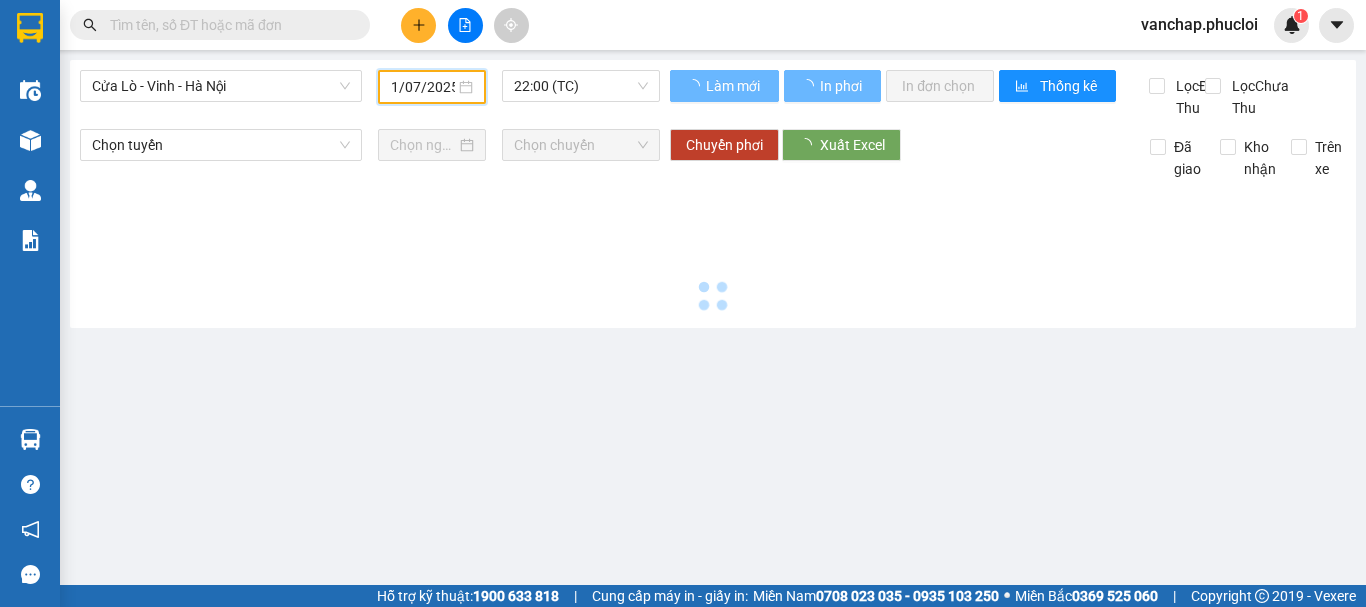 type on "01/08/2025" 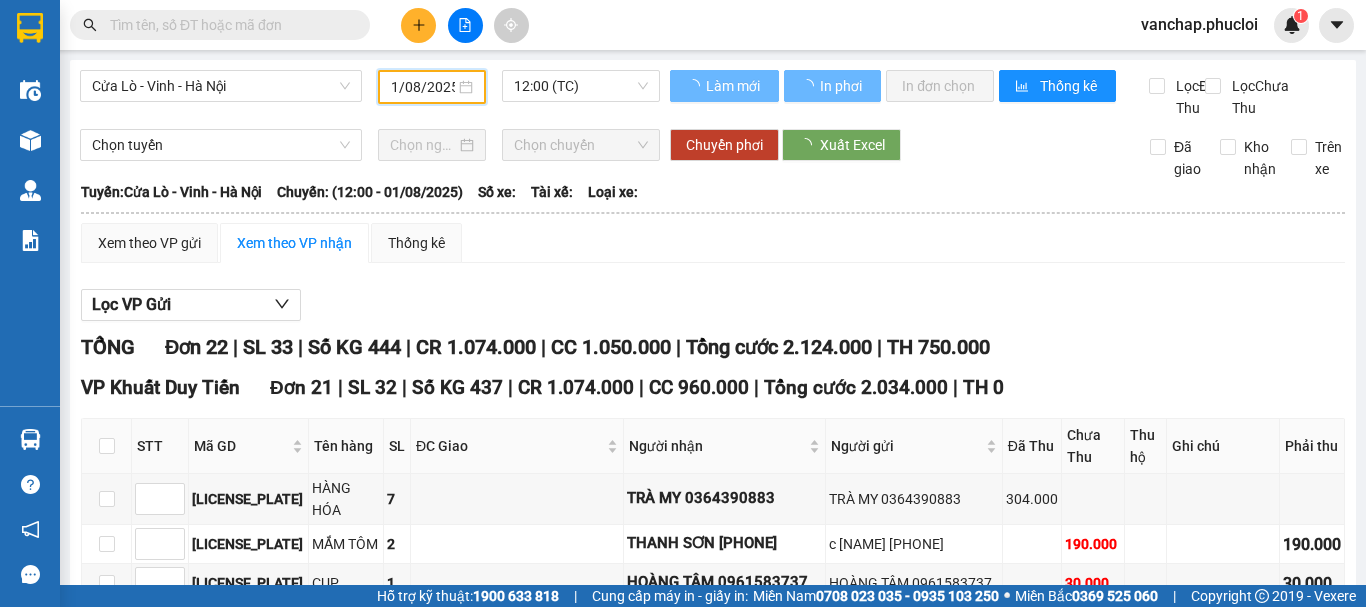 scroll, scrollTop: 0, scrollLeft: 7, axis: horizontal 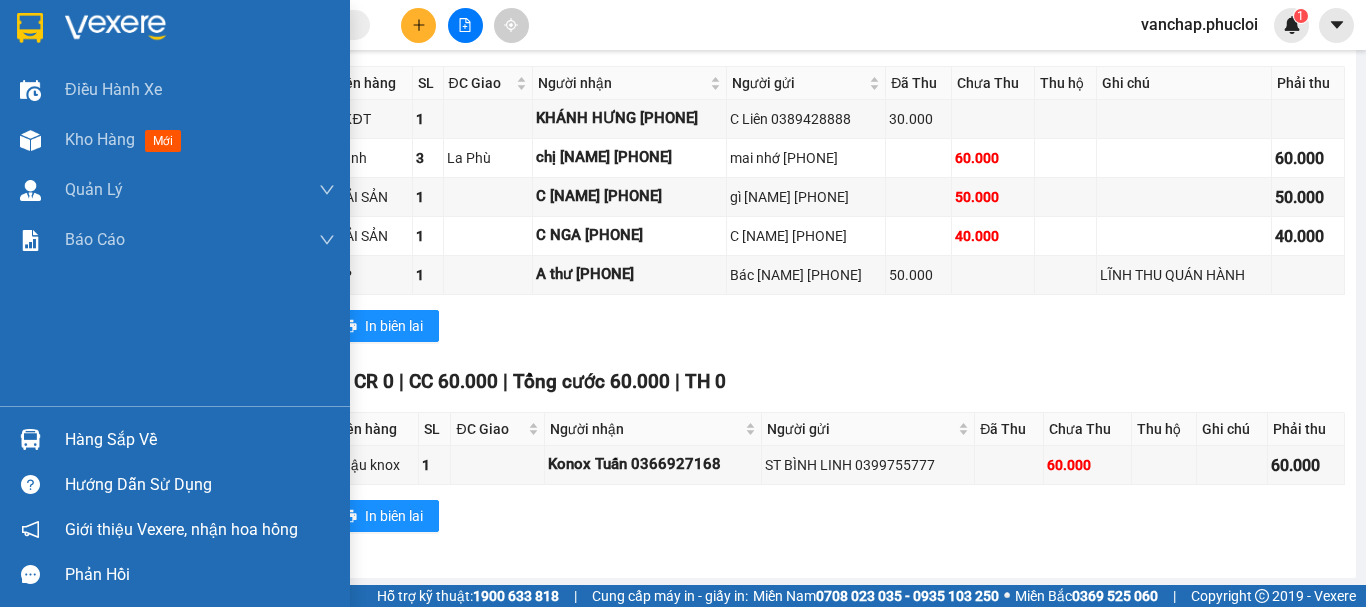 click at bounding box center [115, 28] 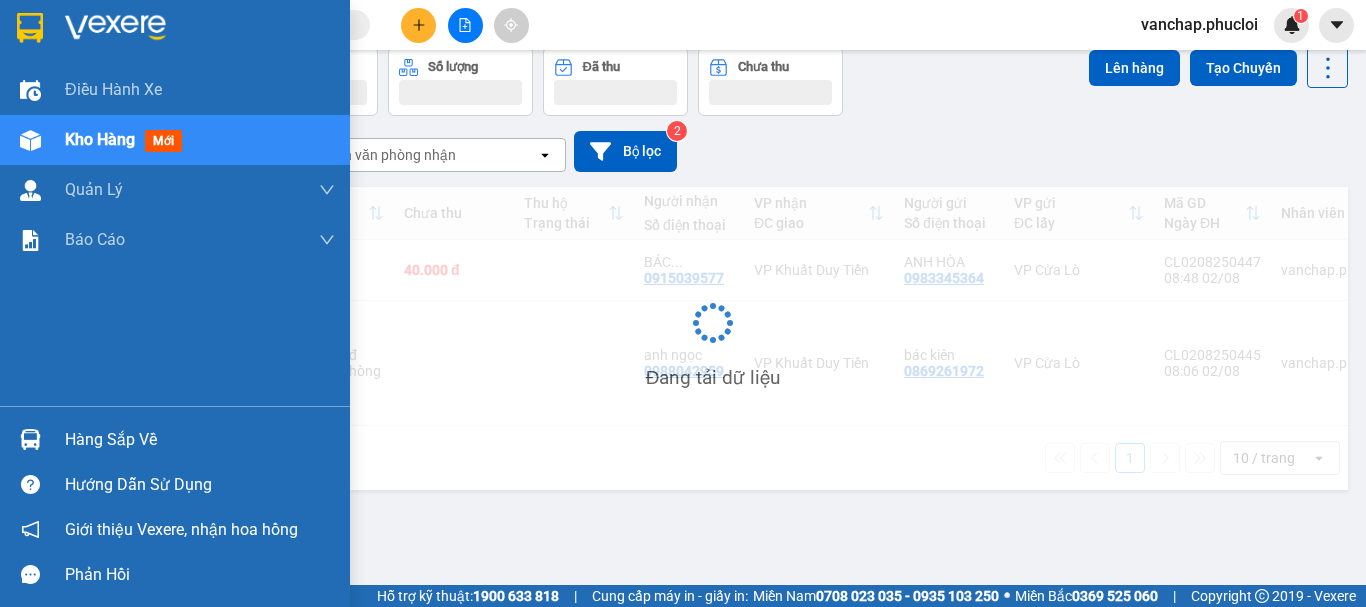 scroll, scrollTop: 92, scrollLeft: 0, axis: vertical 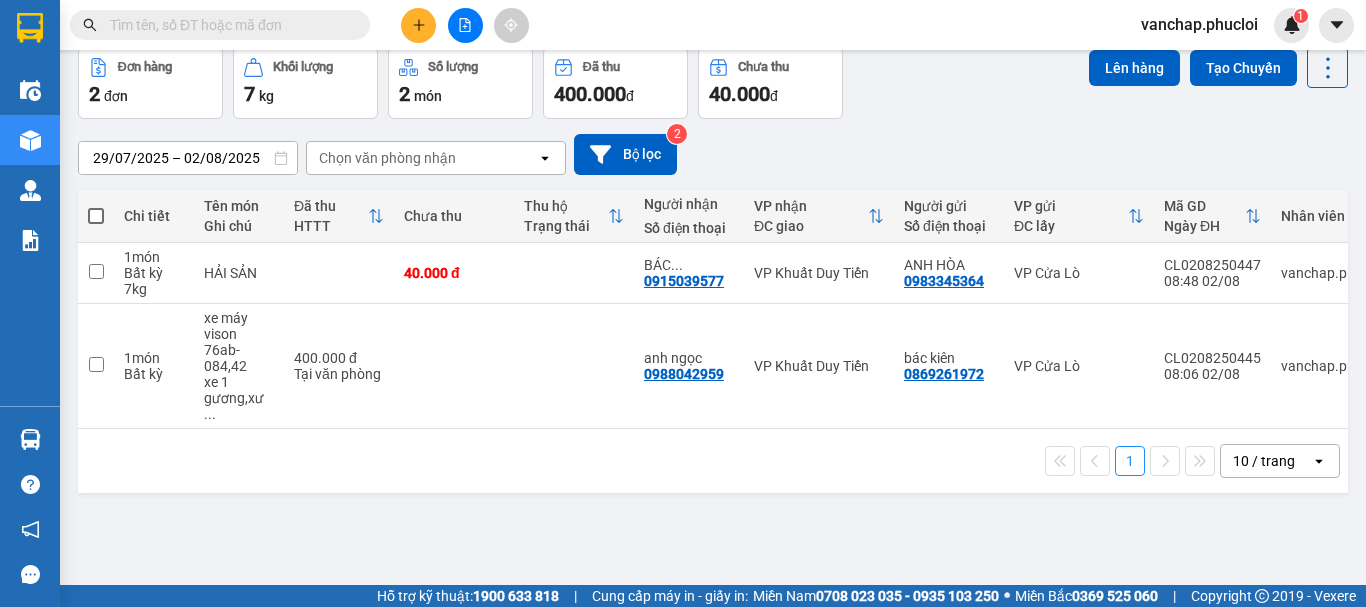click at bounding box center [465, 25] 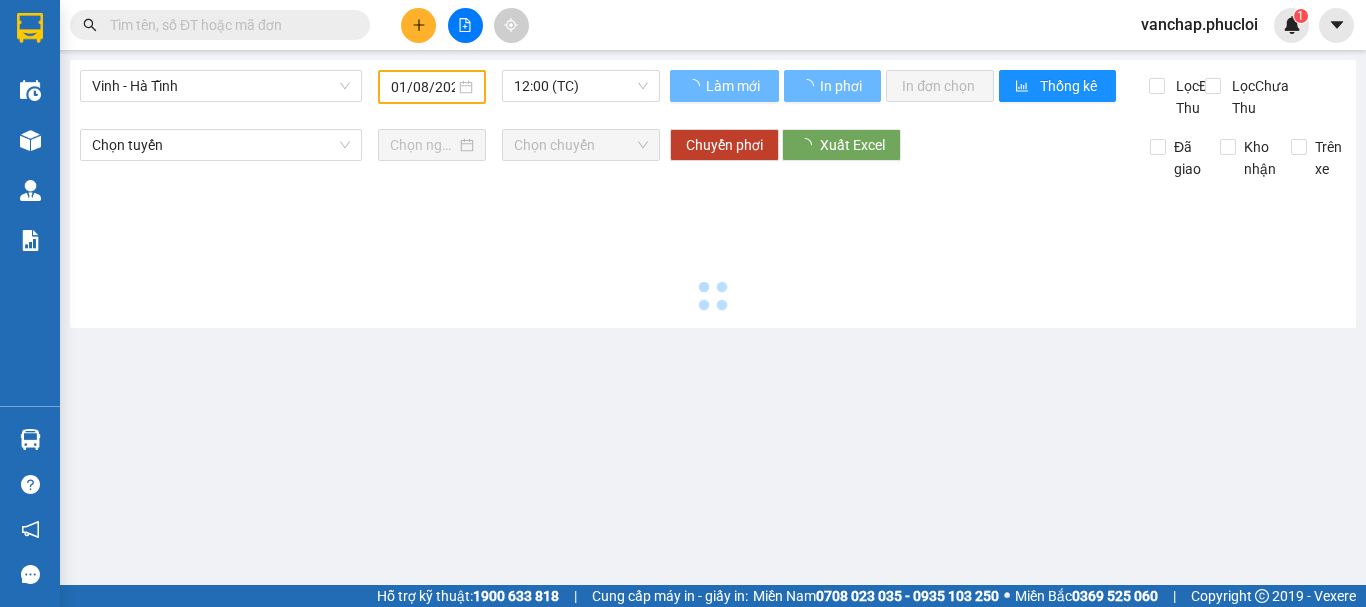 scroll, scrollTop: 0, scrollLeft: 0, axis: both 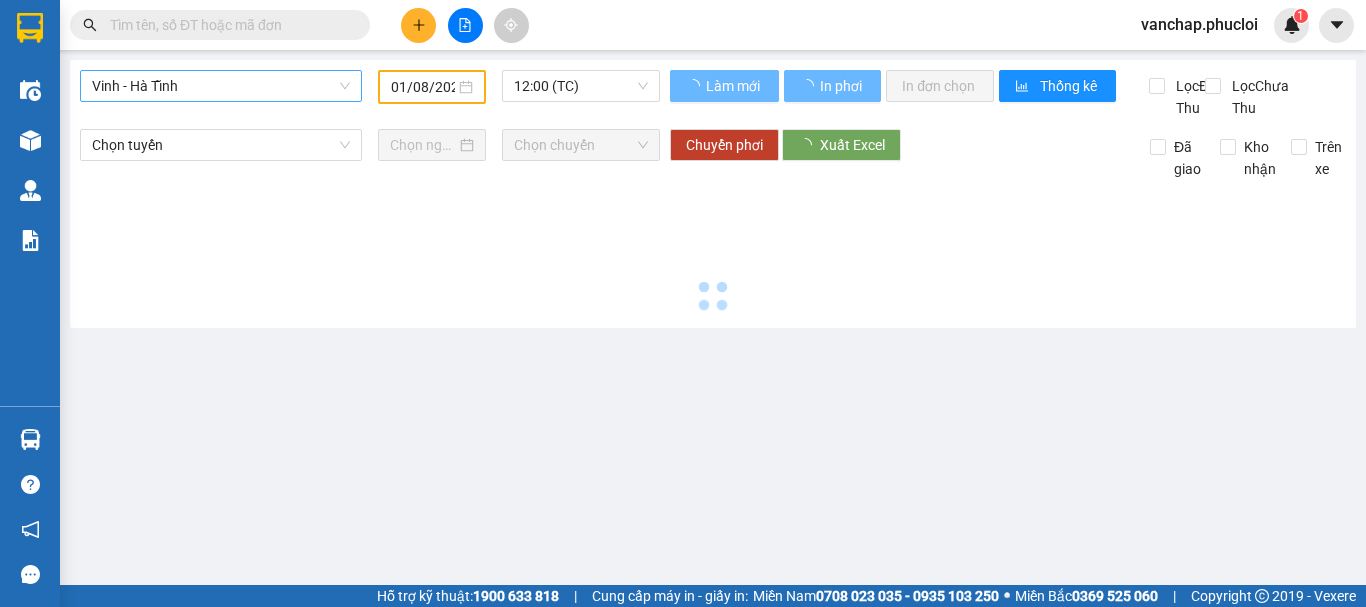 type on "02/08/2025" 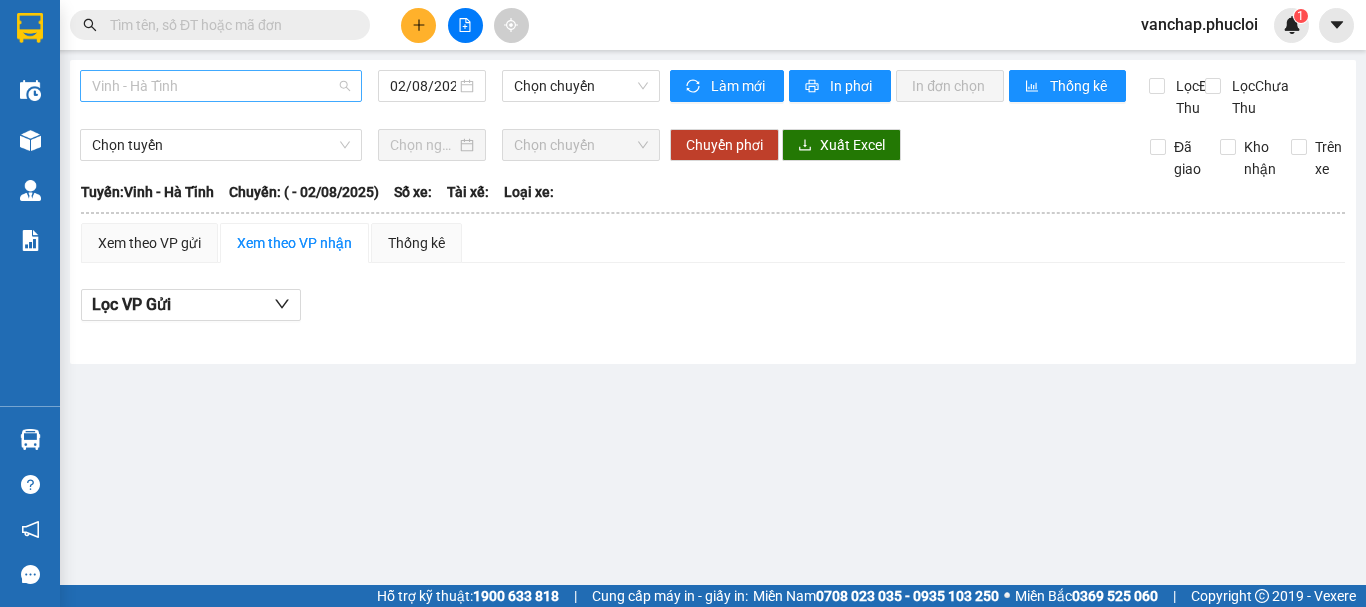 click on "Vinh - Hà Tĩnh" at bounding box center (221, 86) 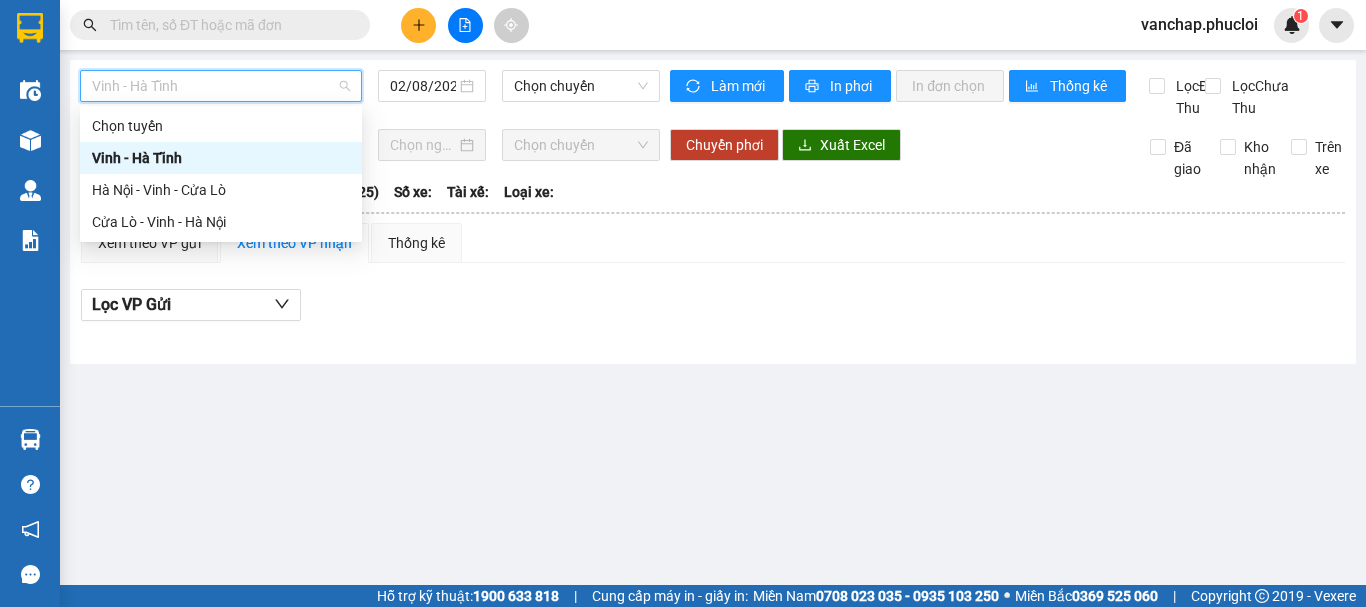click on "Hà Nội - Vinh - Cửa Lò" at bounding box center (221, 190) 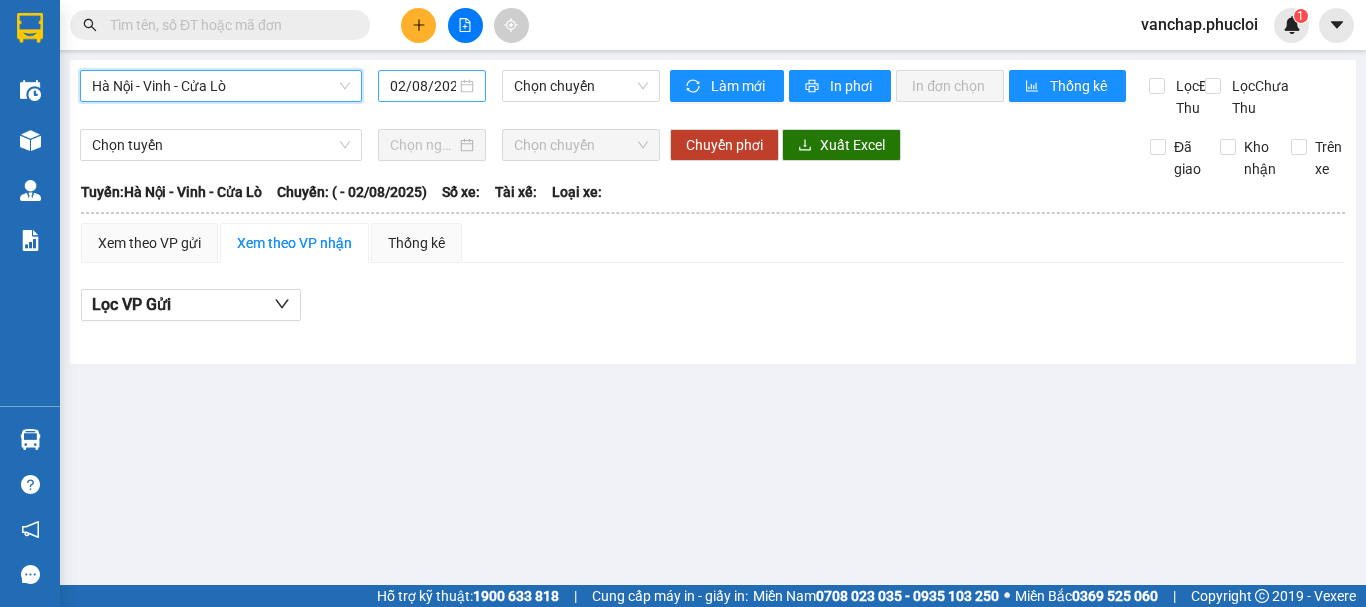 click on "02/08/2025" at bounding box center (432, 86) 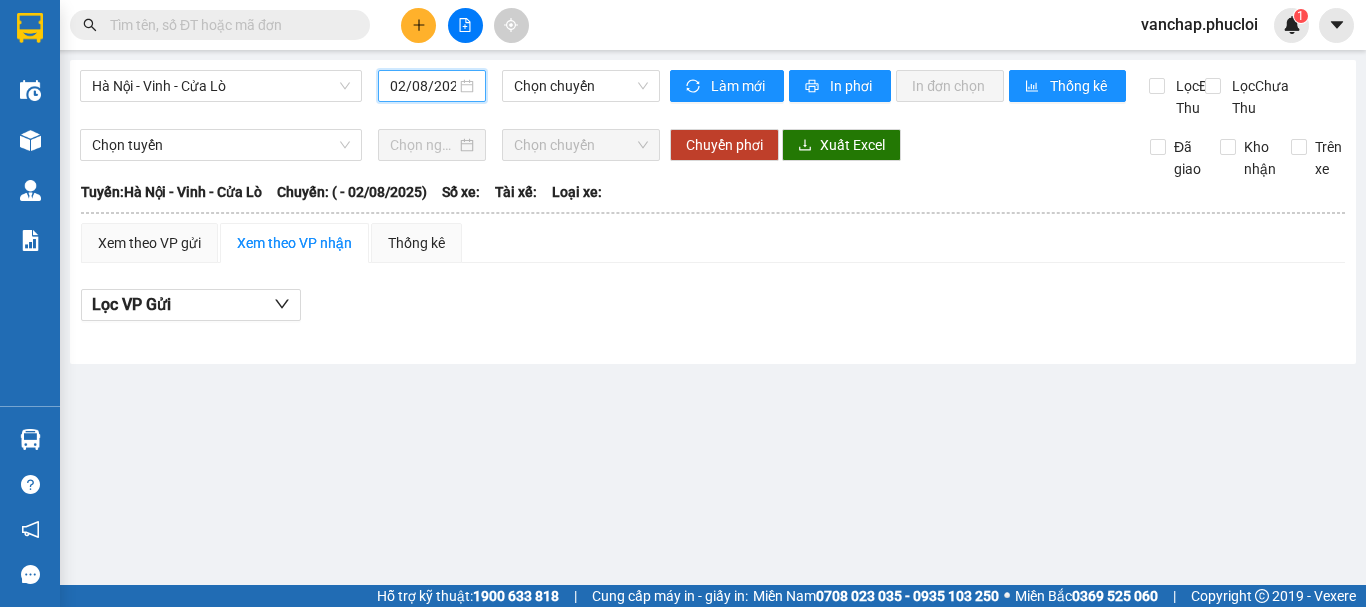 scroll, scrollTop: 0, scrollLeft: 5, axis: horizontal 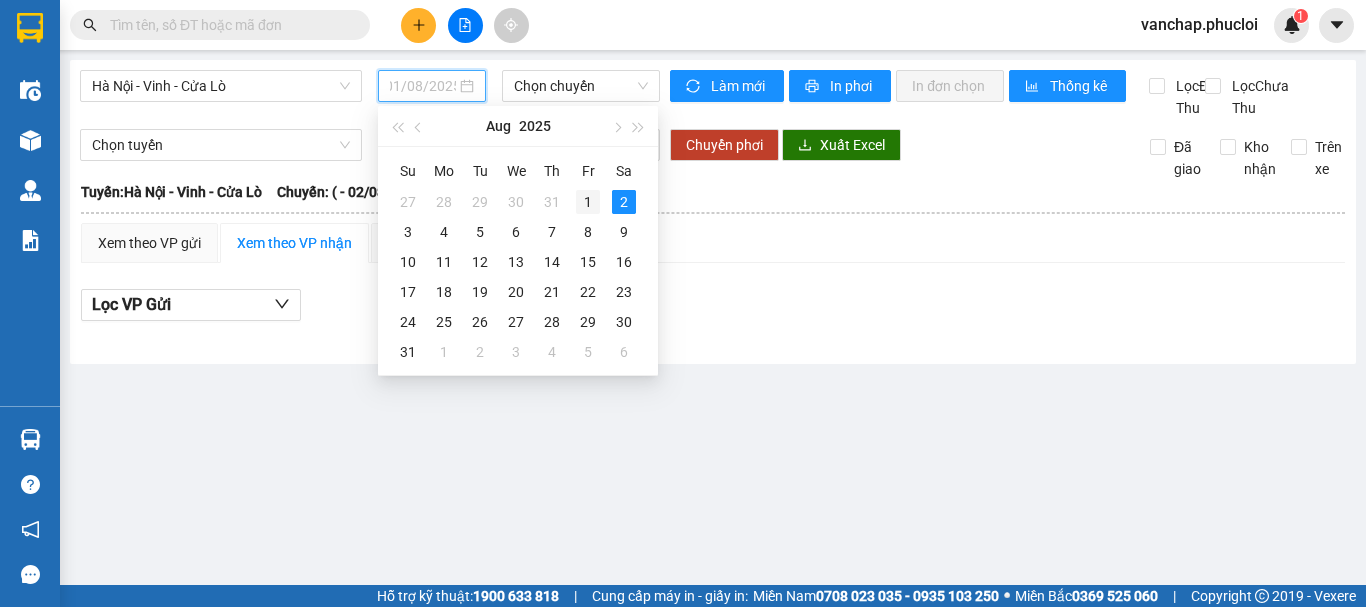 click on "1" at bounding box center (588, 202) 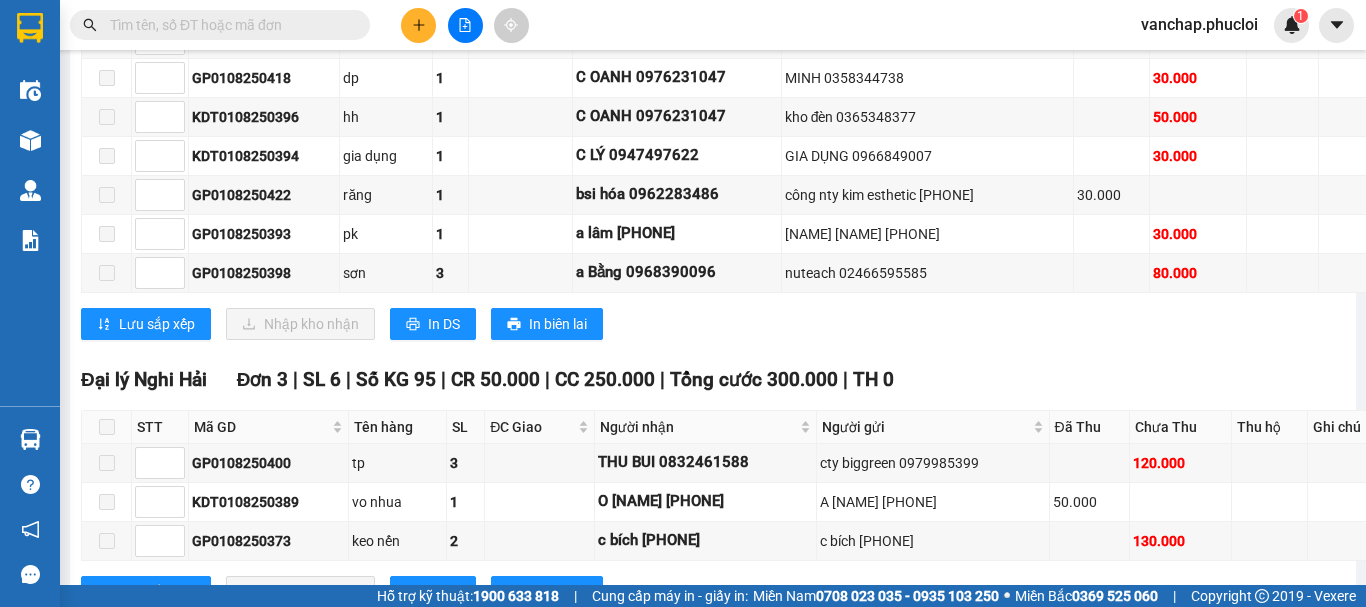 scroll, scrollTop: 0, scrollLeft: 0, axis: both 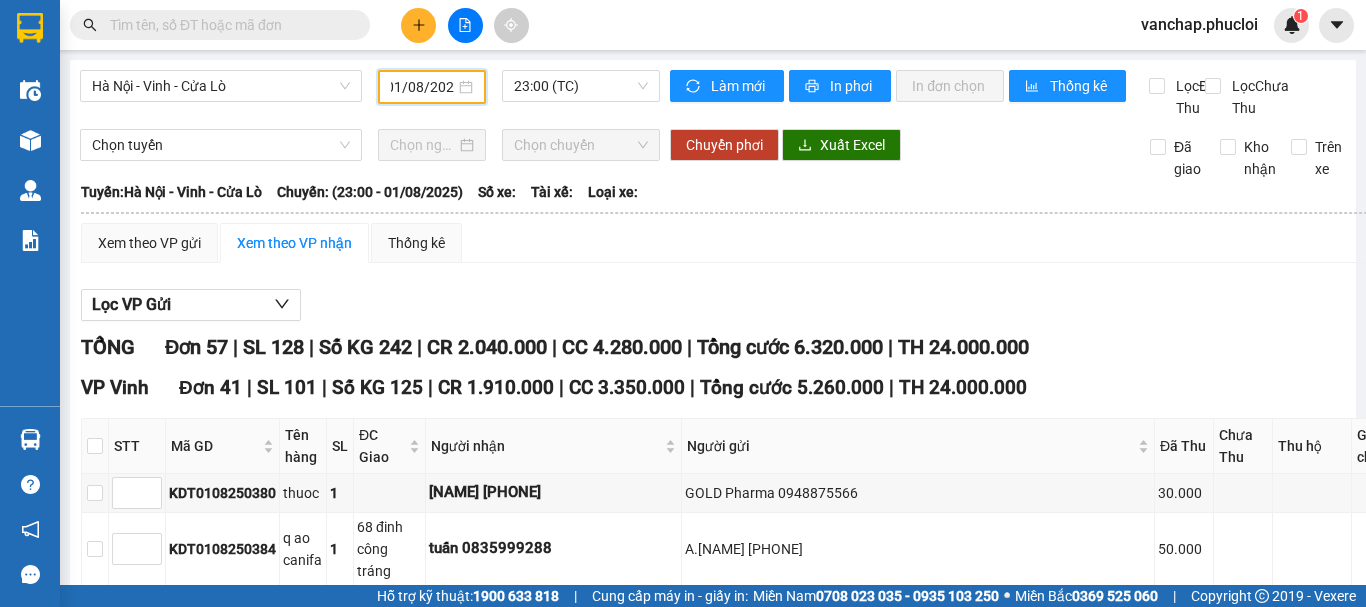 click on "01/08/2025" at bounding box center (432, 87) 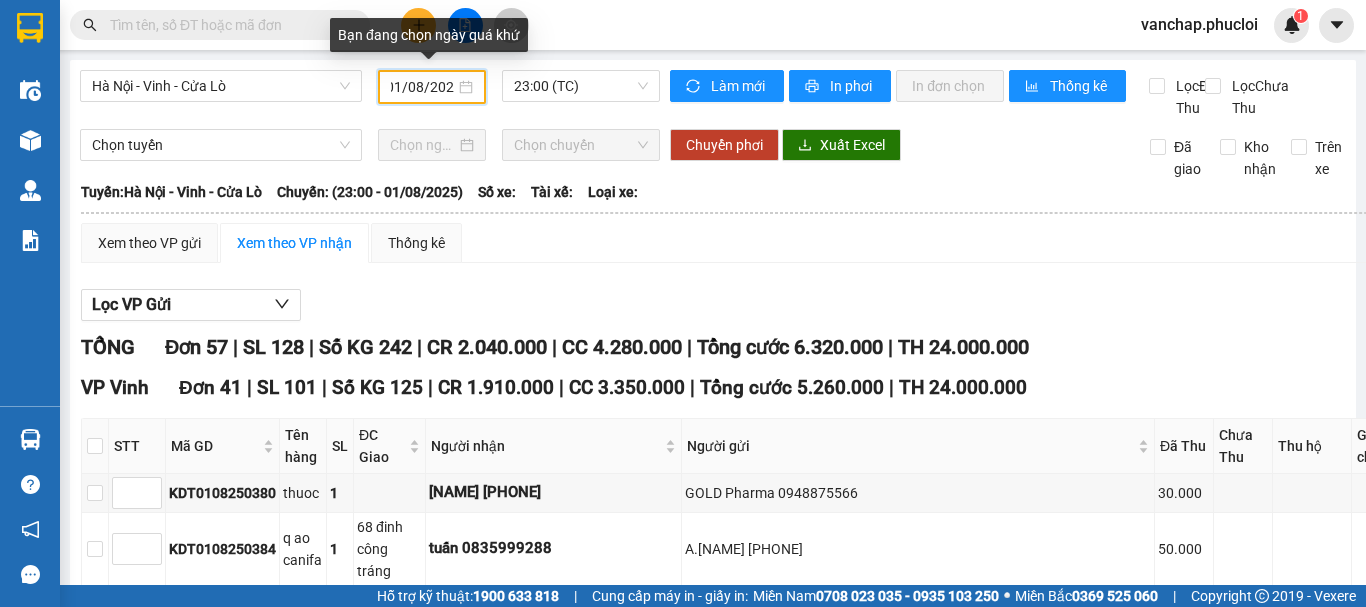 scroll, scrollTop: 0, scrollLeft: 8, axis: horizontal 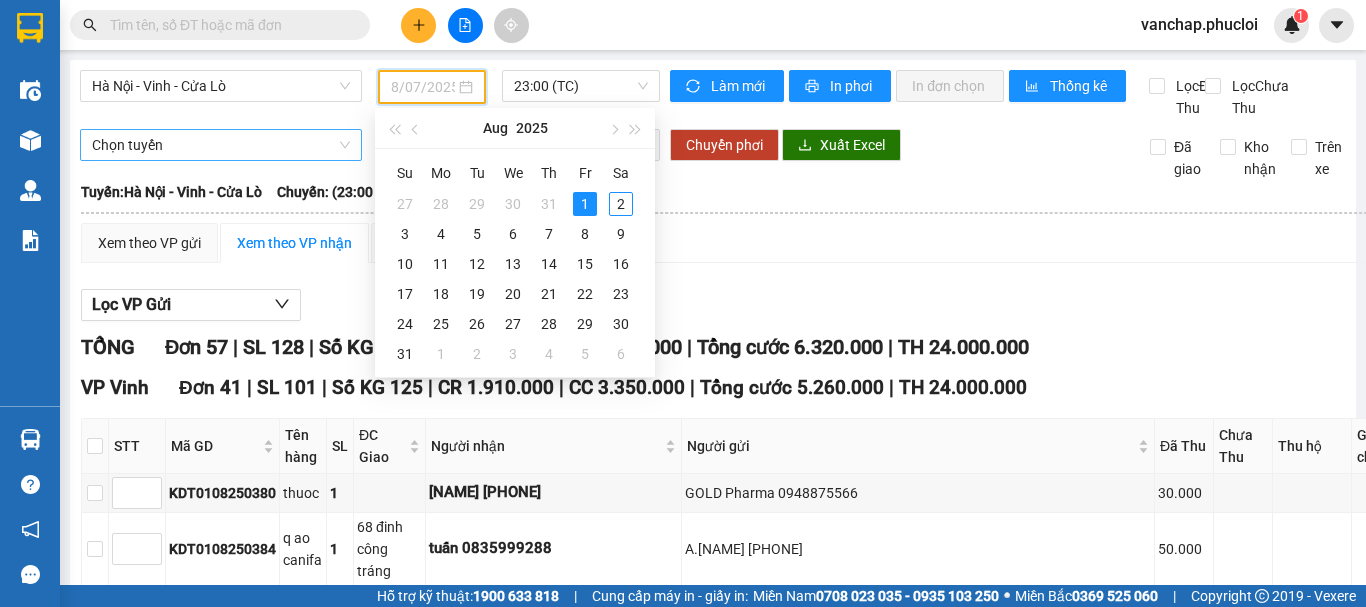 type on "01/08/2025" 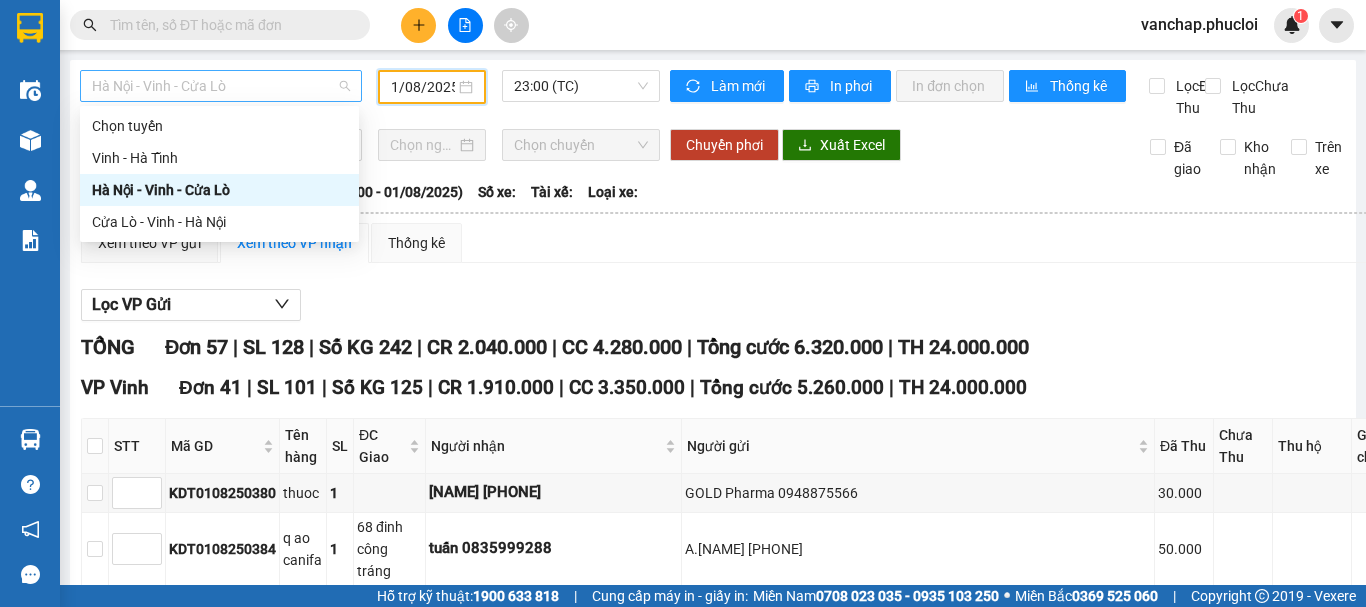 click on "Hà Nội - Vinh - Cửa Lò" at bounding box center [221, 86] 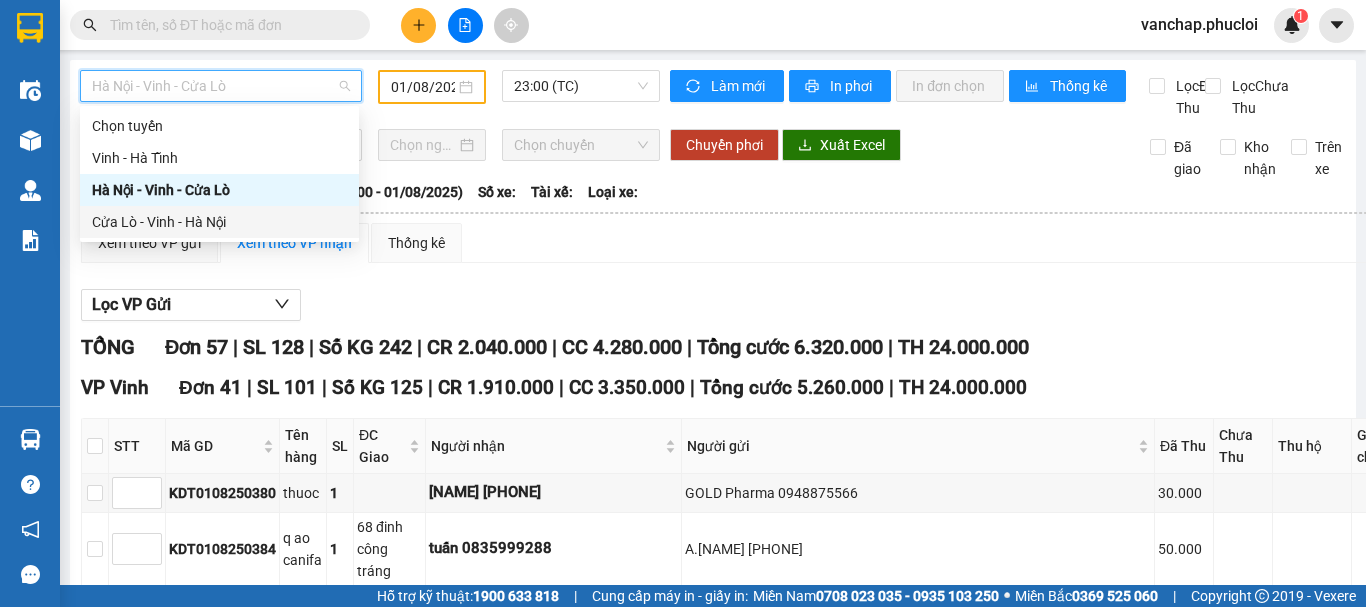 click on "Cửa Lò - Vinh - Hà Nội" at bounding box center [219, 222] 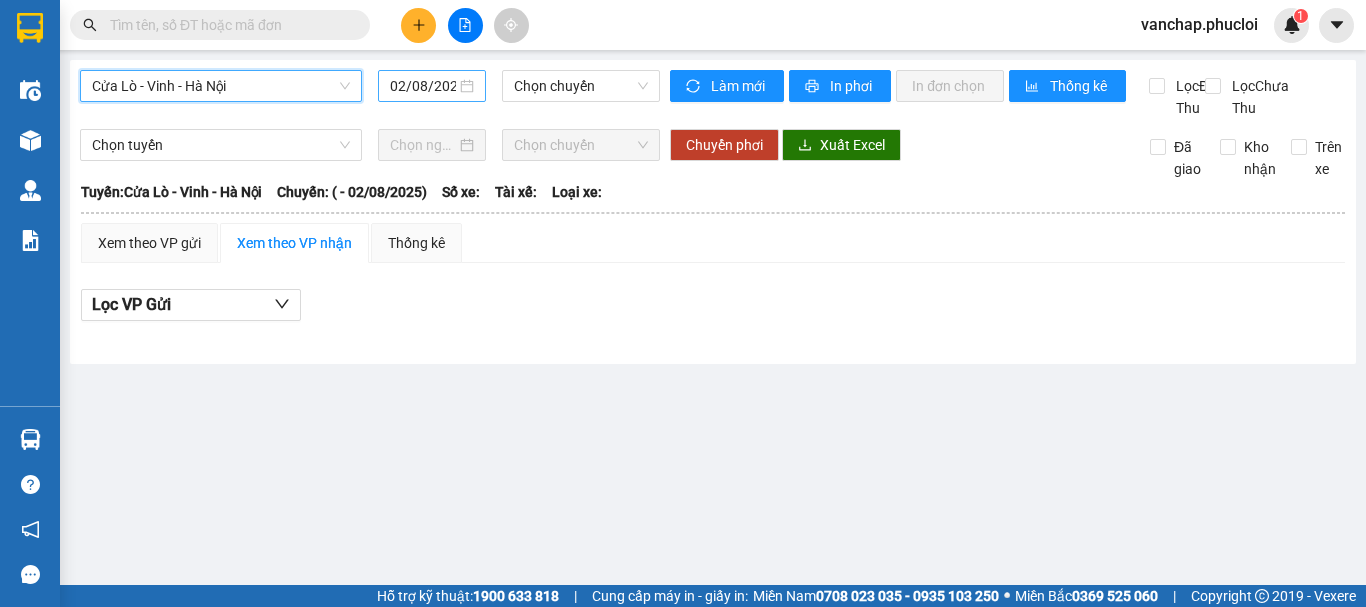 click on "02/08/2025" at bounding box center [432, 86] 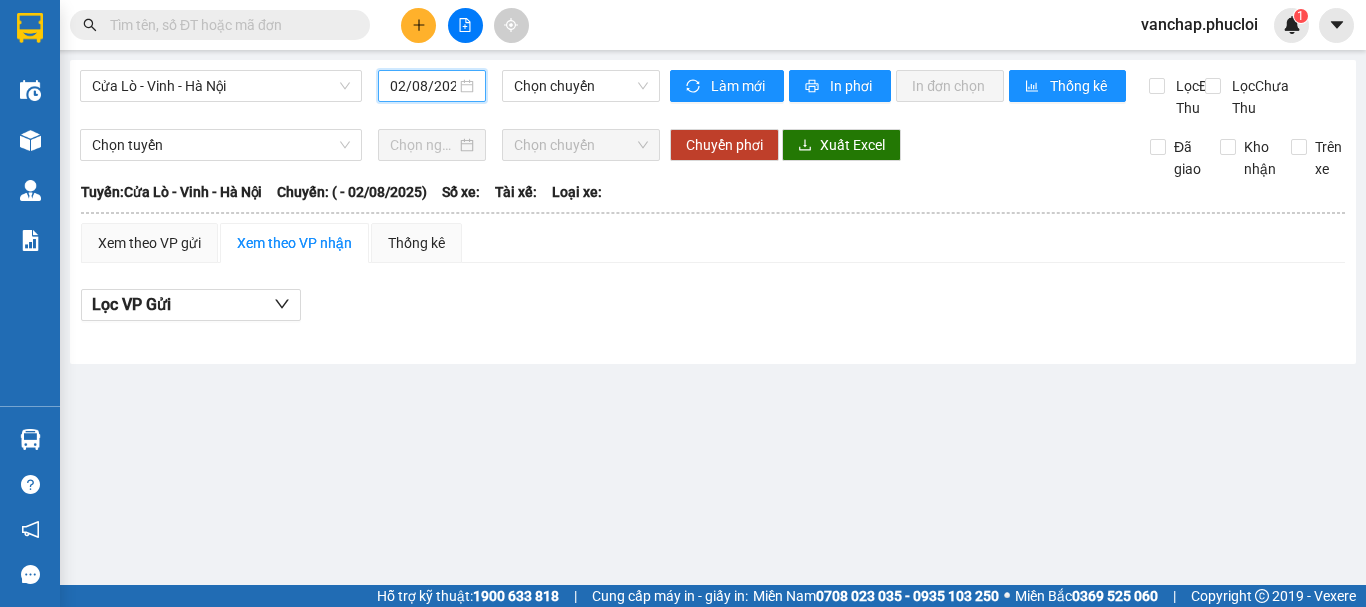 scroll, scrollTop: 0, scrollLeft: 5, axis: horizontal 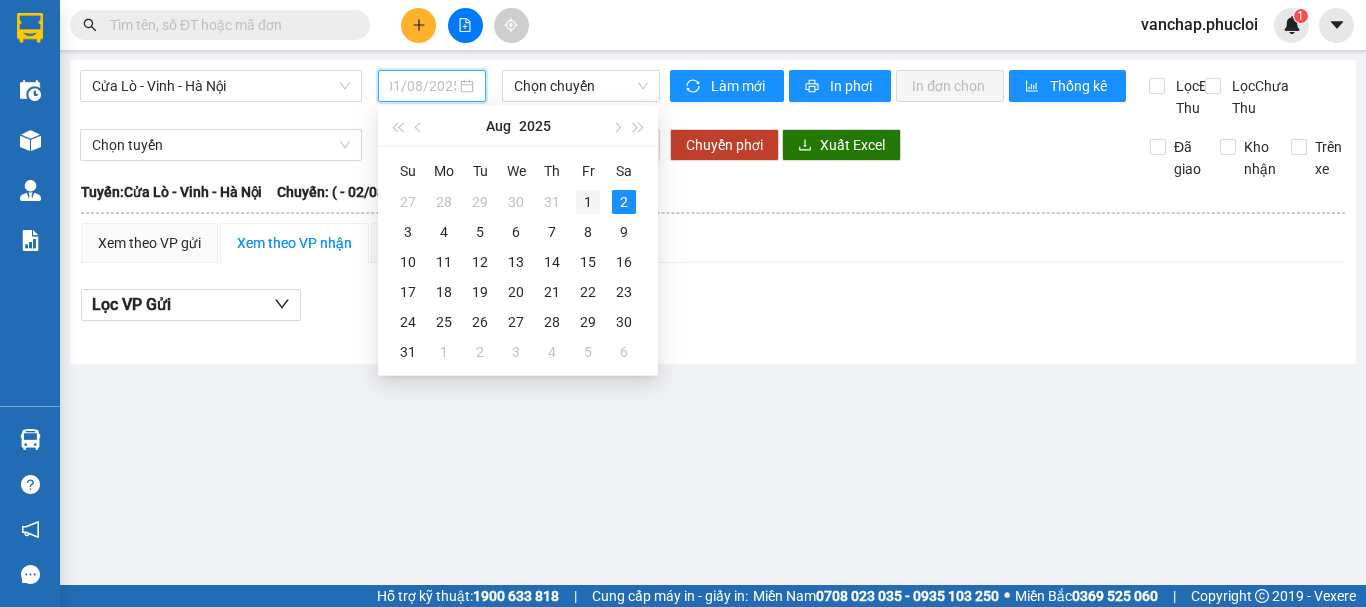 click on "1" at bounding box center (588, 202) 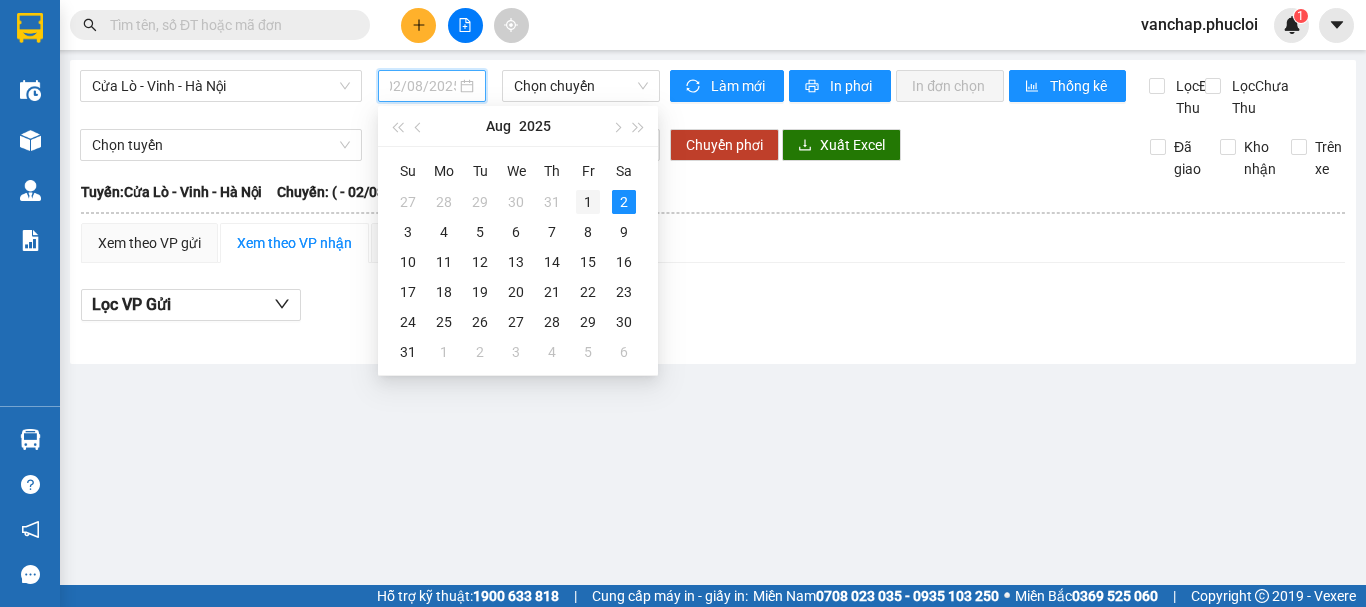 type on "01/08/2025" 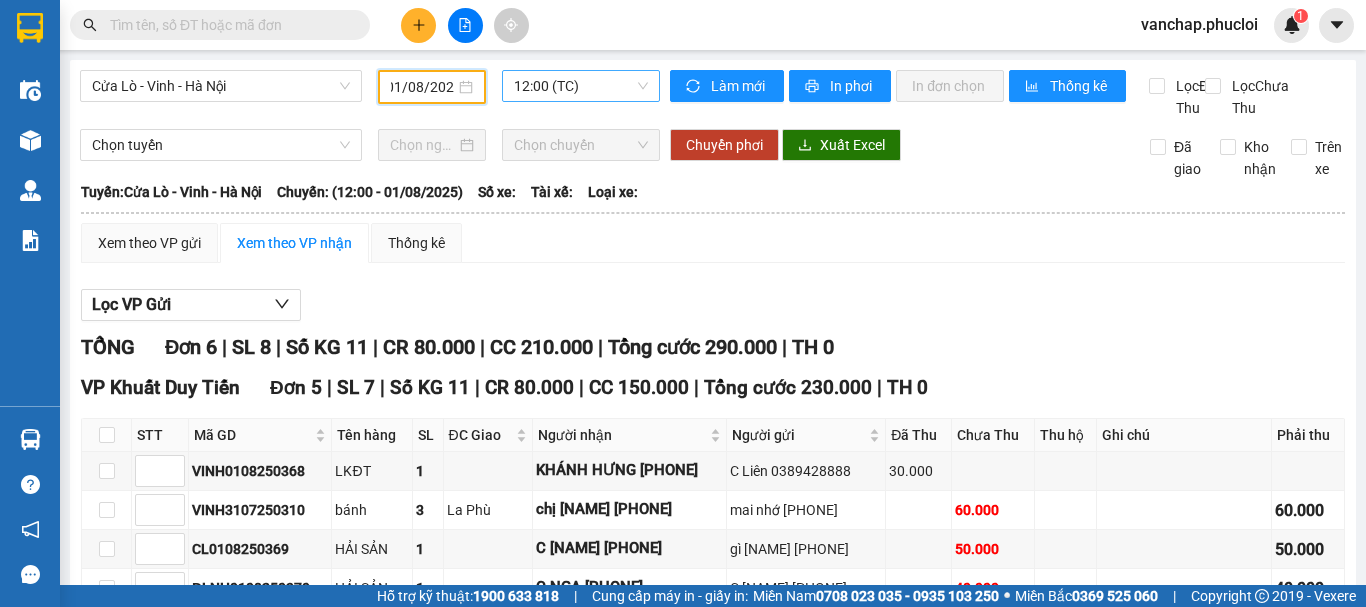 click on "12:00   (TC)" at bounding box center [581, 86] 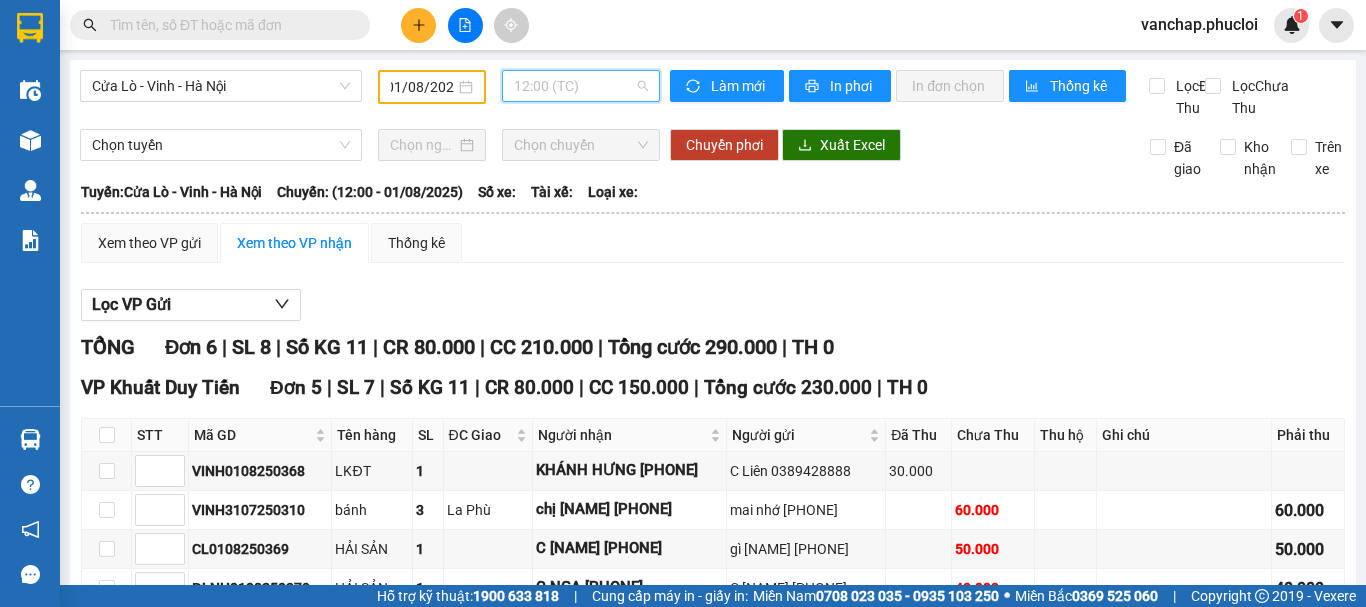 scroll, scrollTop: 0, scrollLeft: 0, axis: both 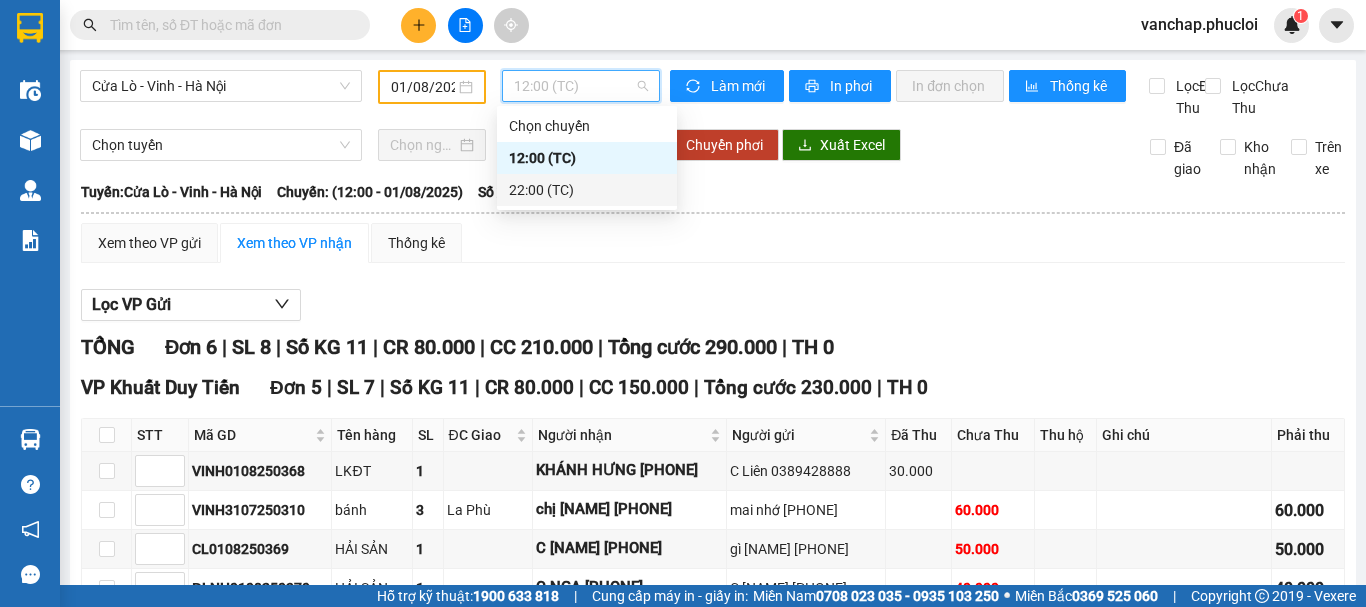 click on "22:00   (TC)" at bounding box center (587, 190) 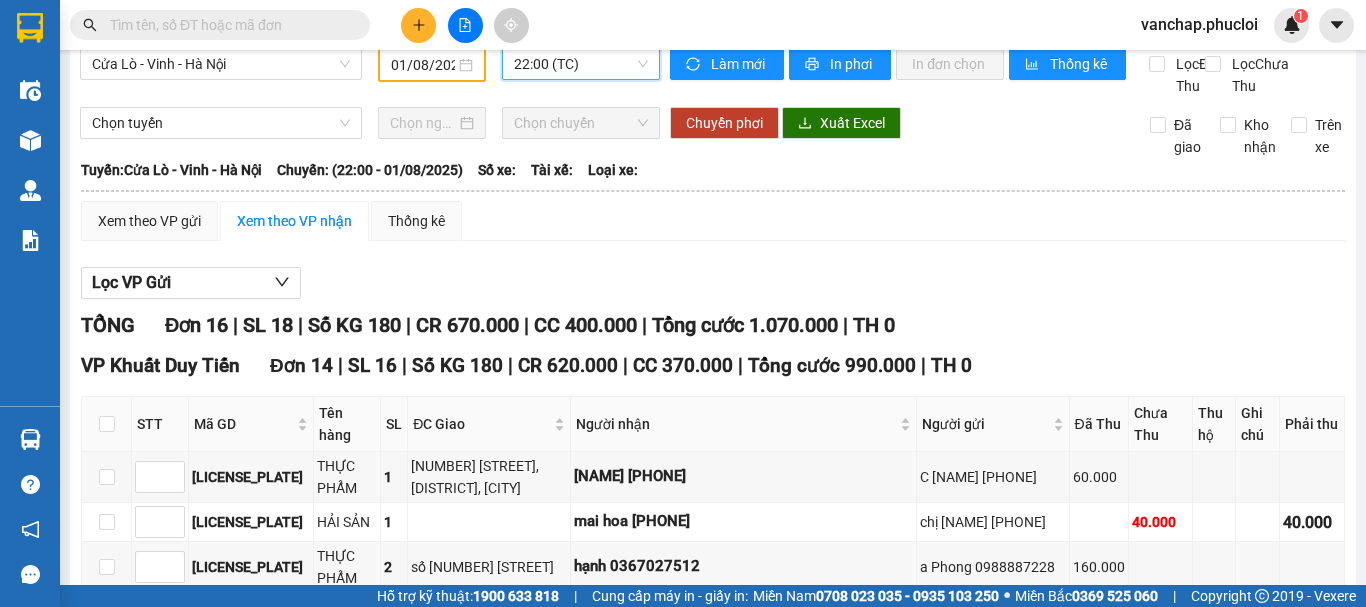 scroll, scrollTop: 0, scrollLeft: 0, axis: both 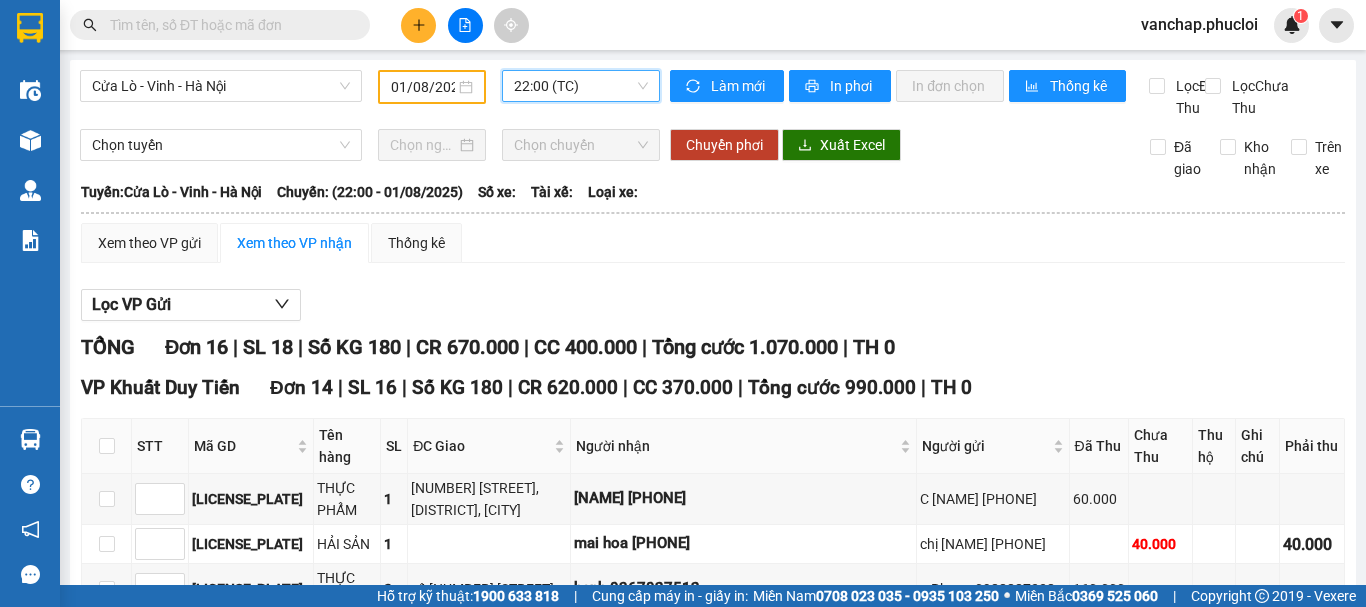 click on "22:00   (TC)" at bounding box center (581, 86) 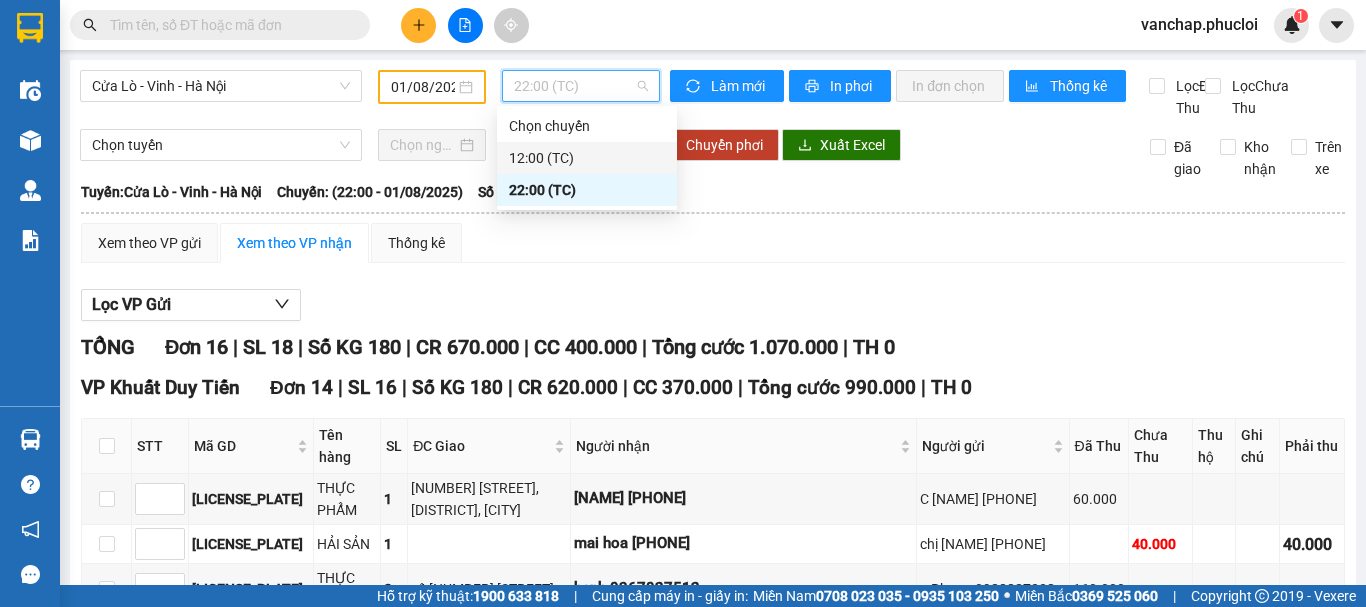 click on "12:00   (TC)" at bounding box center [587, 158] 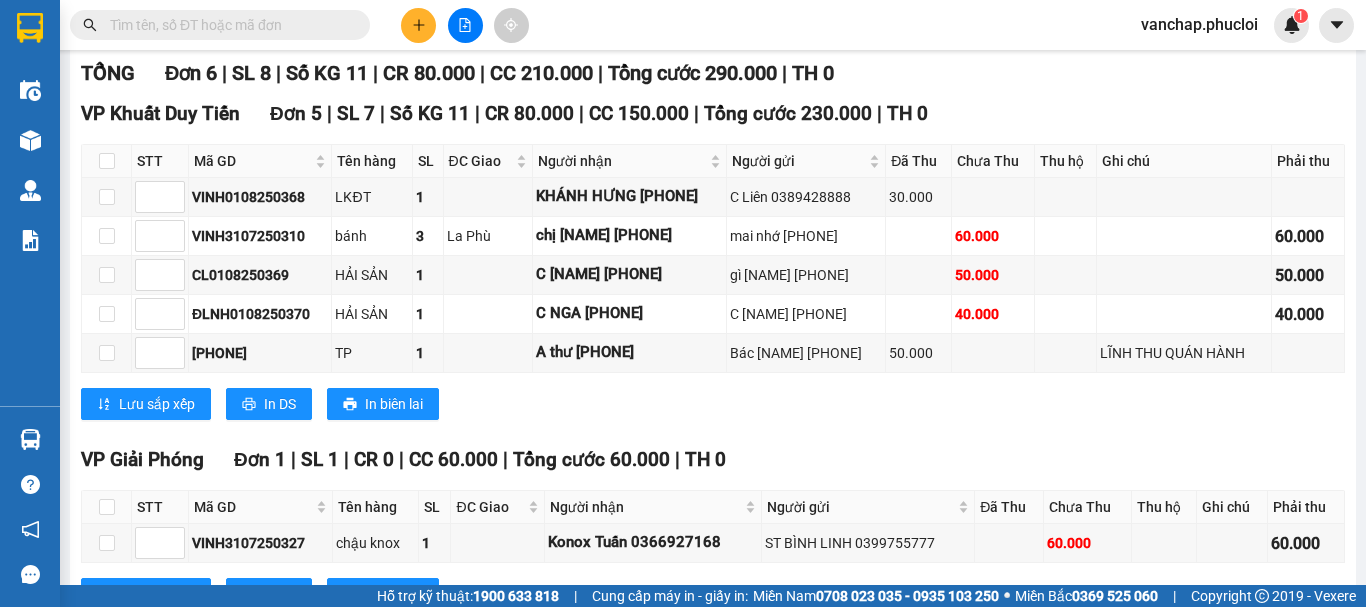 scroll, scrollTop: 377, scrollLeft: 0, axis: vertical 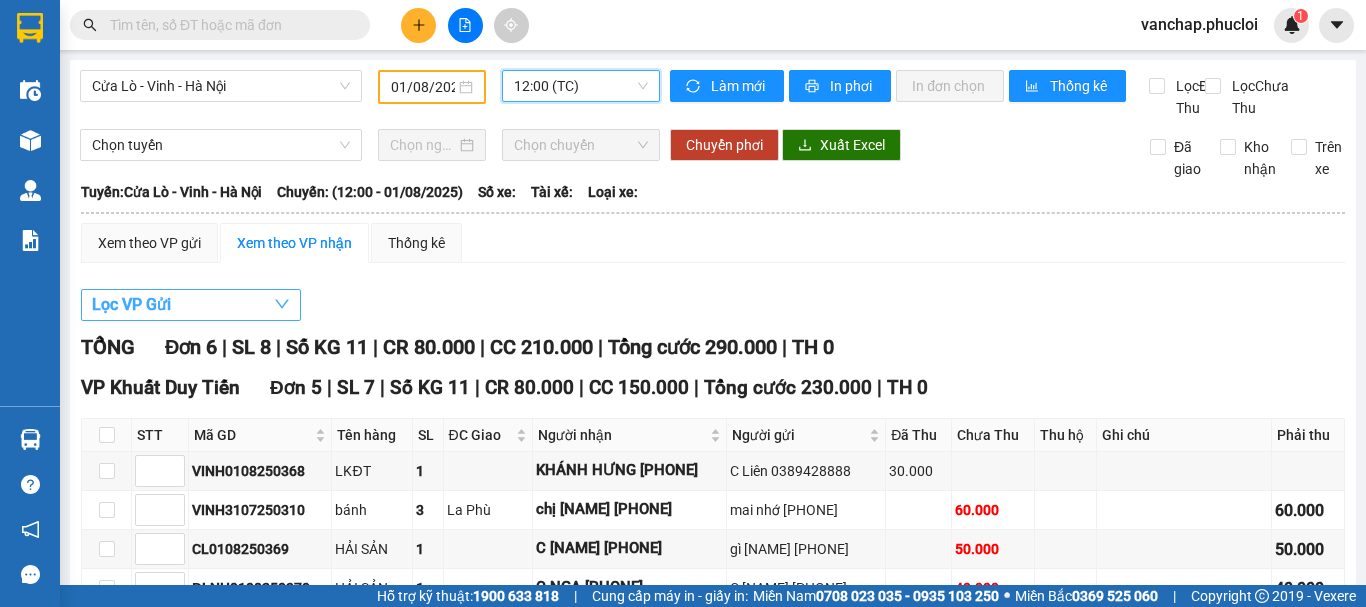click on "Lọc VP Gửi" at bounding box center [131, 304] 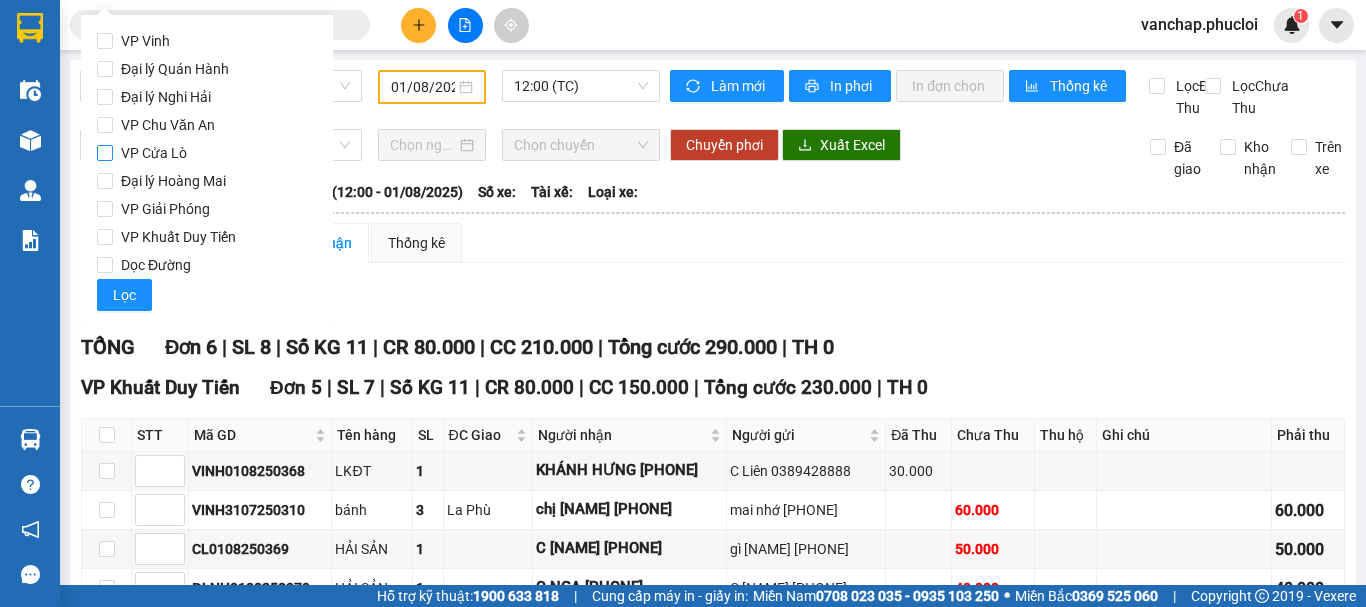 click on "VP Cửa Lò" at bounding box center [105, 153] 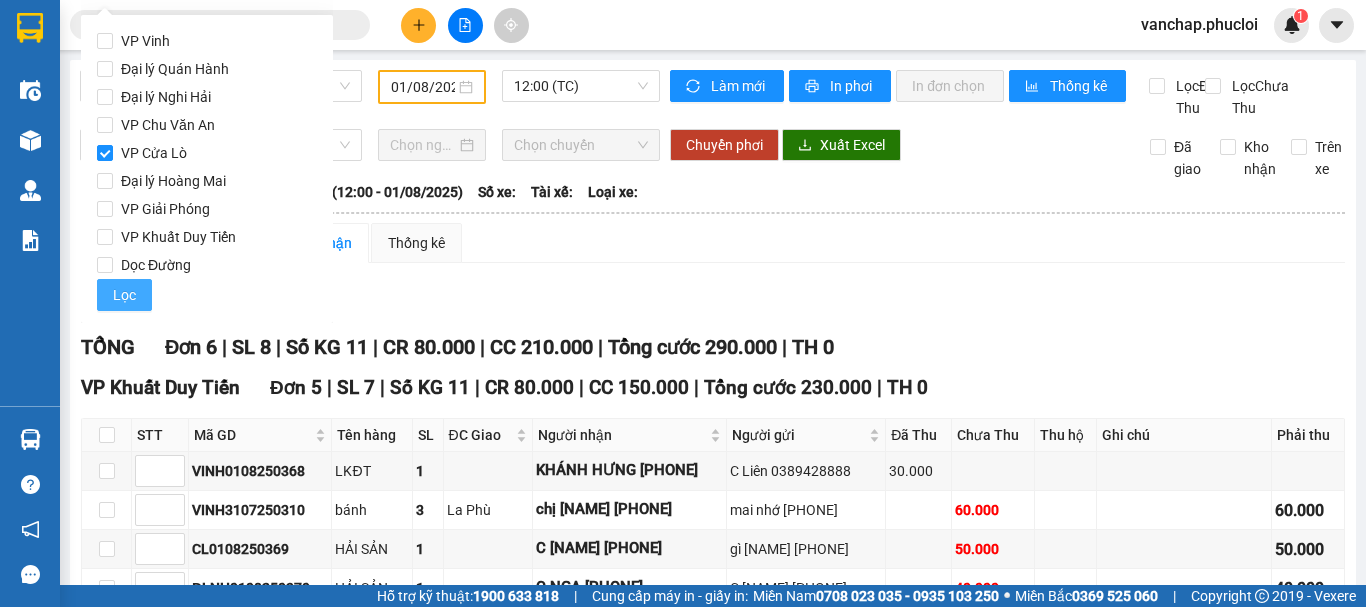 click on "Lọc" at bounding box center (124, 295) 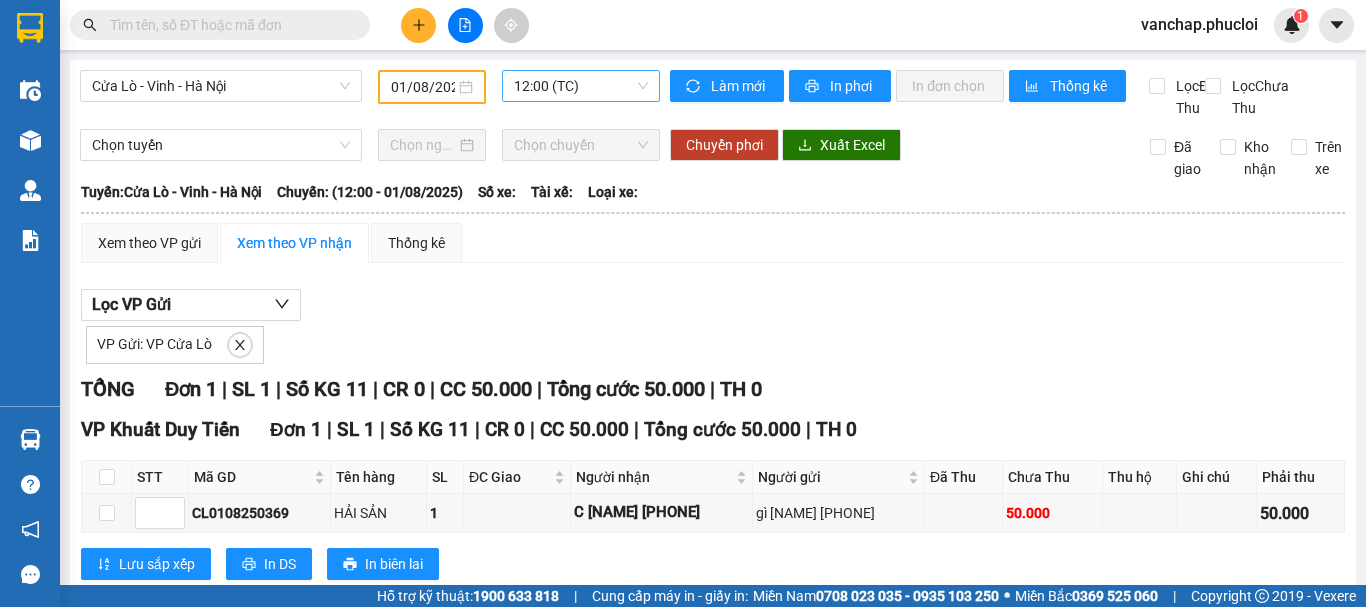 click on "12:00   (TC)" at bounding box center [581, 86] 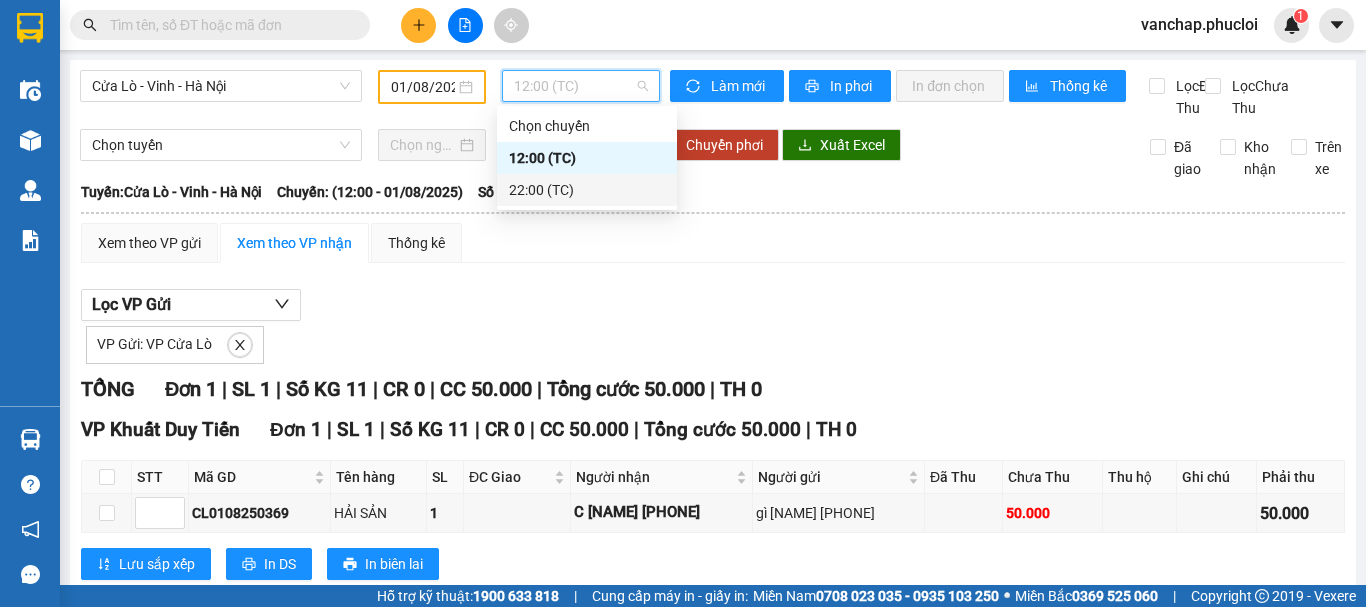 click on "22:00   (TC)" at bounding box center [587, 190] 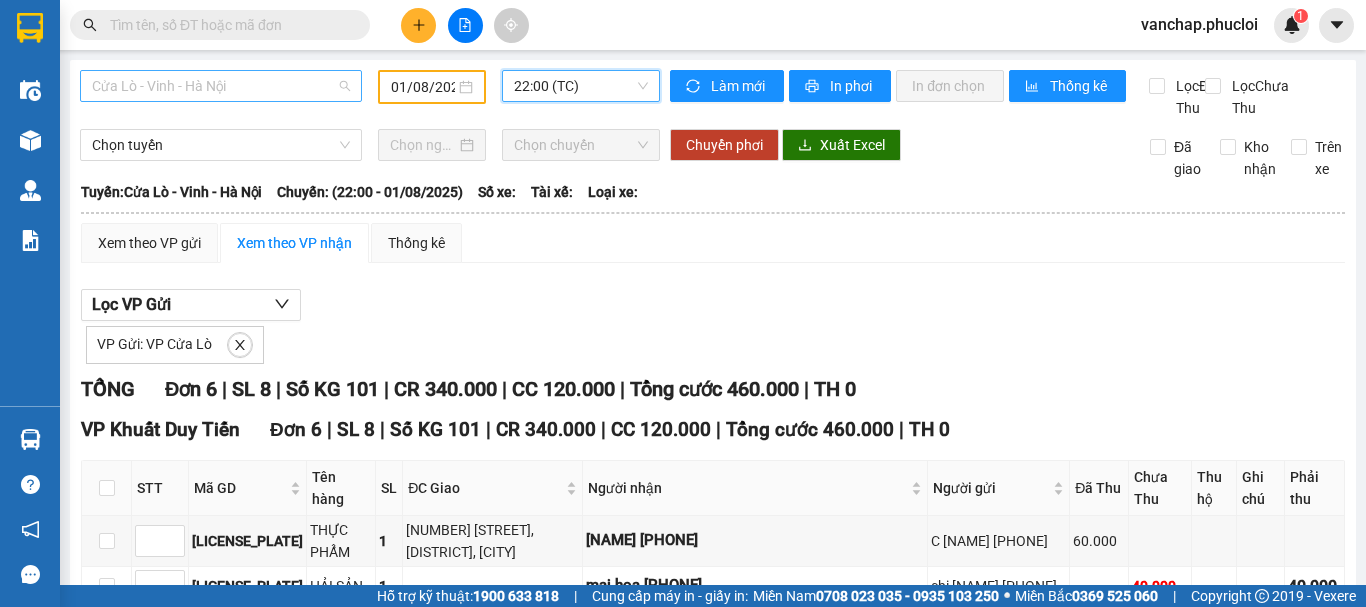 click on "Cửa Lò - Vinh - Hà Nội" at bounding box center [221, 86] 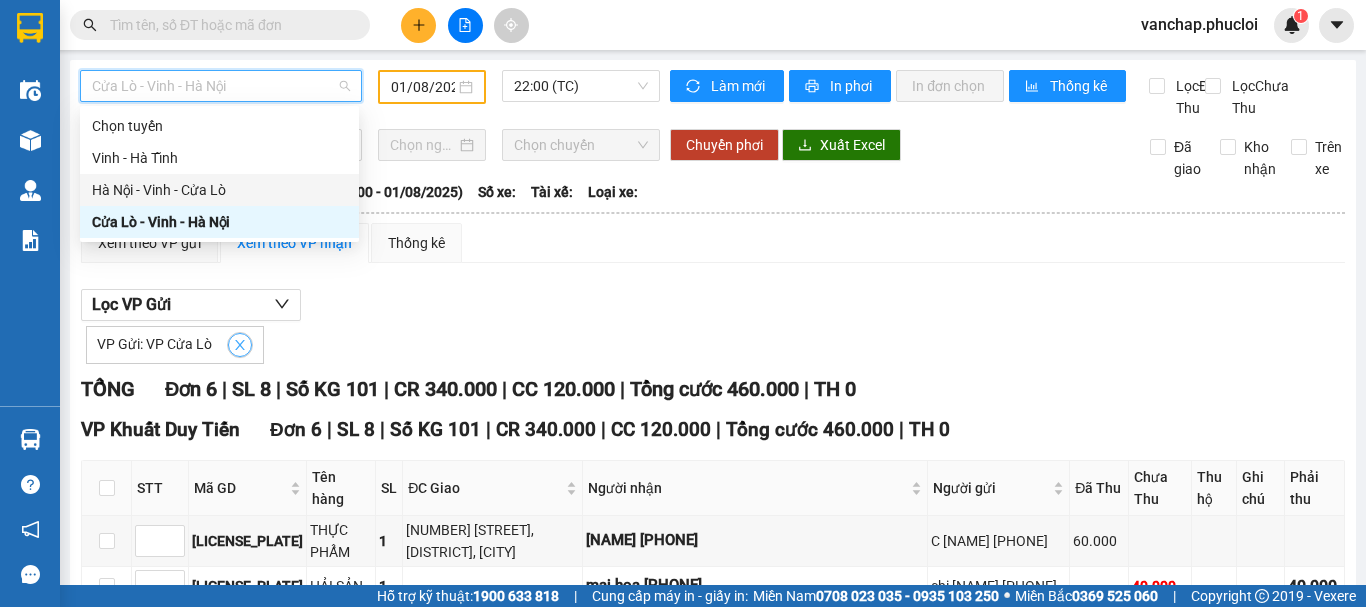 click at bounding box center (240, 345) 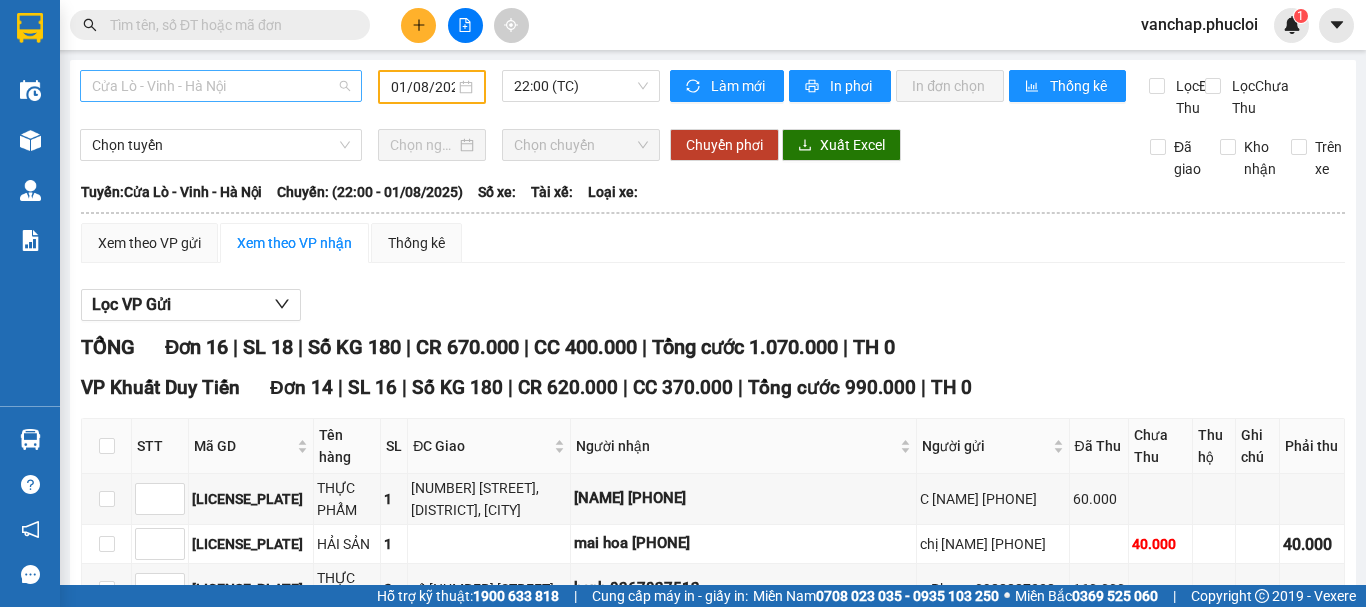 click on "Cửa Lò - Vinh - Hà Nội" at bounding box center [221, 86] 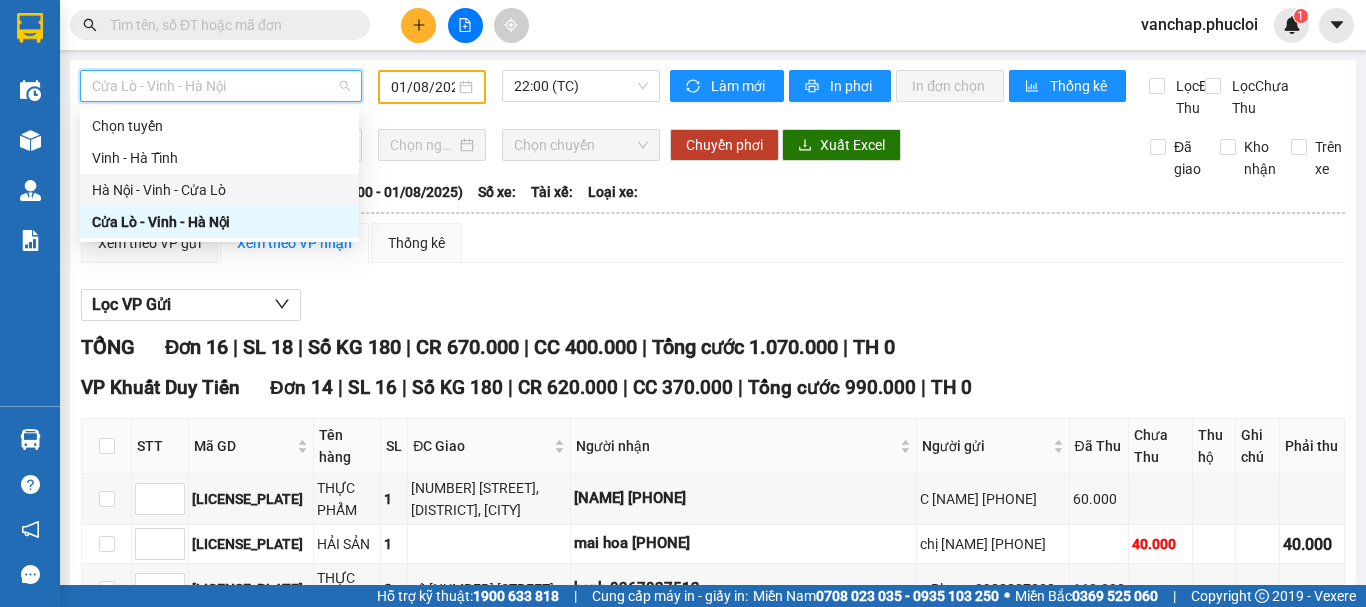 click on "Hà Nội - Vinh - Cửa Lò" at bounding box center [219, 190] 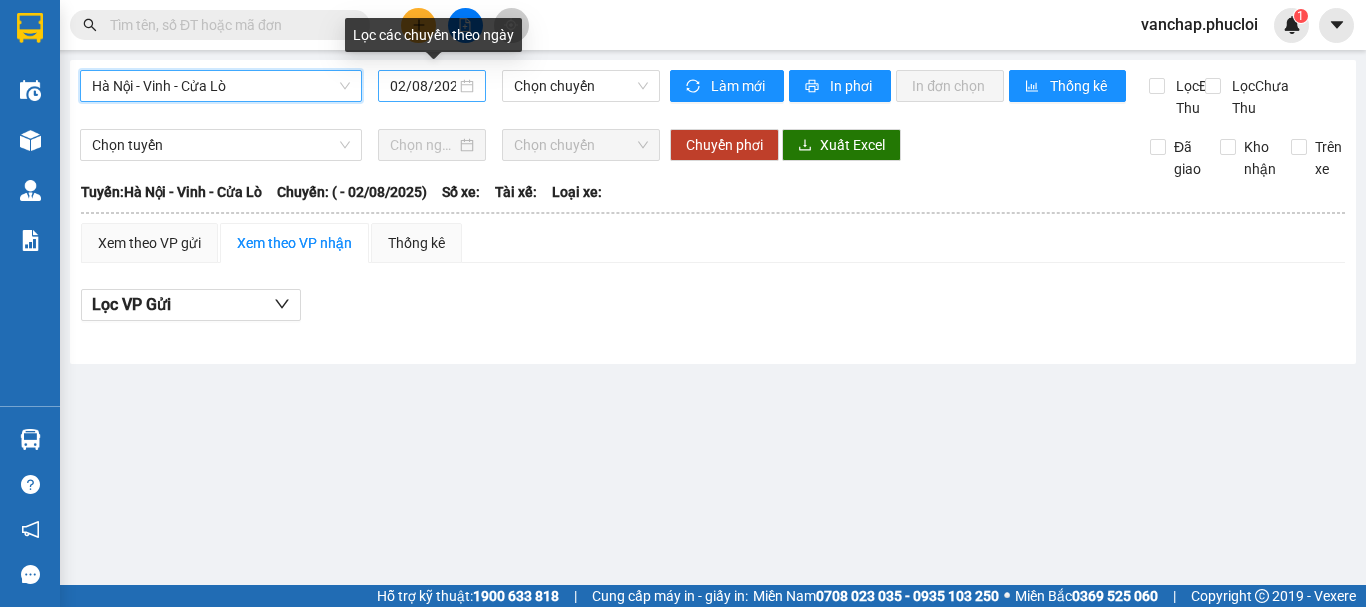 click on "02/08/2025" at bounding box center [432, 86] 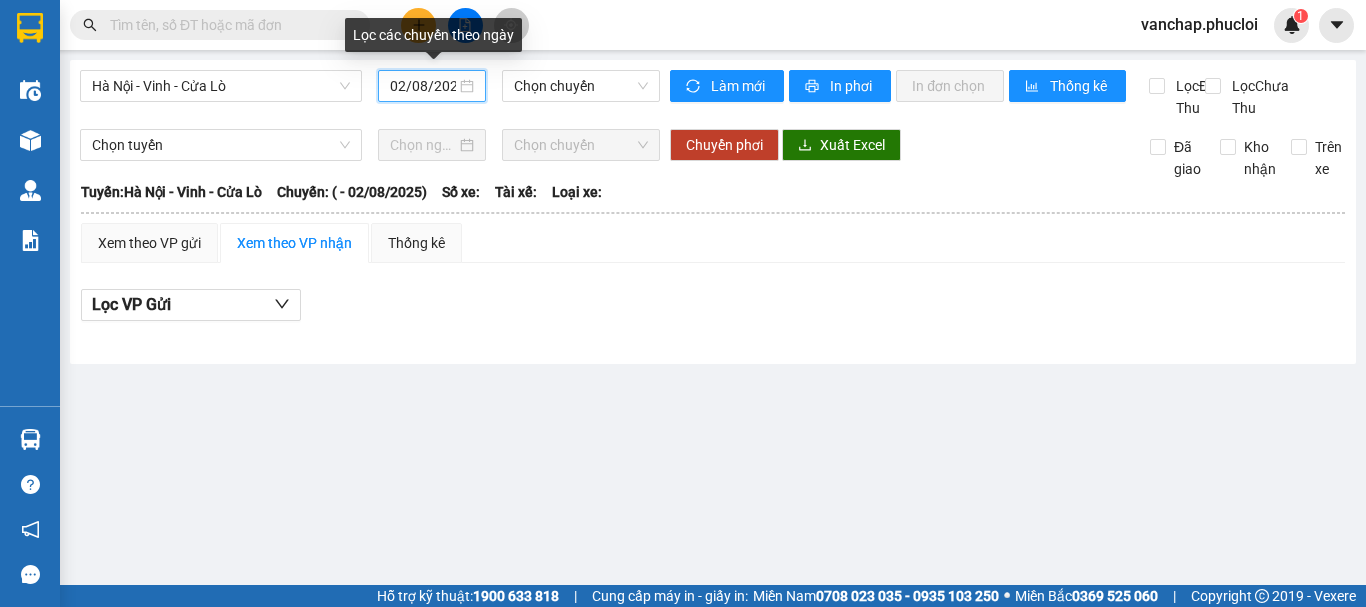 scroll, scrollTop: 0, scrollLeft: 5, axis: horizontal 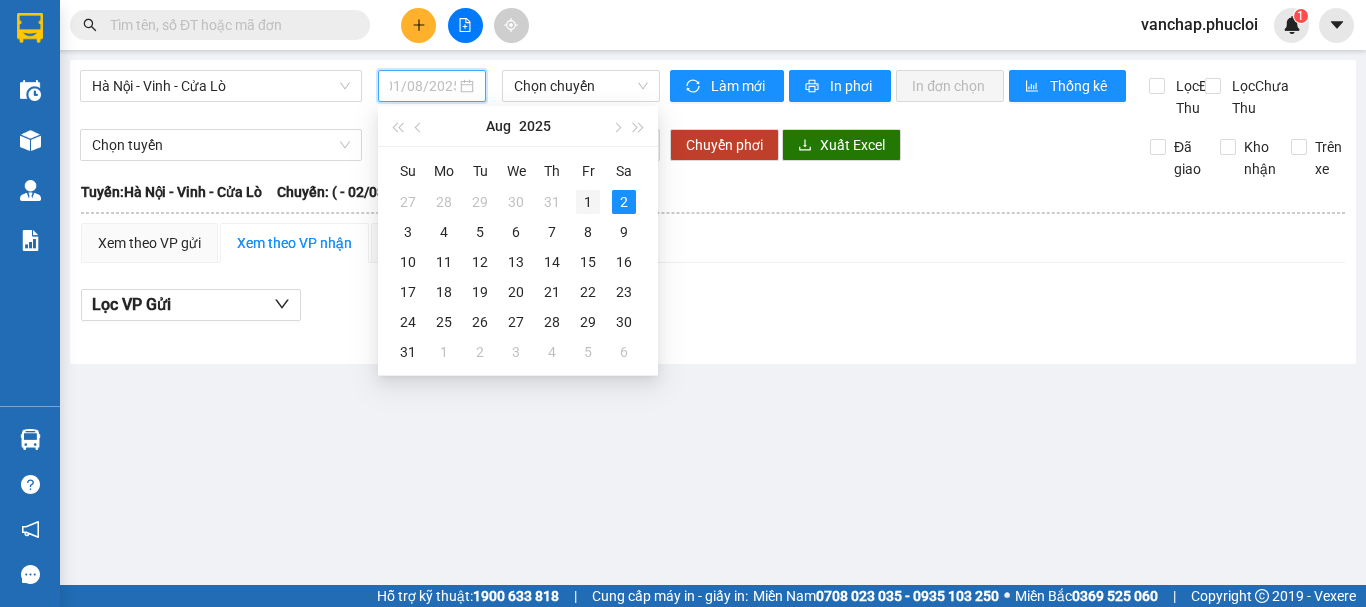 click on "1" at bounding box center [588, 202] 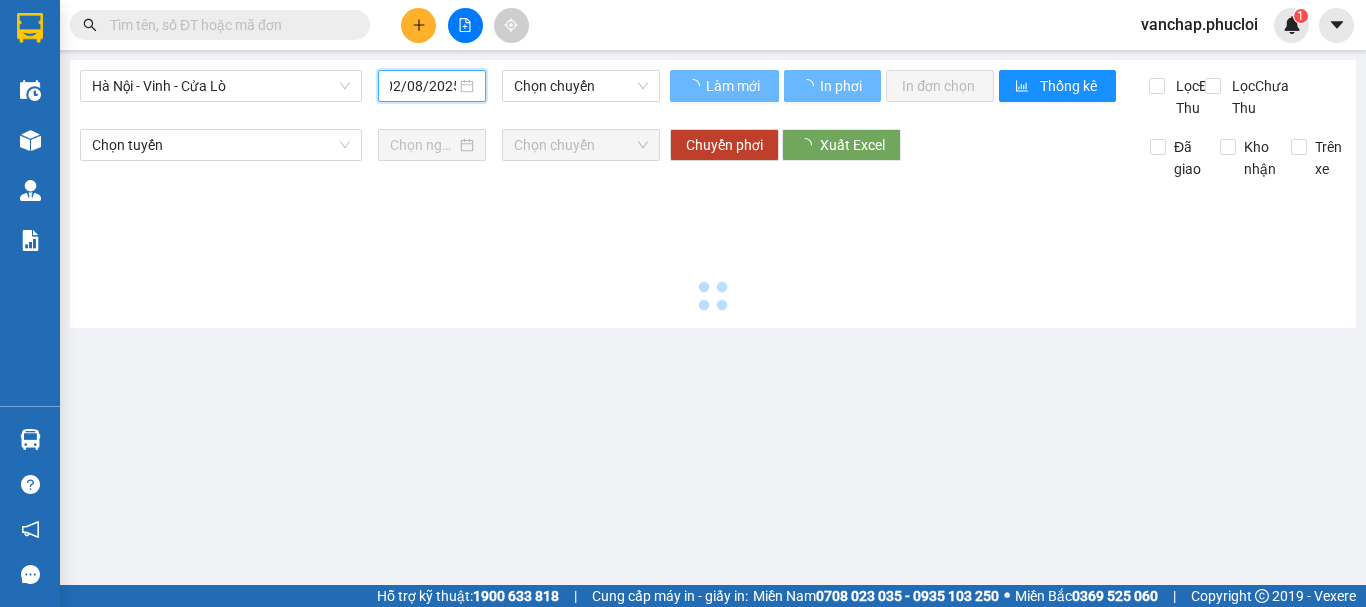 type on "01/08/2025" 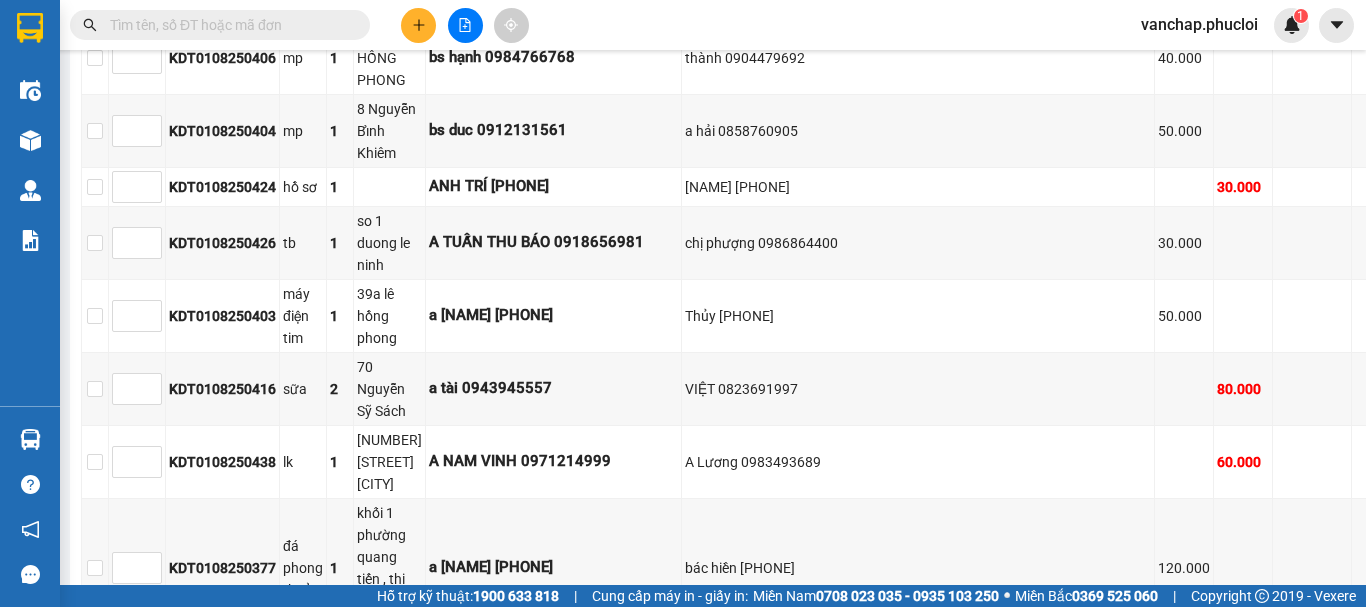 scroll, scrollTop: 2572, scrollLeft: 0, axis: vertical 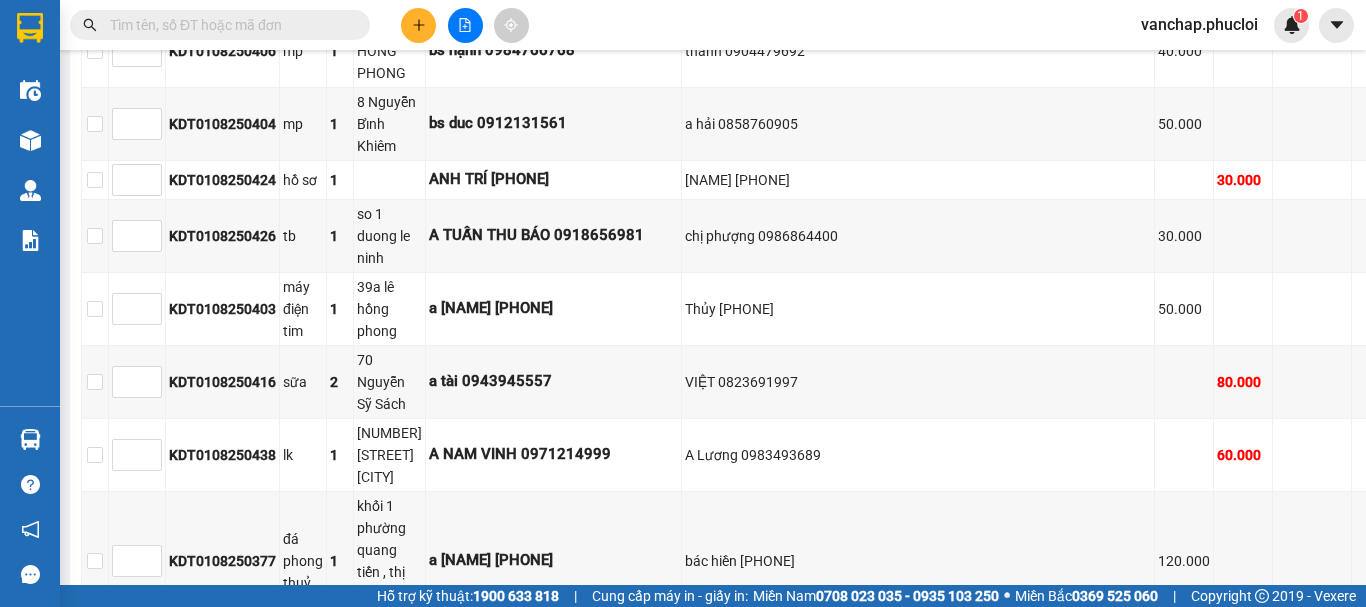 click at bounding box center [228, 25] 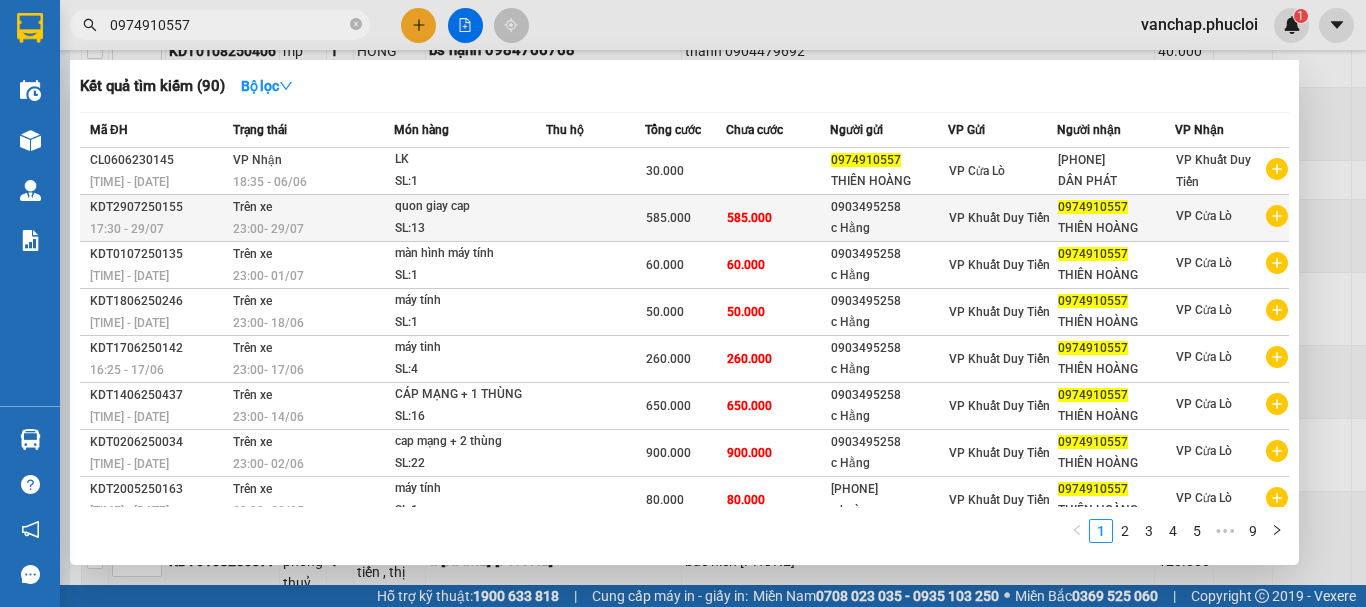 type on "0974910557" 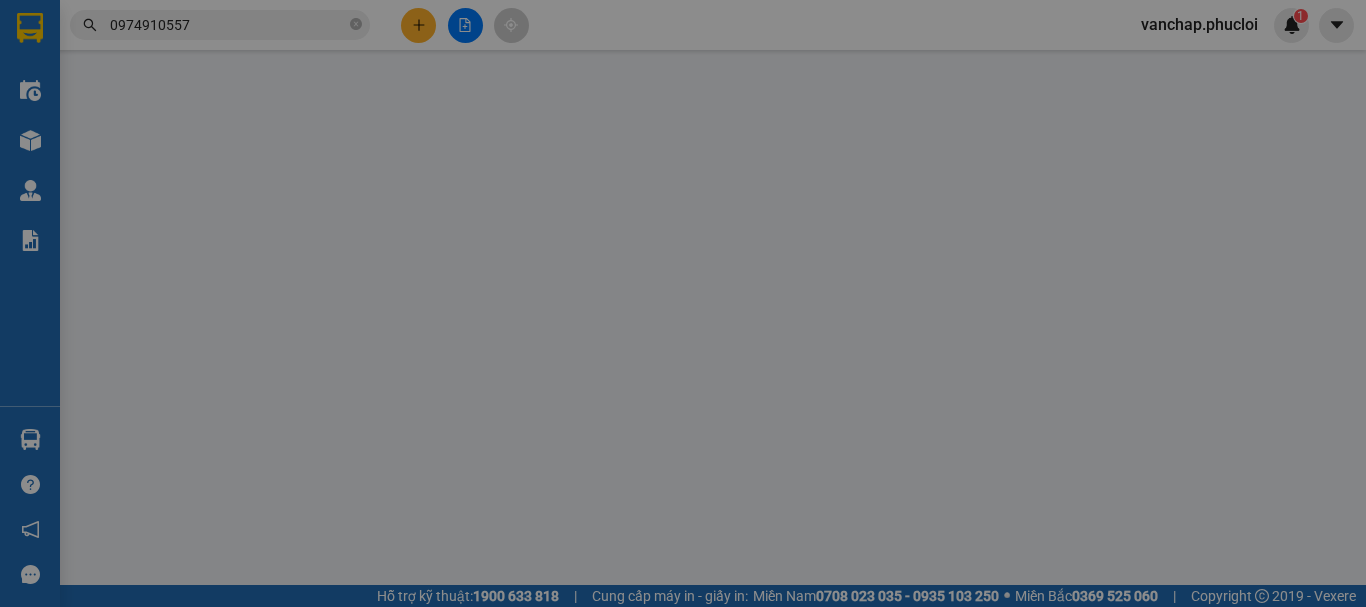scroll, scrollTop: 0, scrollLeft: 0, axis: both 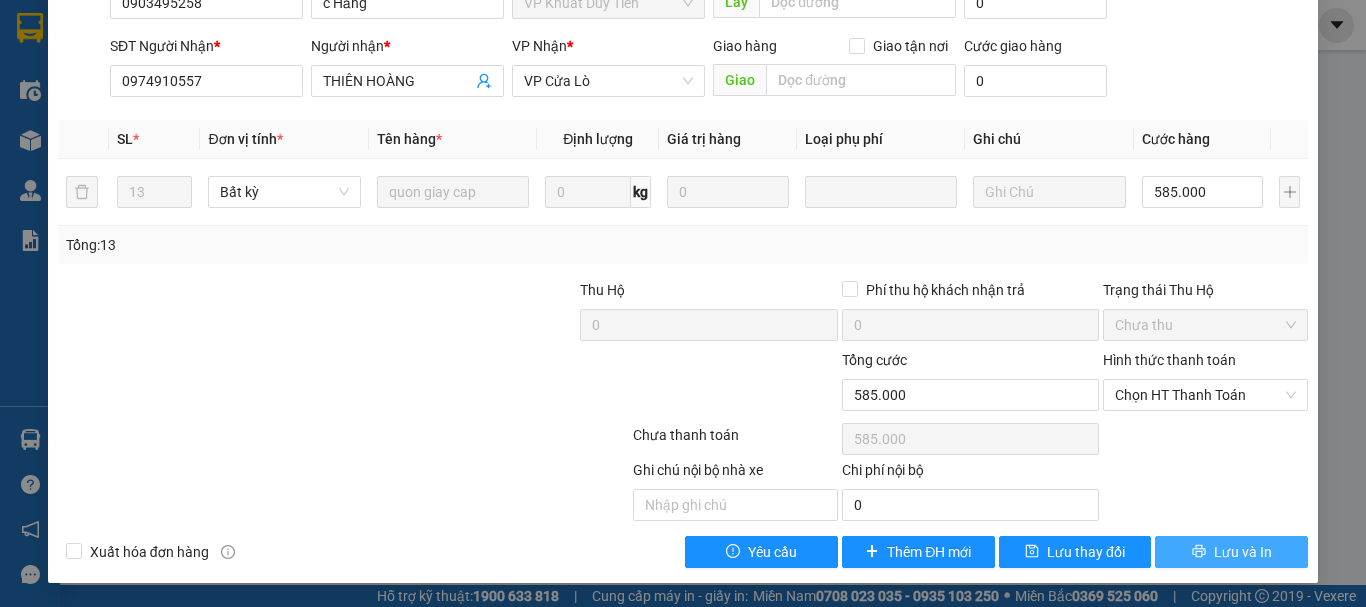 click on "Lưu và In" at bounding box center [1243, 552] 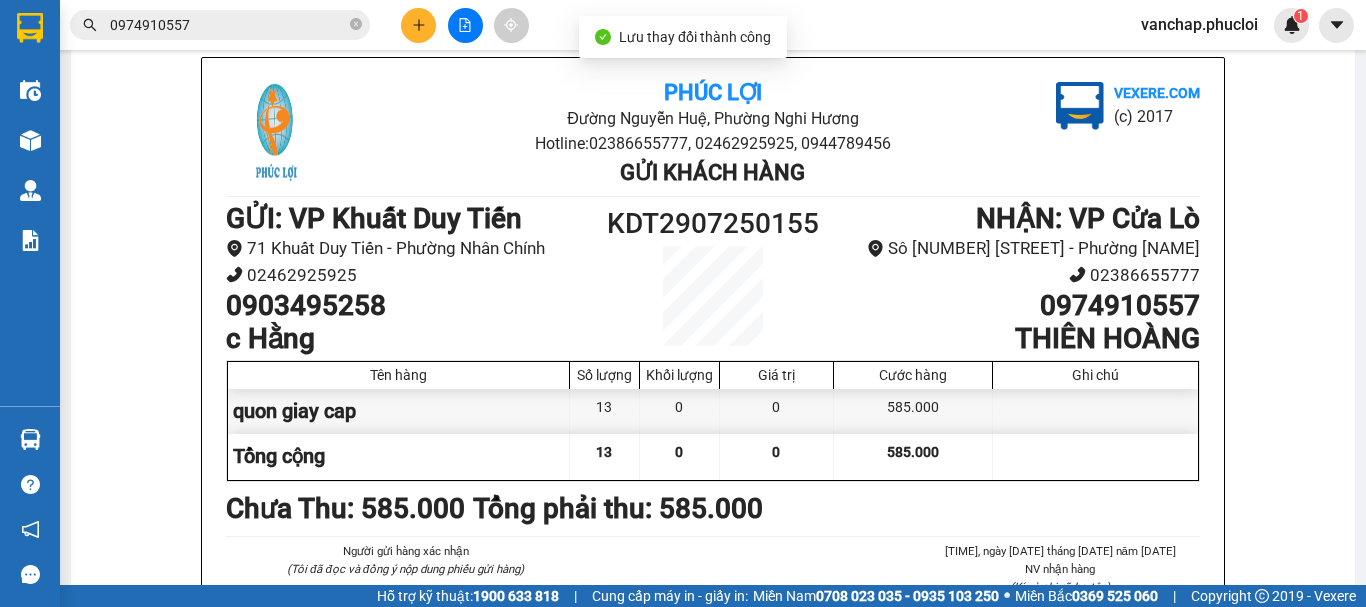 scroll, scrollTop: 119, scrollLeft: 0, axis: vertical 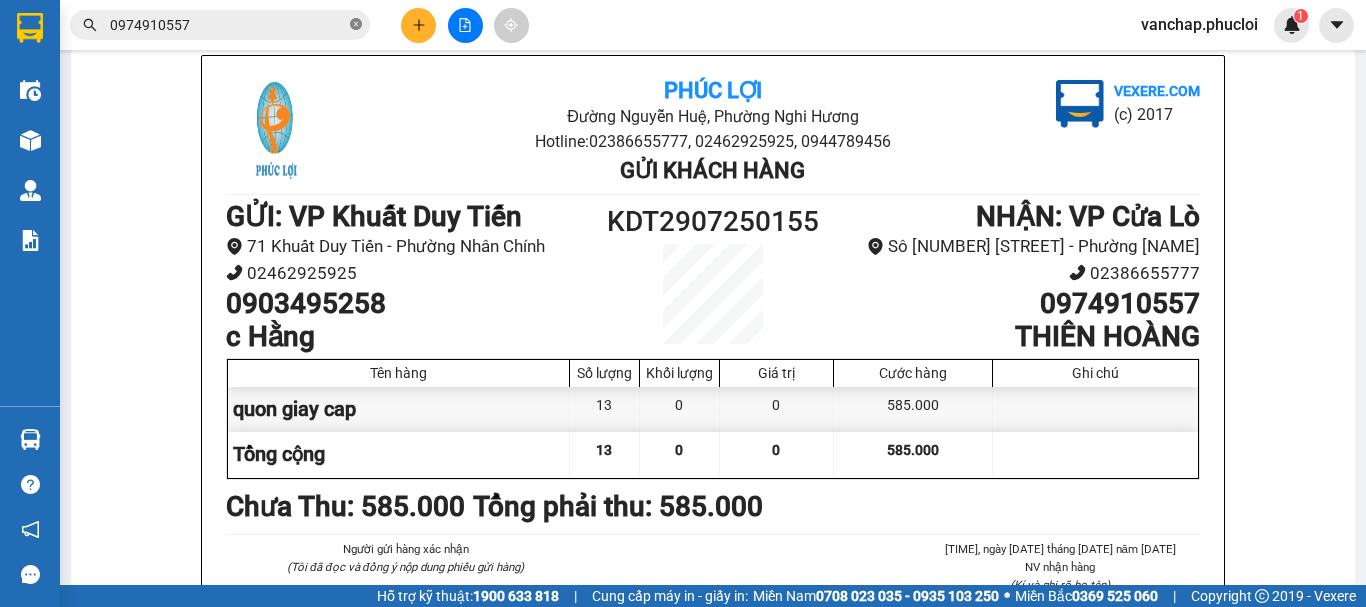 click 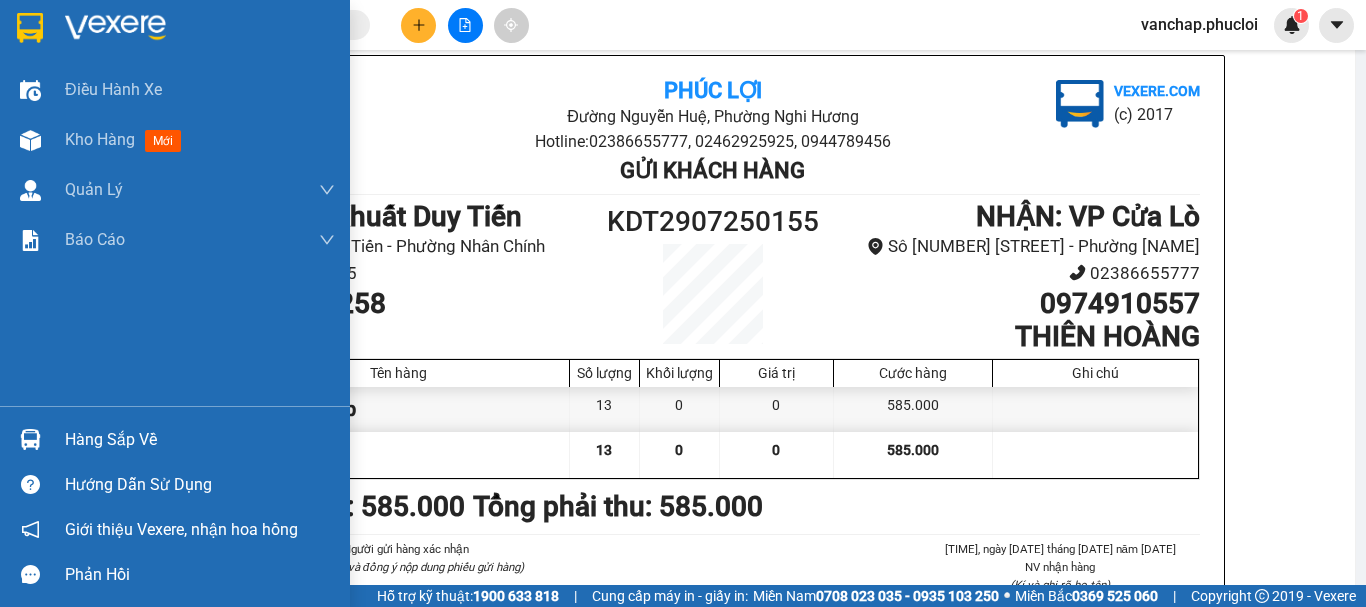 click at bounding box center (115, 28) 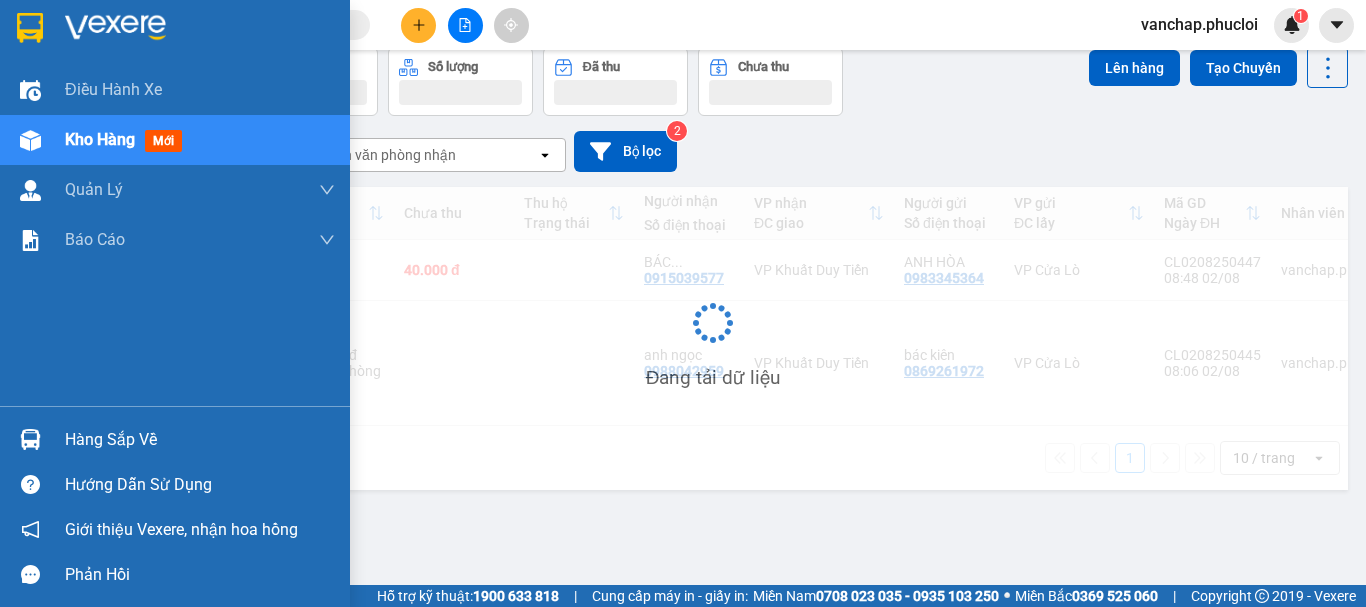 scroll, scrollTop: 92, scrollLeft: 0, axis: vertical 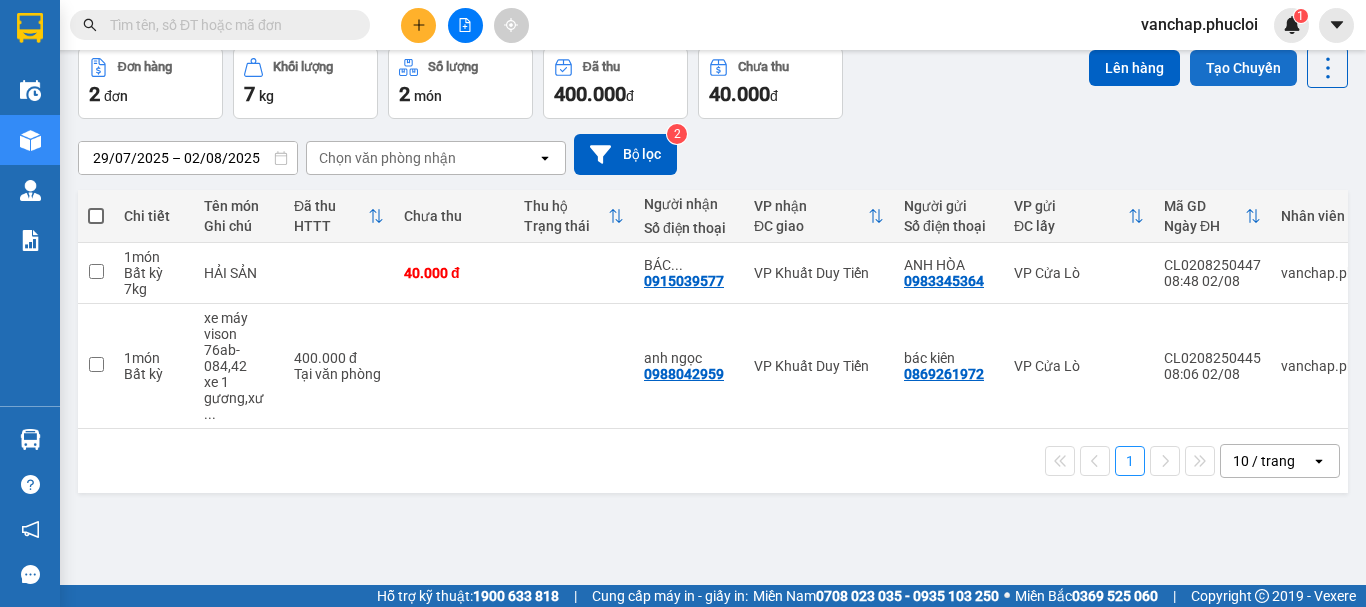 click on "Tạo Chuyến" at bounding box center [1243, 68] 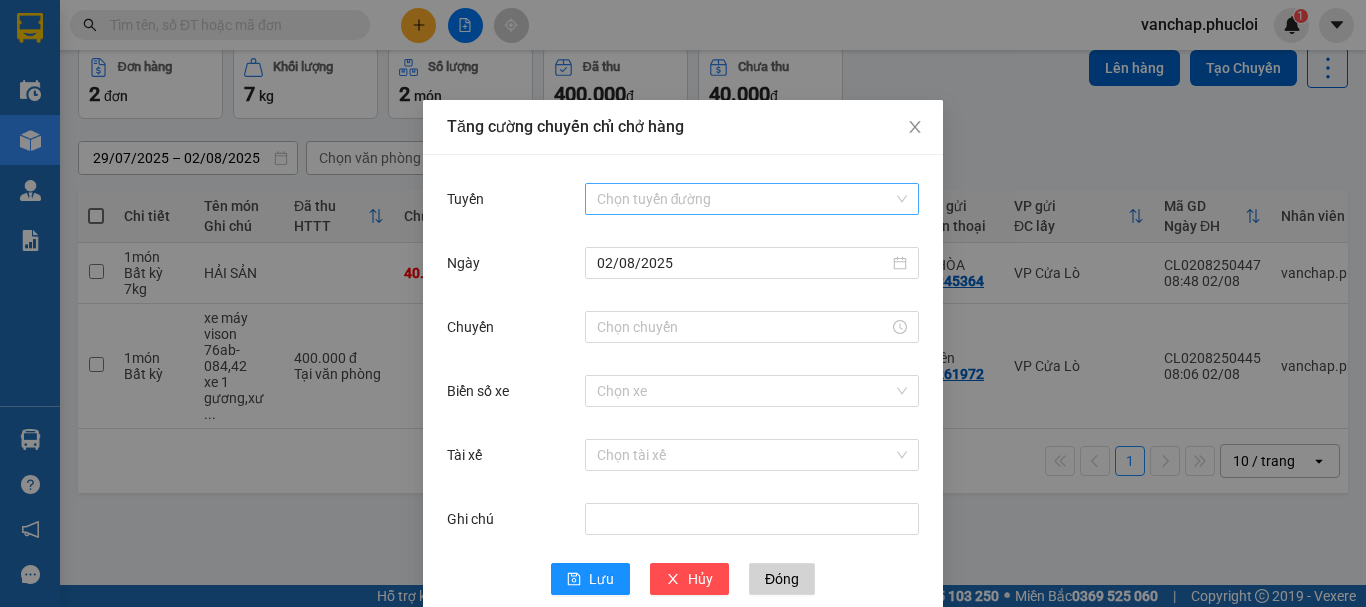 click on "Tuyến" at bounding box center (745, 199) 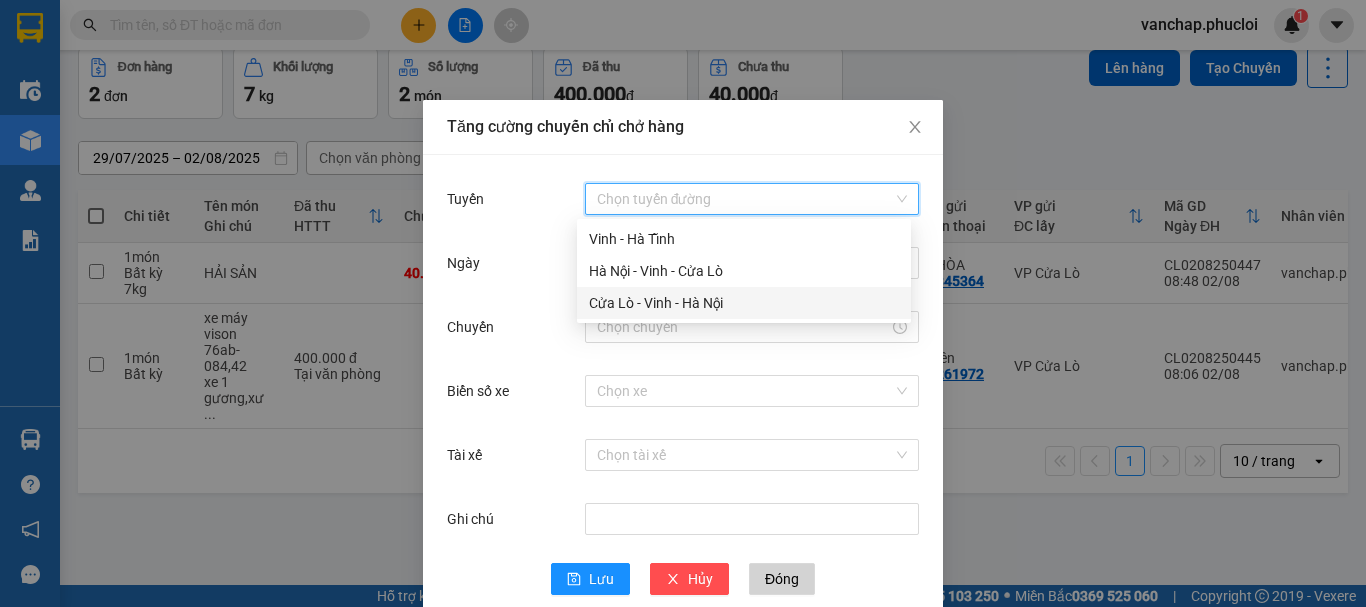 click on "Cửa Lò - Vinh - Hà Nội" at bounding box center (744, 303) 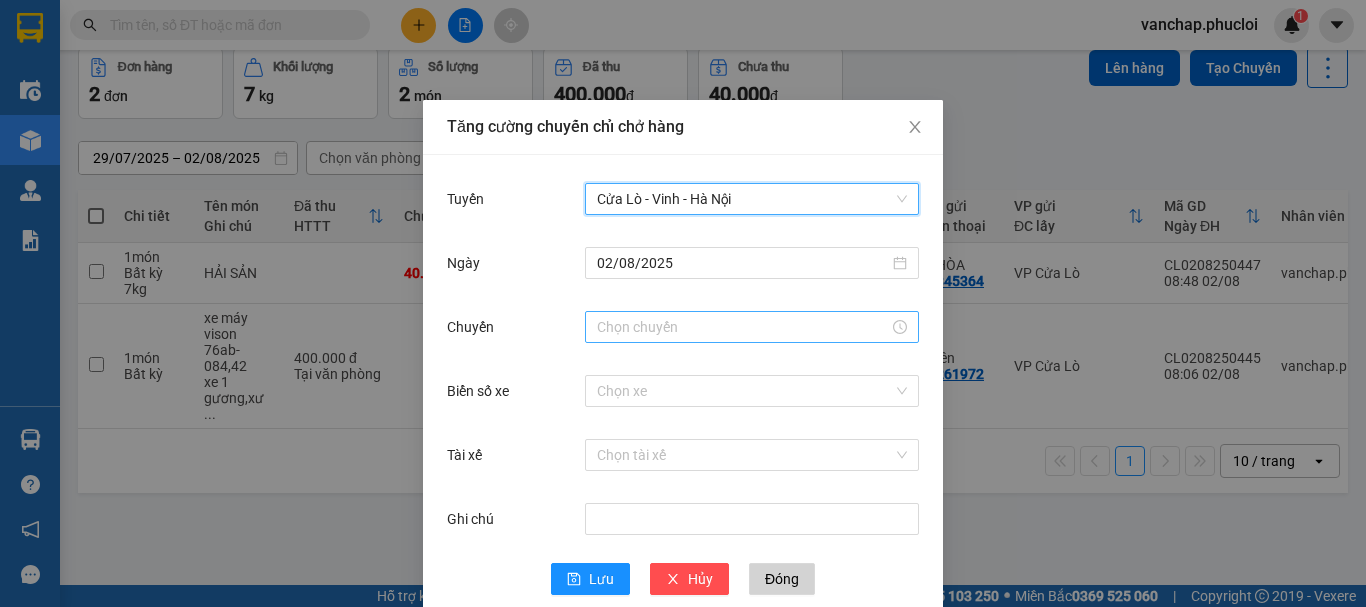 click on "Chuyến" at bounding box center (743, 327) 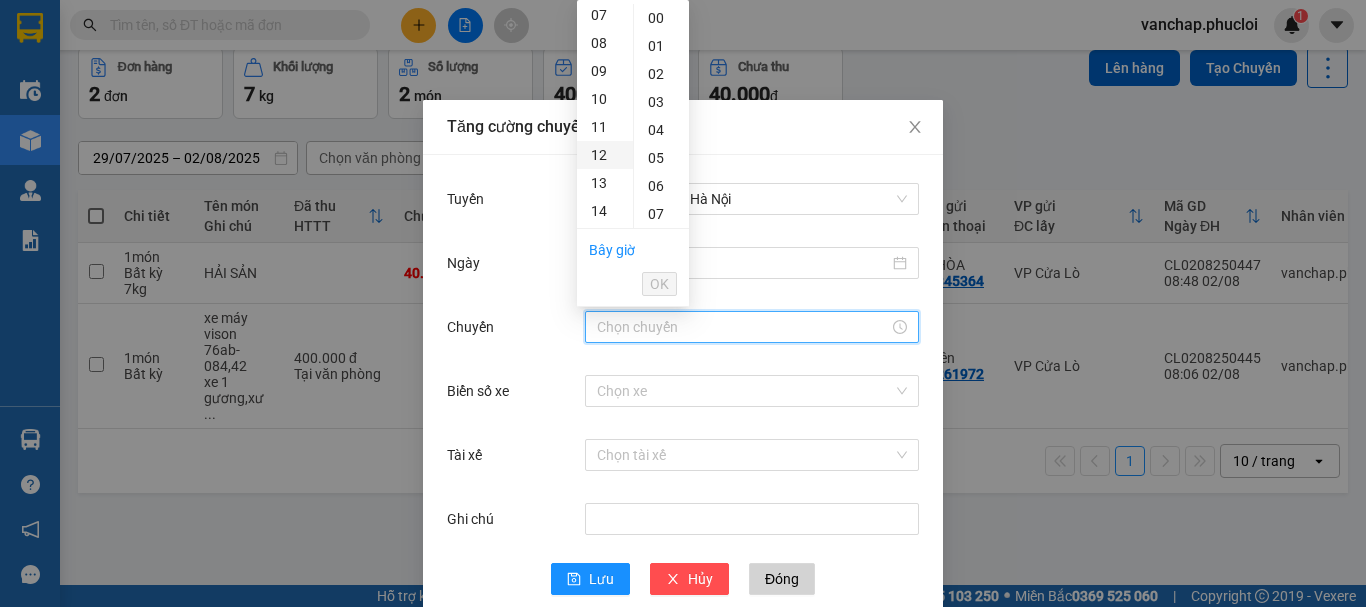 click on "12" at bounding box center (605, 155) 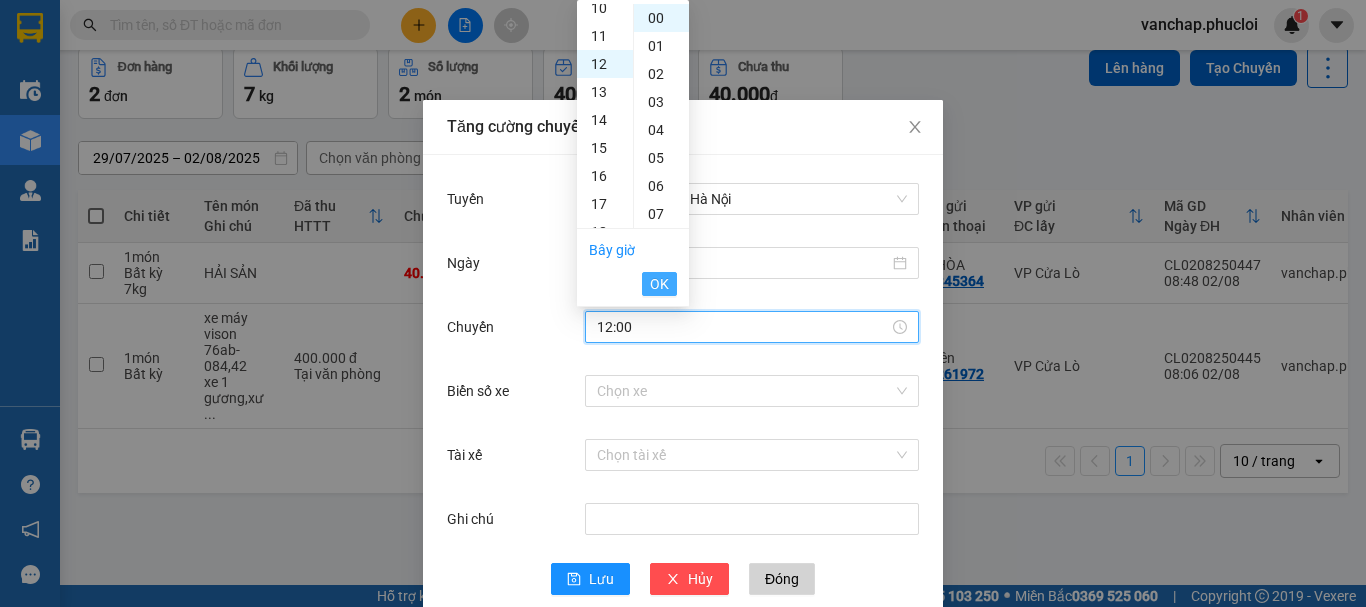 scroll, scrollTop: 336, scrollLeft: 0, axis: vertical 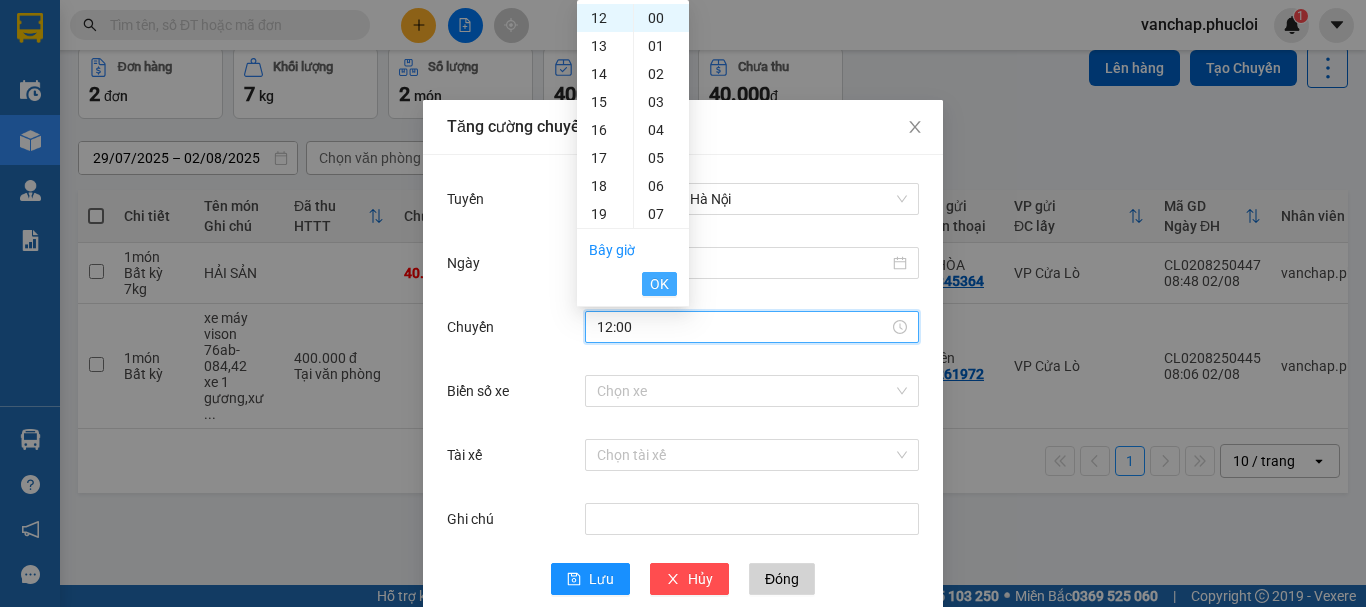 click on "OK" at bounding box center [659, 284] 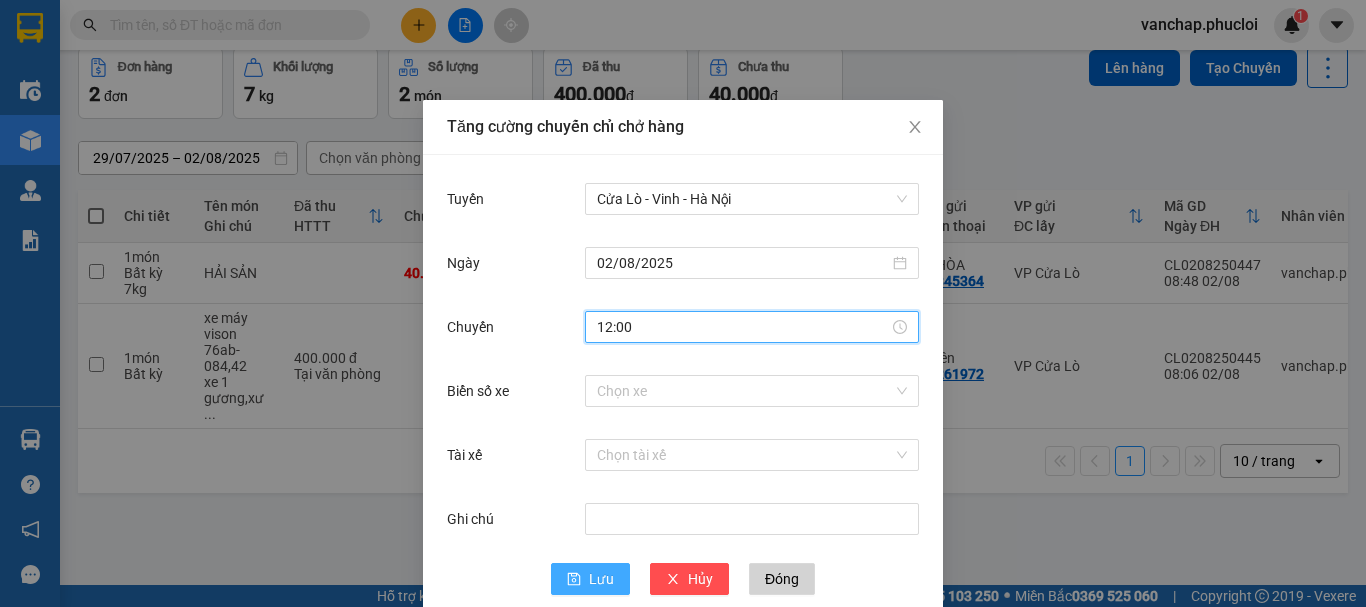 click on "Lưu" at bounding box center (601, 579) 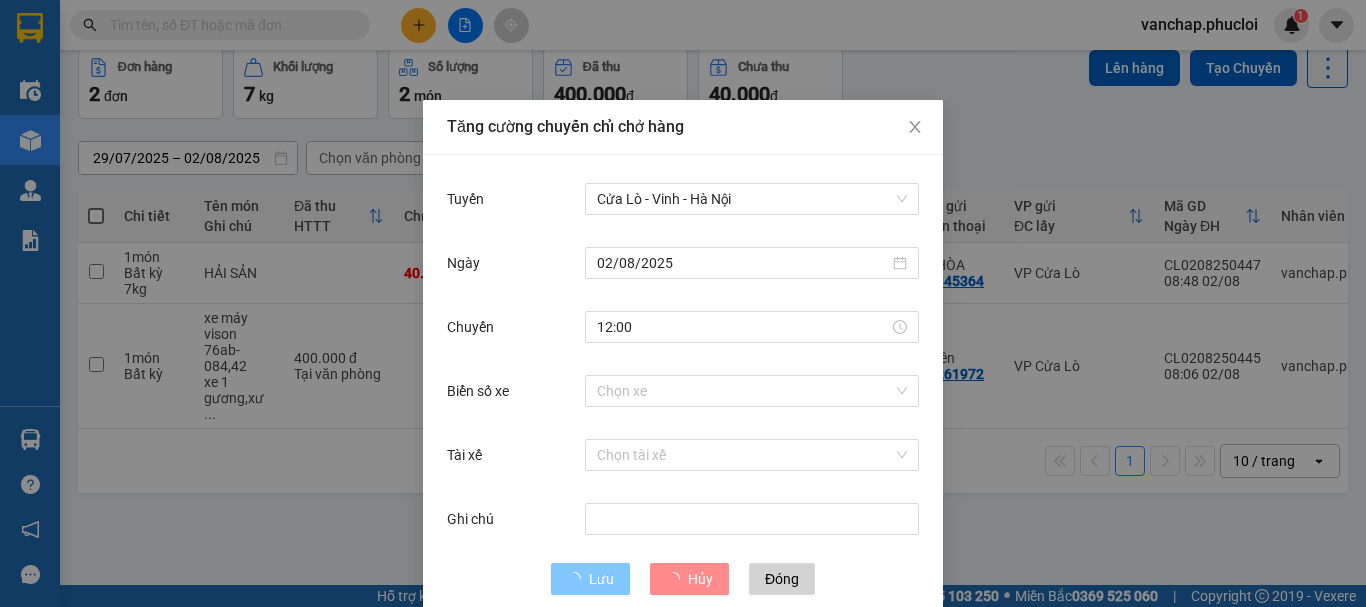 type 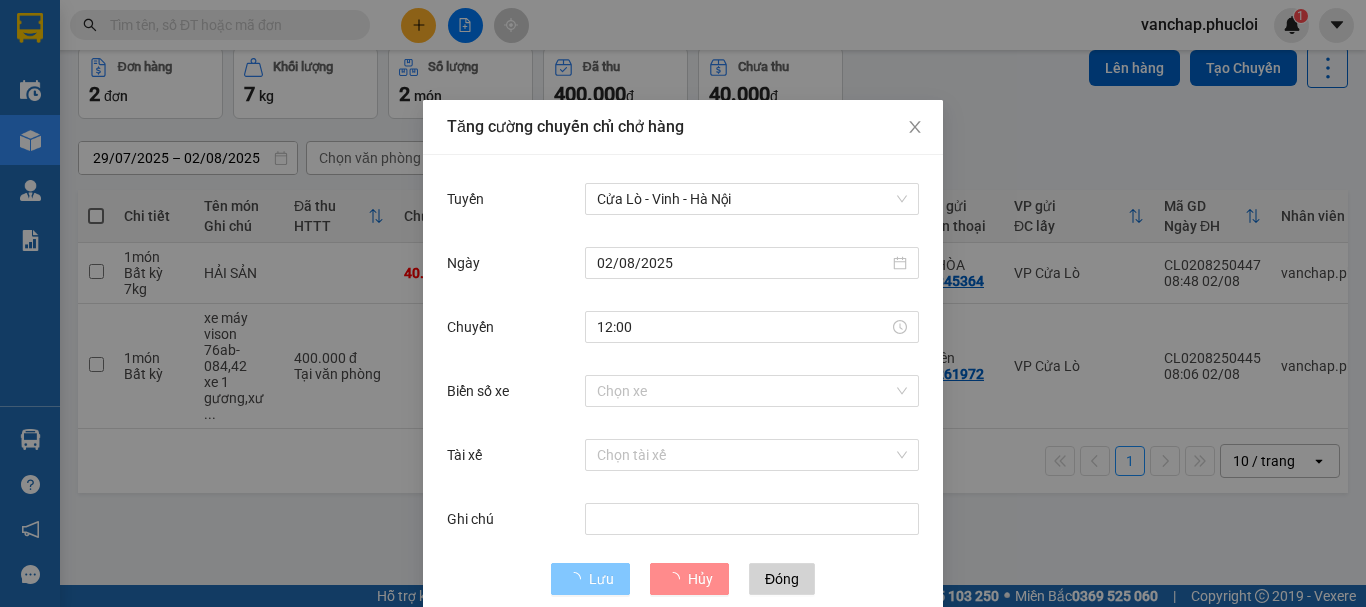 type 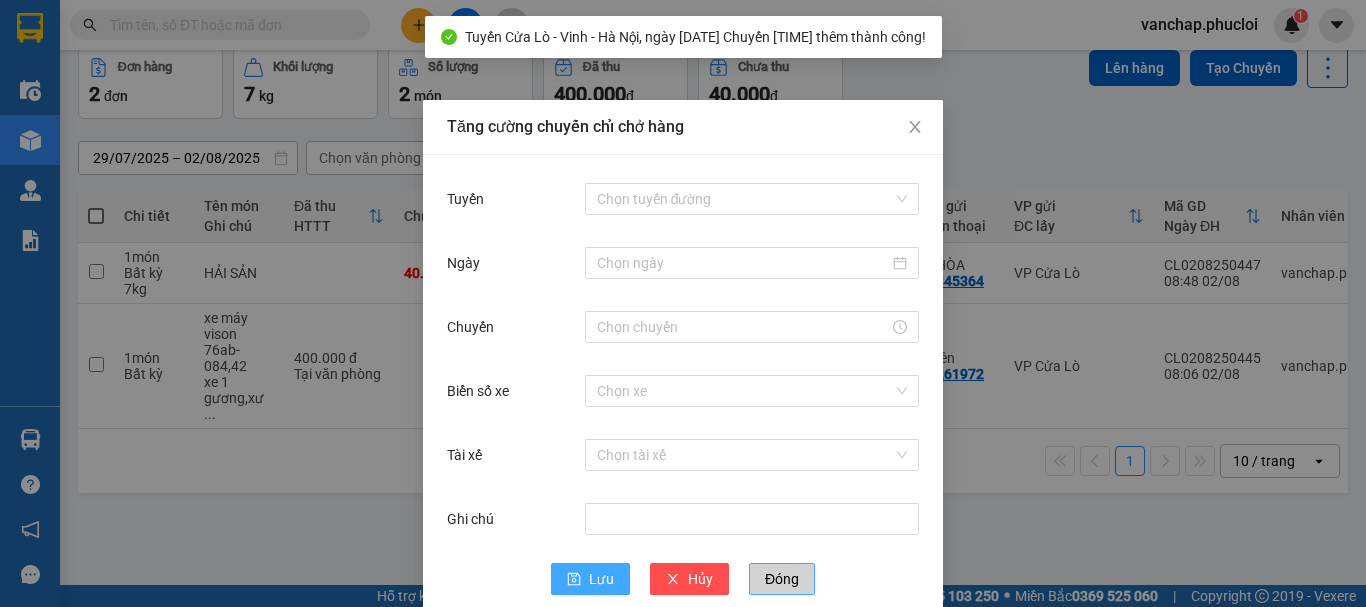 click on "Đóng" at bounding box center (782, 579) 